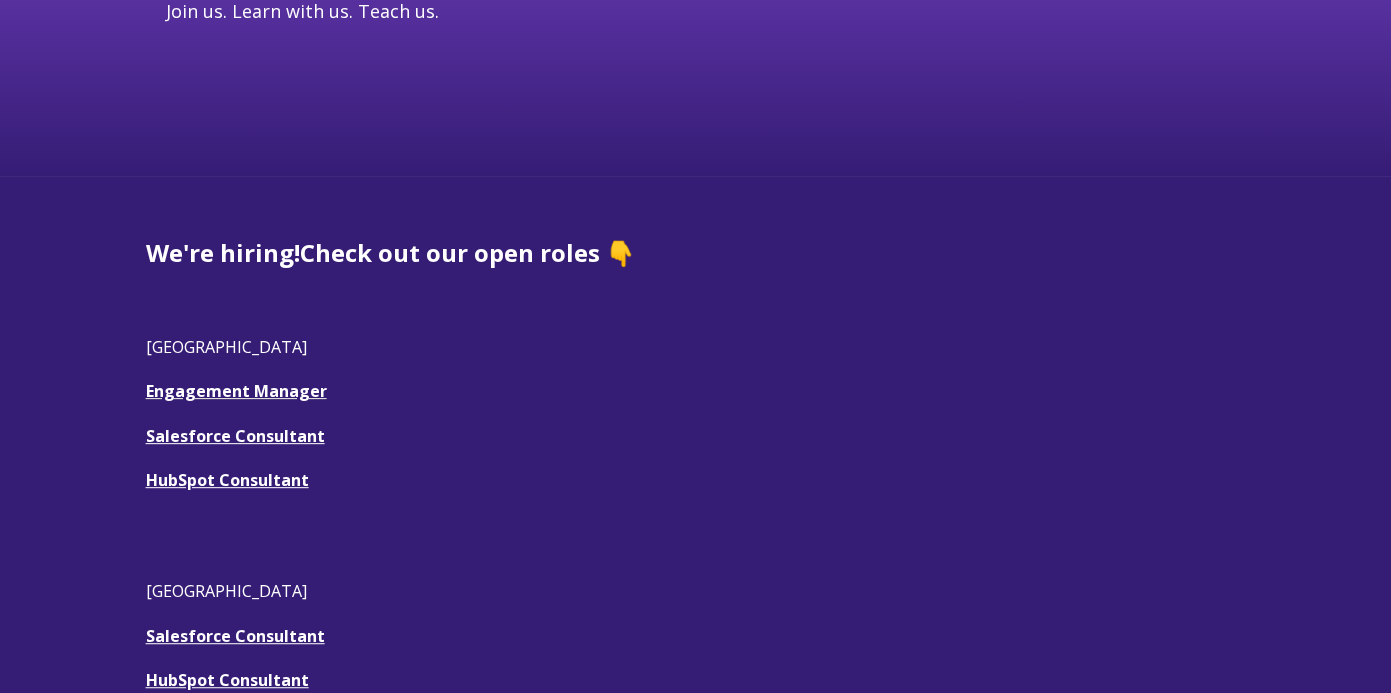 scroll, scrollTop: 406, scrollLeft: 0, axis: vertical 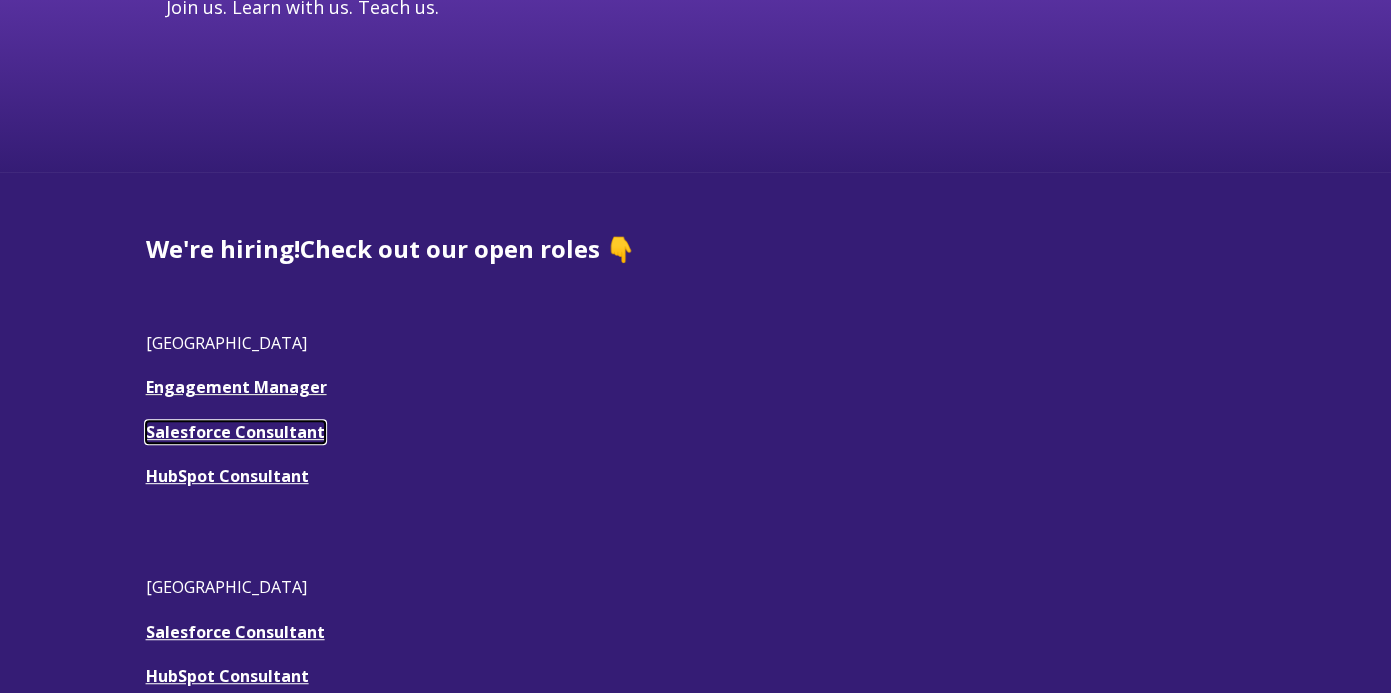 click on "Salesforce Consultant" at bounding box center [235, 432] 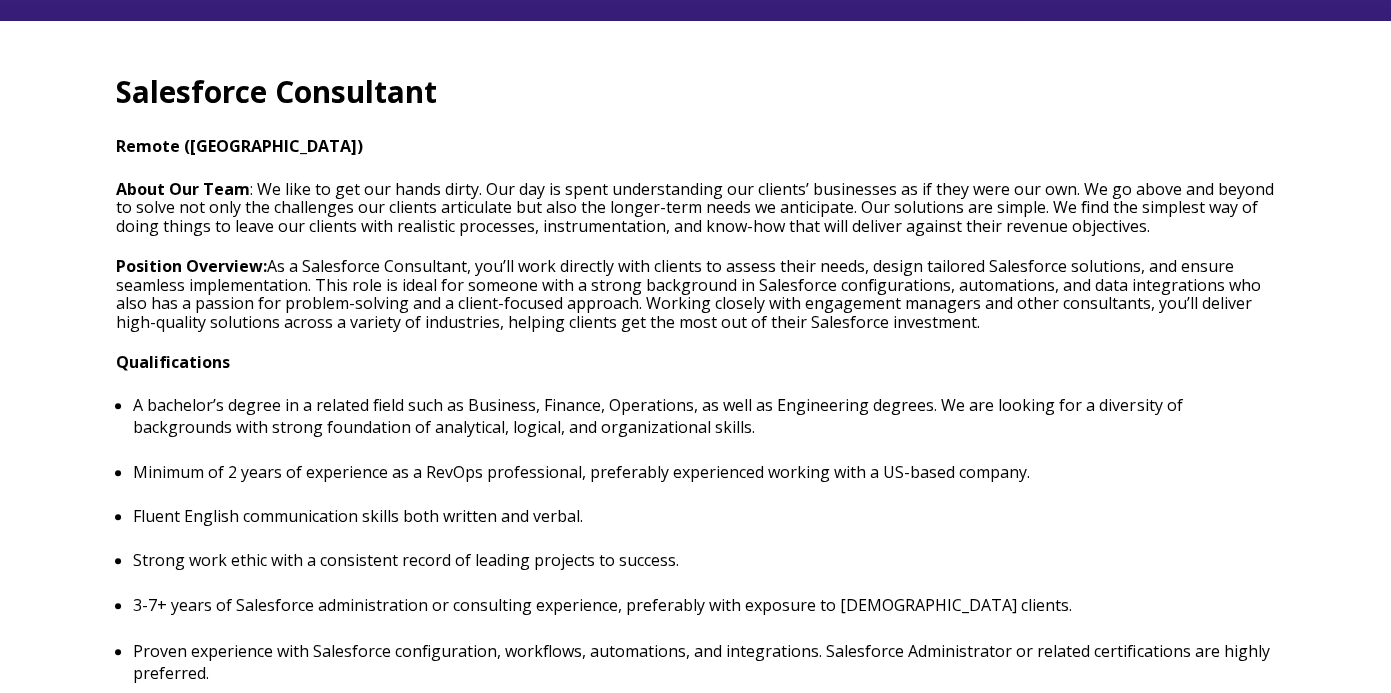 scroll, scrollTop: 609, scrollLeft: 0, axis: vertical 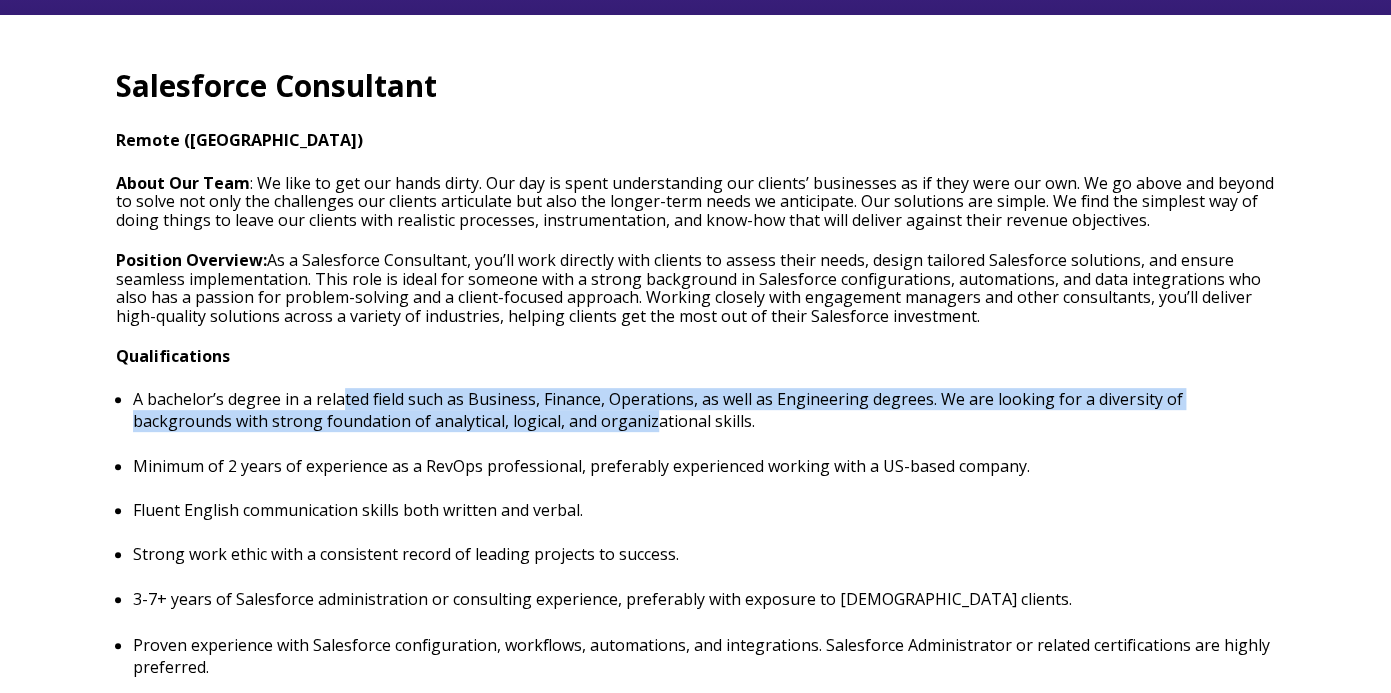 drag, startPoint x: 339, startPoint y: 393, endPoint x: 549, endPoint y: 418, distance: 211.48286 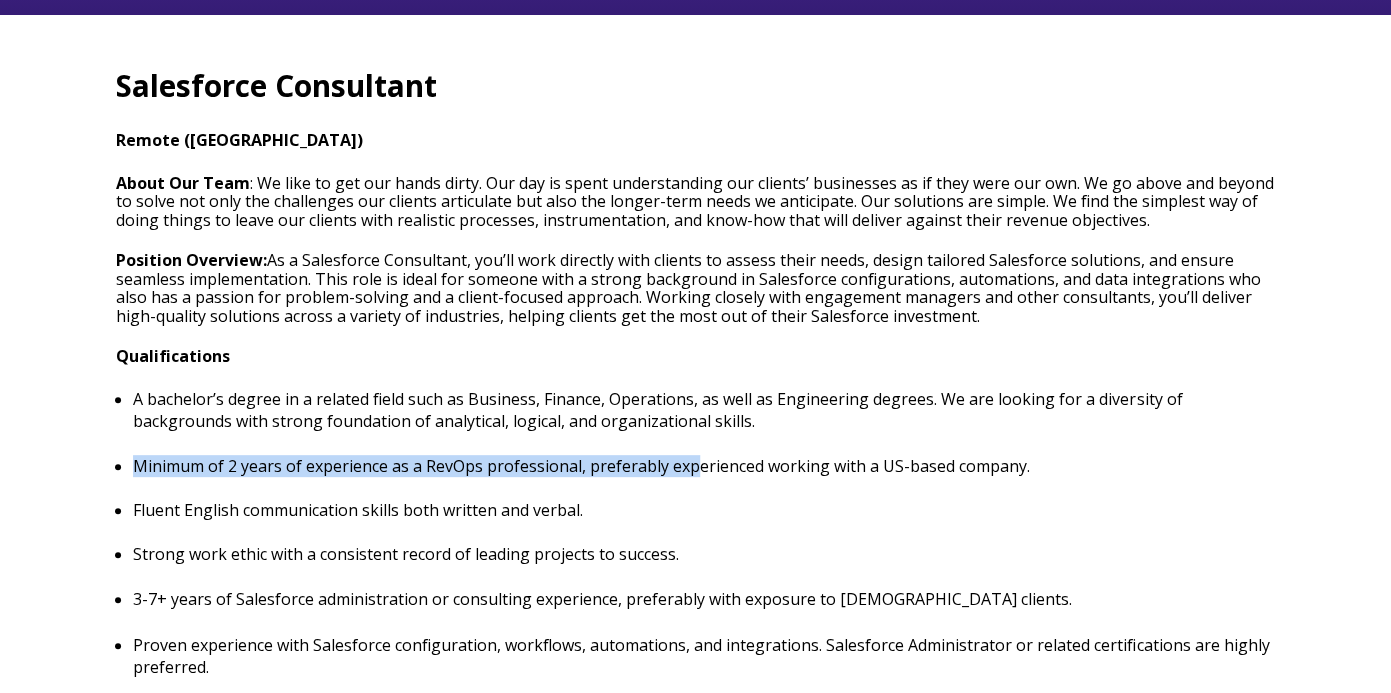 drag, startPoint x: 474, startPoint y: 453, endPoint x: 691, endPoint y: 471, distance: 217.74527 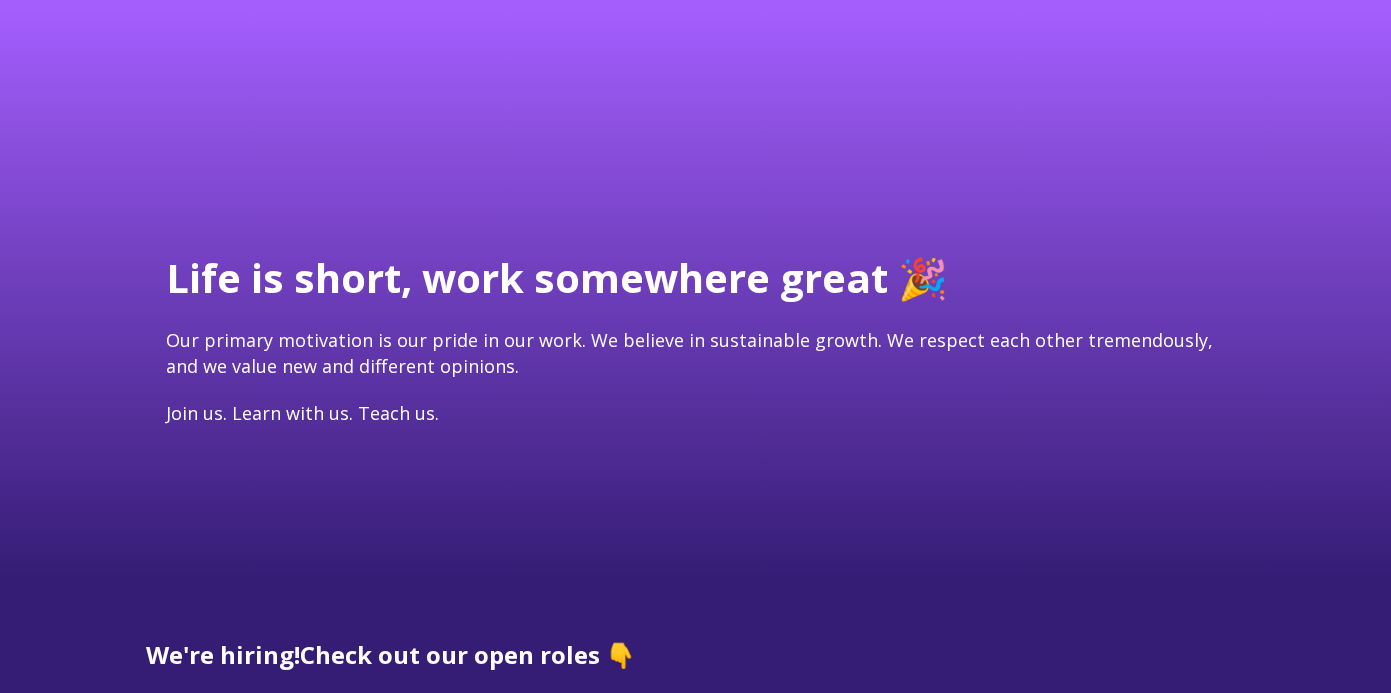 scroll, scrollTop: 406, scrollLeft: 0, axis: vertical 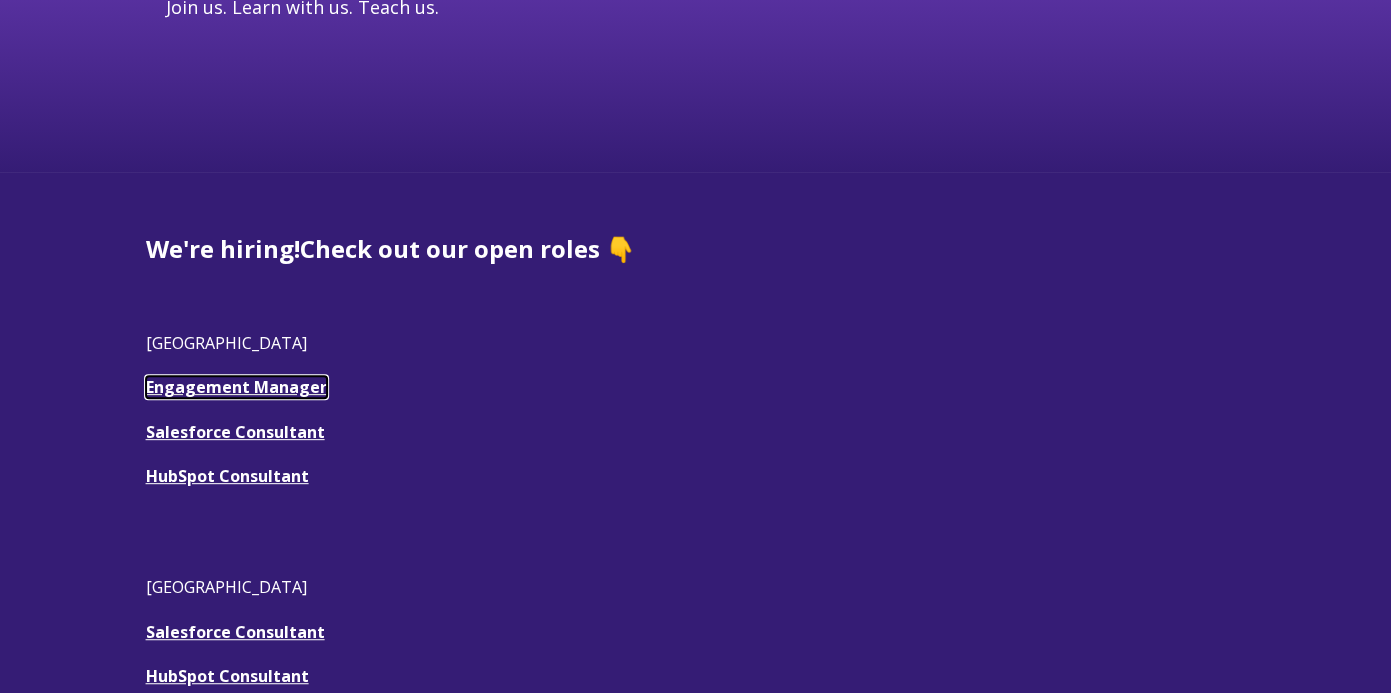 click on "Engagement Manager" at bounding box center [236, 387] 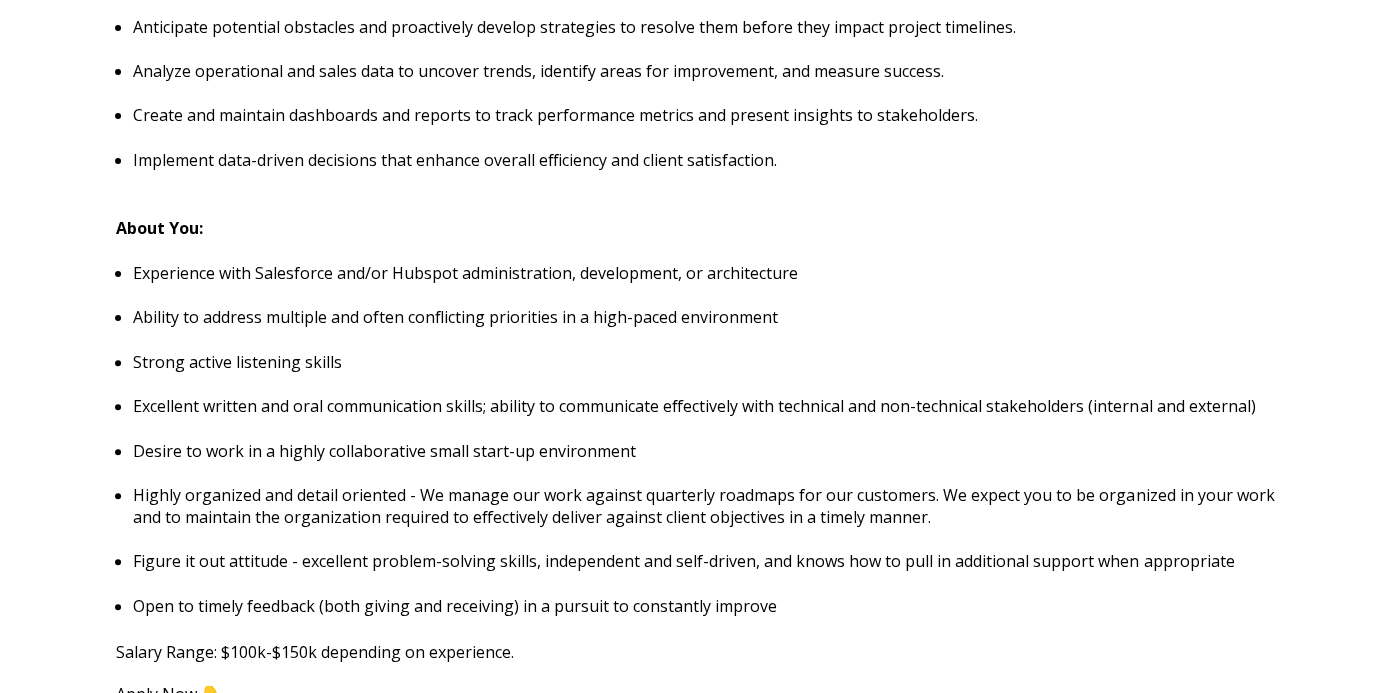 scroll, scrollTop: 1986, scrollLeft: 0, axis: vertical 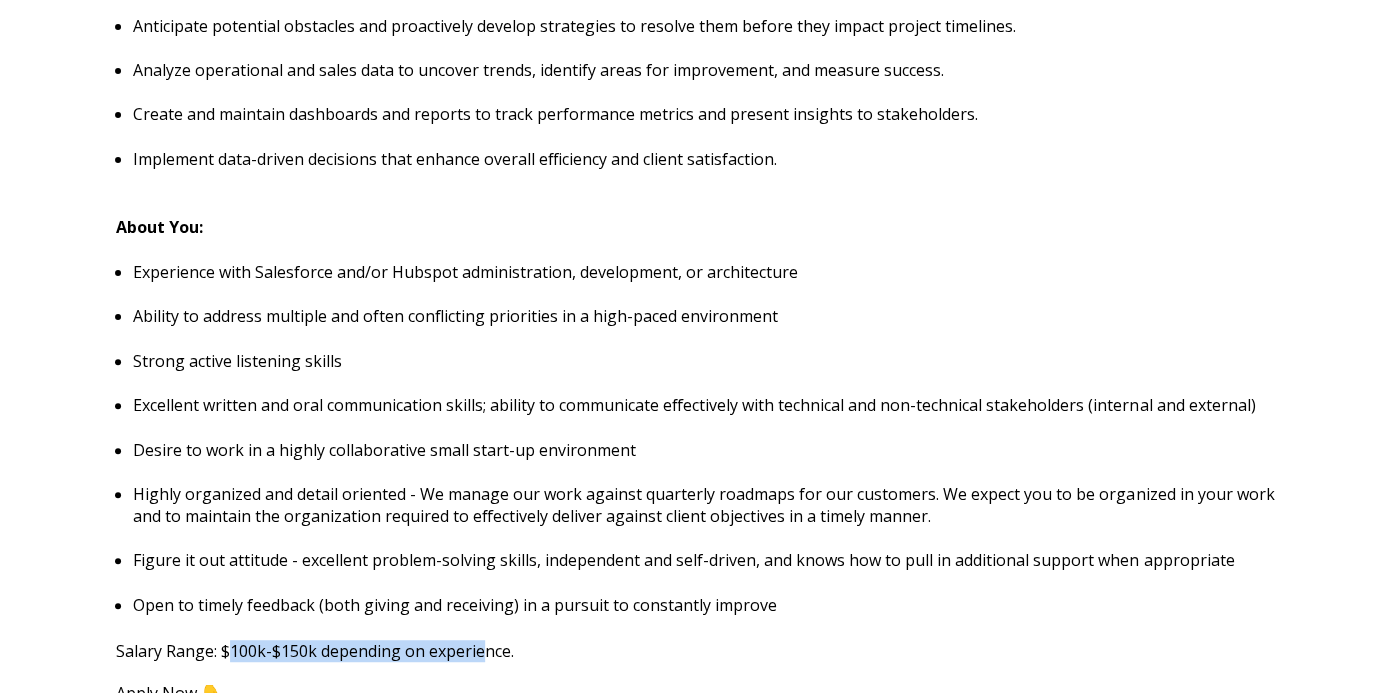 drag, startPoint x: 229, startPoint y: 631, endPoint x: 483, endPoint y: 633, distance: 254.00787 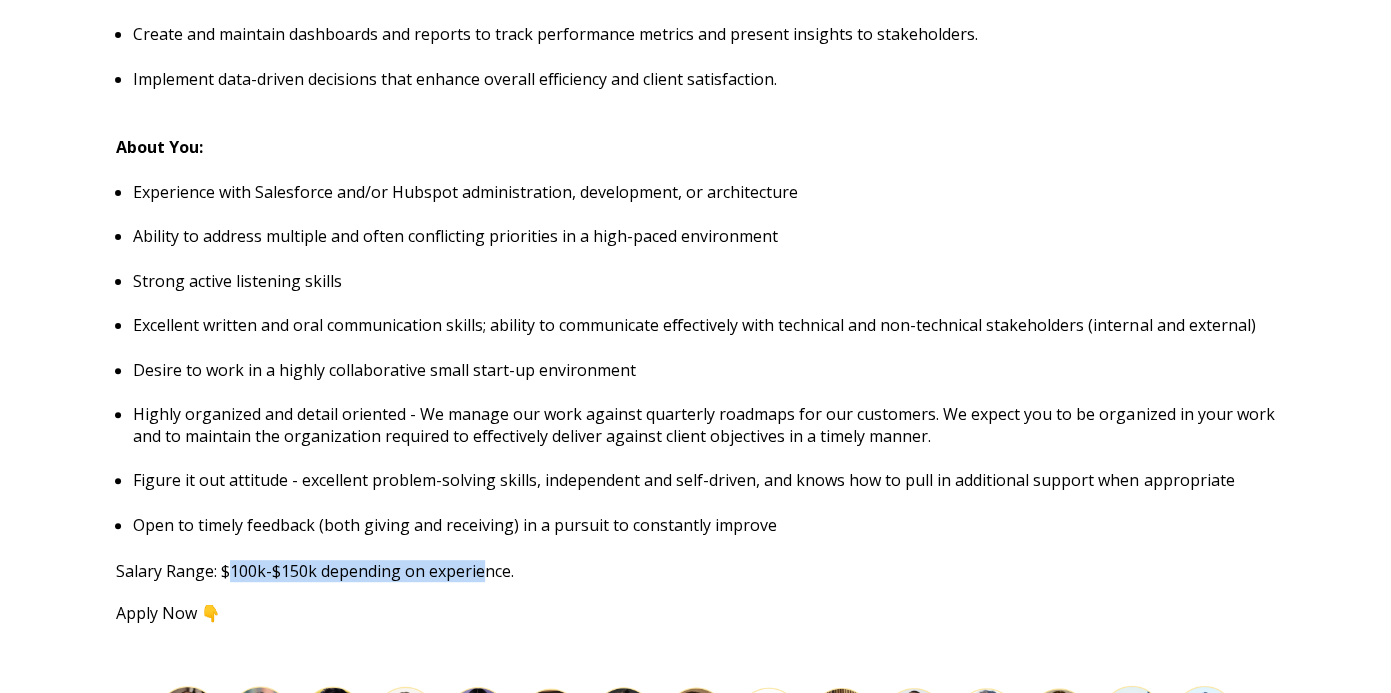 scroll, scrollTop: 2070, scrollLeft: 0, axis: vertical 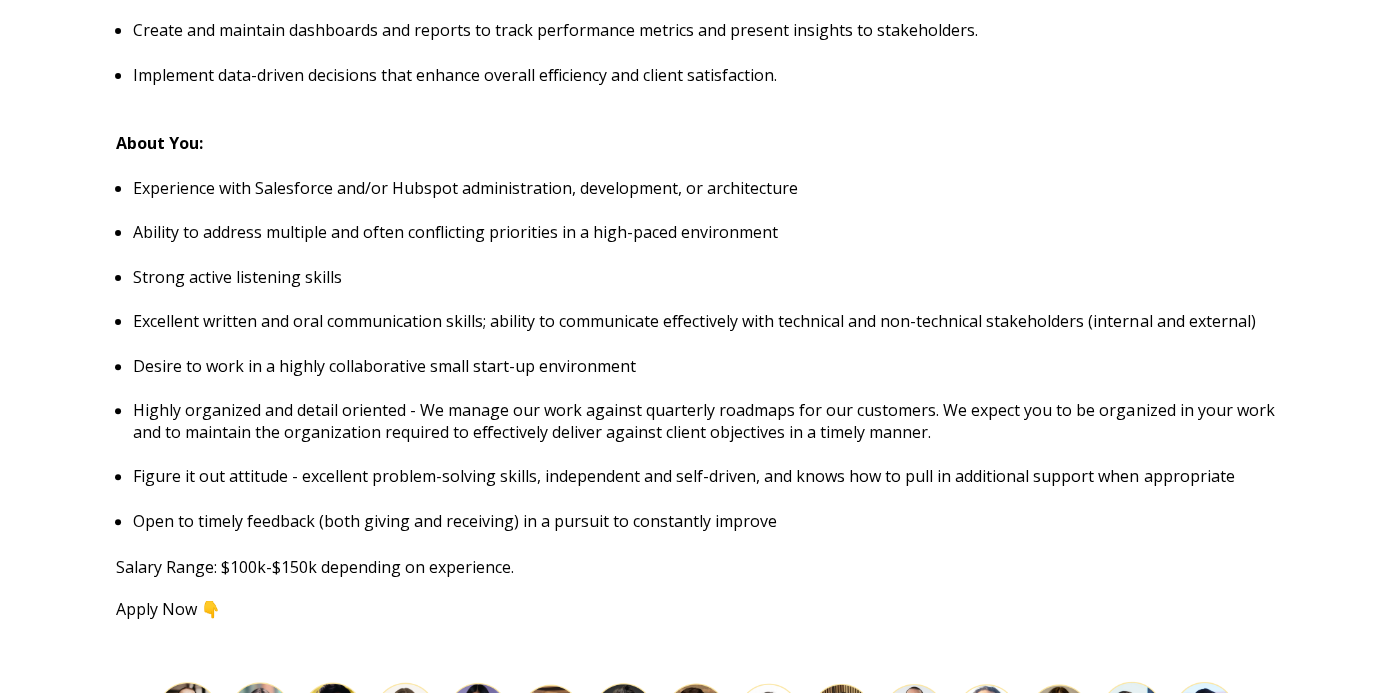 click on "Figure it out attitude - excellent problem-solving skills, independent and self-driven, and knows how to pull in additional support when appropriate" at bounding box center (704, 476) 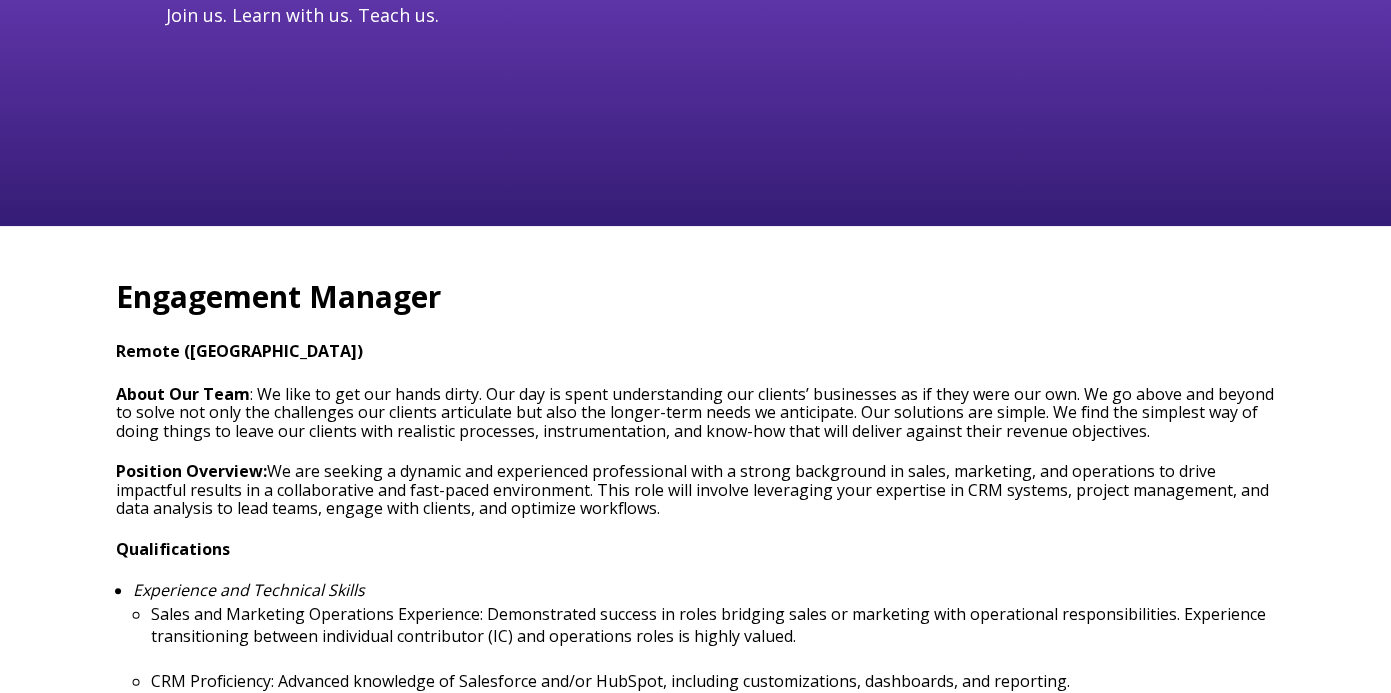 scroll, scrollTop: 403, scrollLeft: 0, axis: vertical 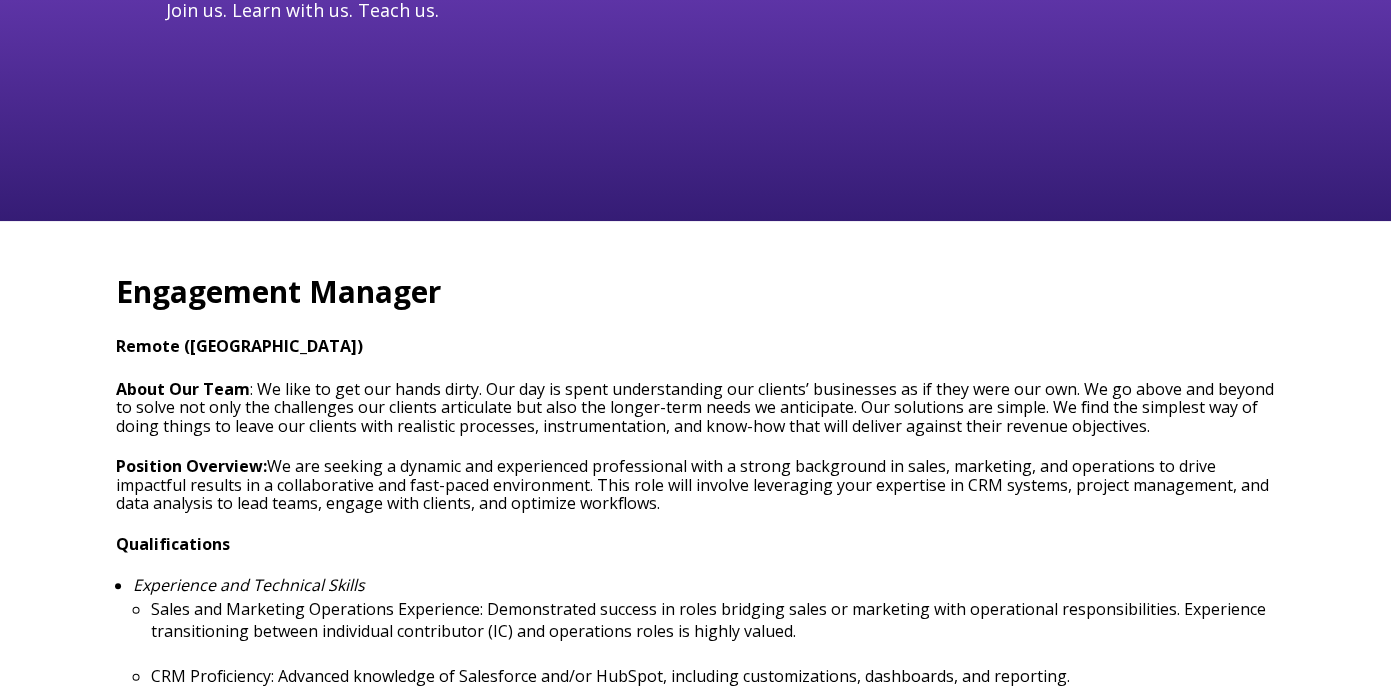click on "Position Overview:  We are seeking a dynamic and experienced professional with a strong background in sales, marketing, and operations to drive impactful results in a collaborative and fast-paced environment. This role will involve leveraging your expertise in CRM systems, project management, and data analysis to lead teams, engage with clients, and optimize workflows." at bounding box center [696, 484] 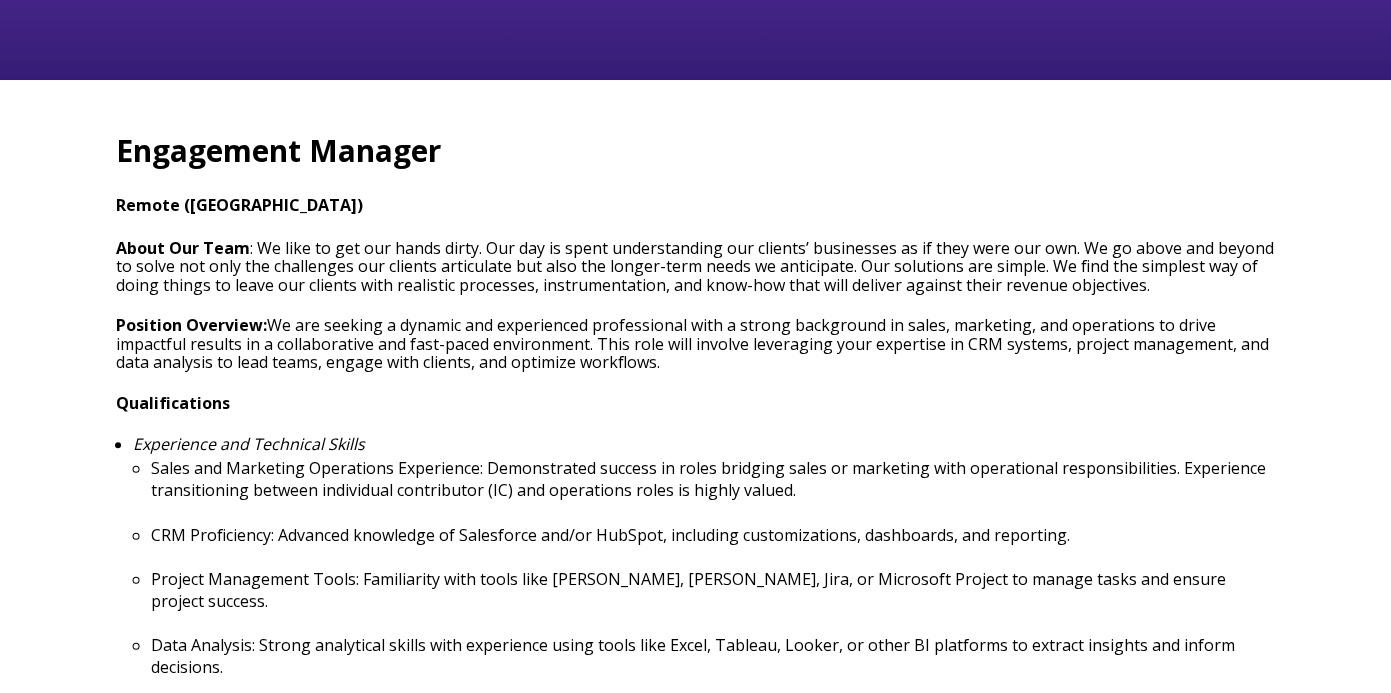 scroll, scrollTop: 545, scrollLeft: 0, axis: vertical 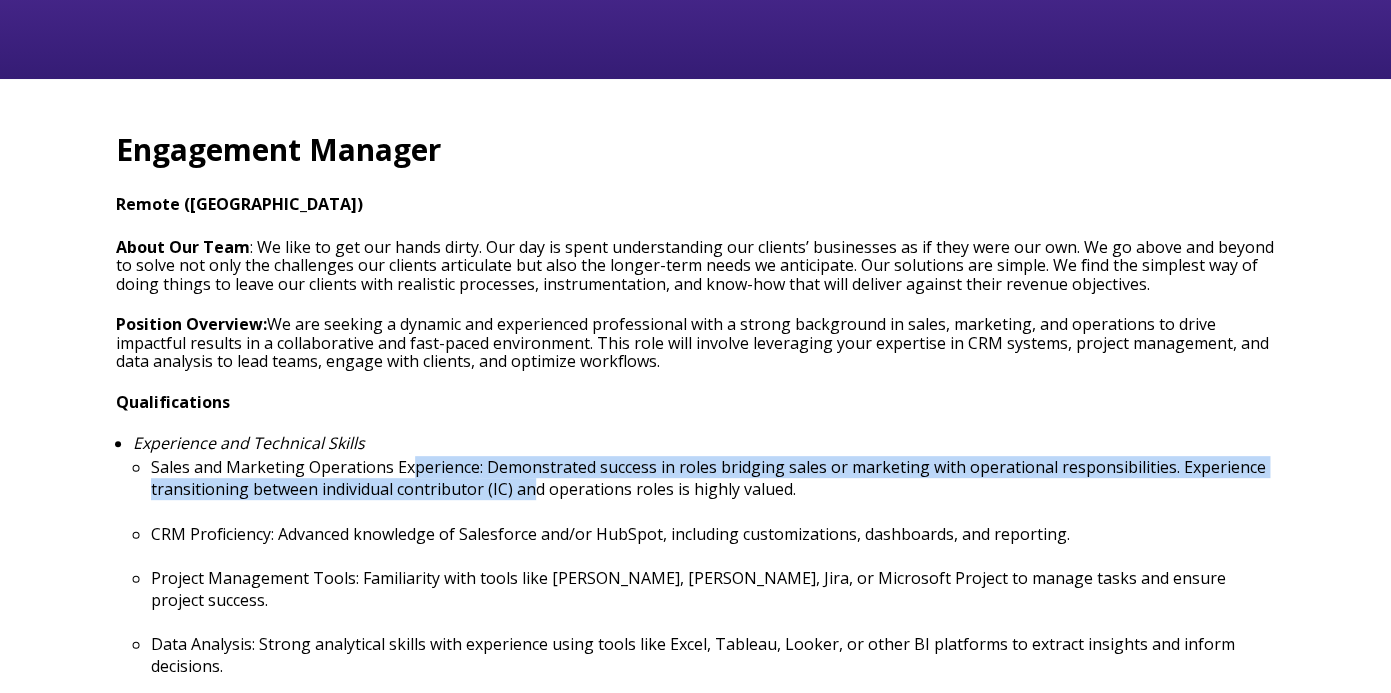 drag, startPoint x: 414, startPoint y: 468, endPoint x: 527, endPoint y: 484, distance: 114.12712 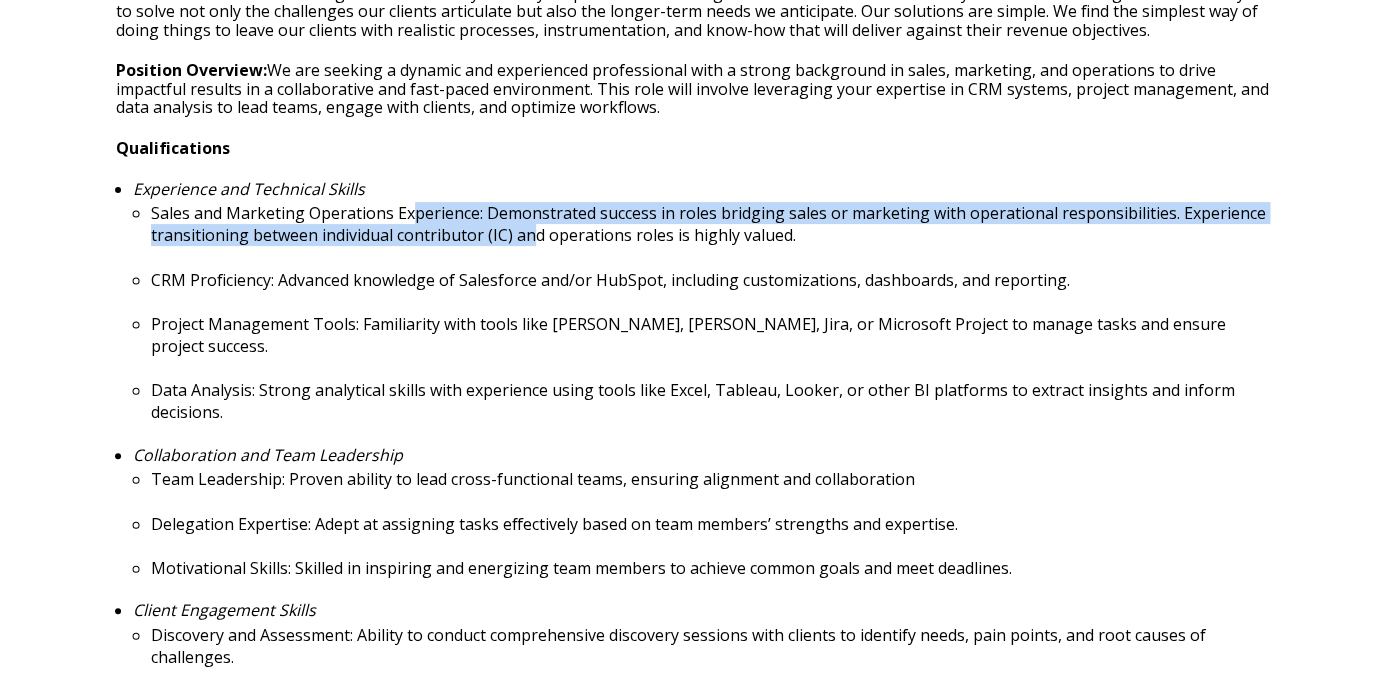 scroll, scrollTop: 804, scrollLeft: 0, axis: vertical 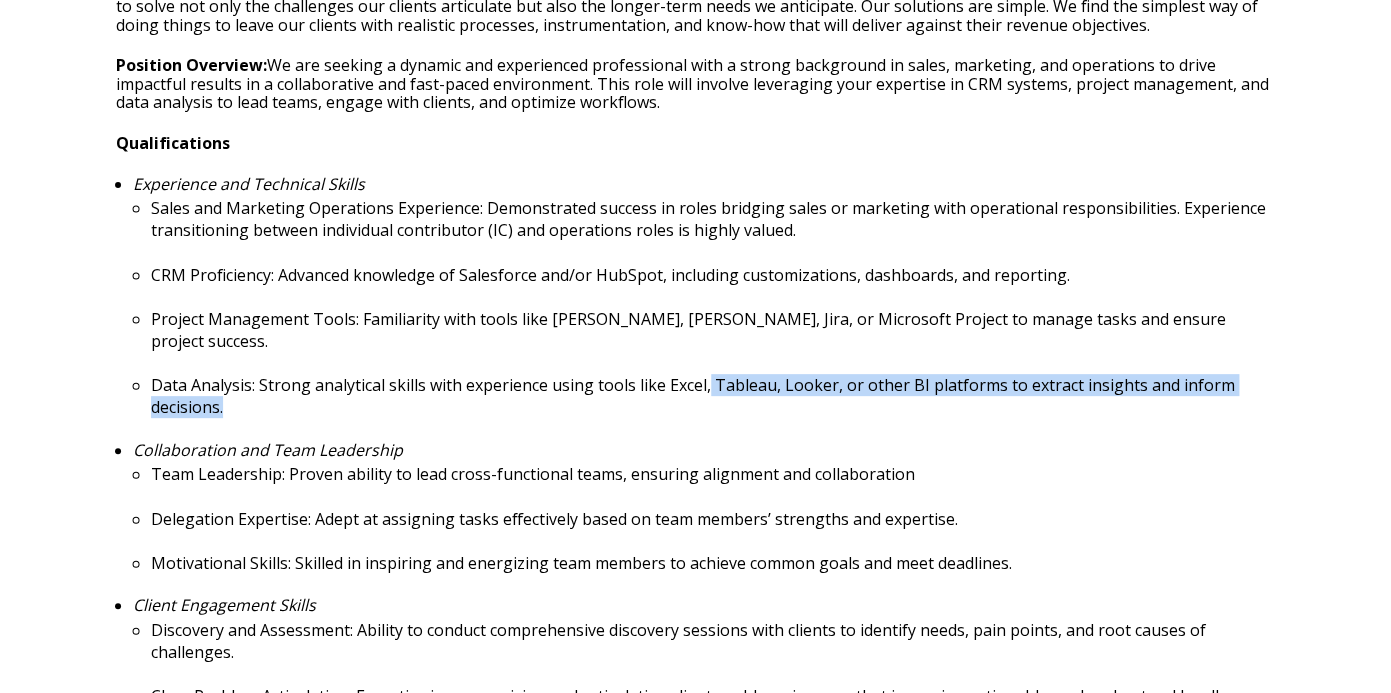 drag, startPoint x: 705, startPoint y: 371, endPoint x: 844, endPoint y: 377, distance: 139.12944 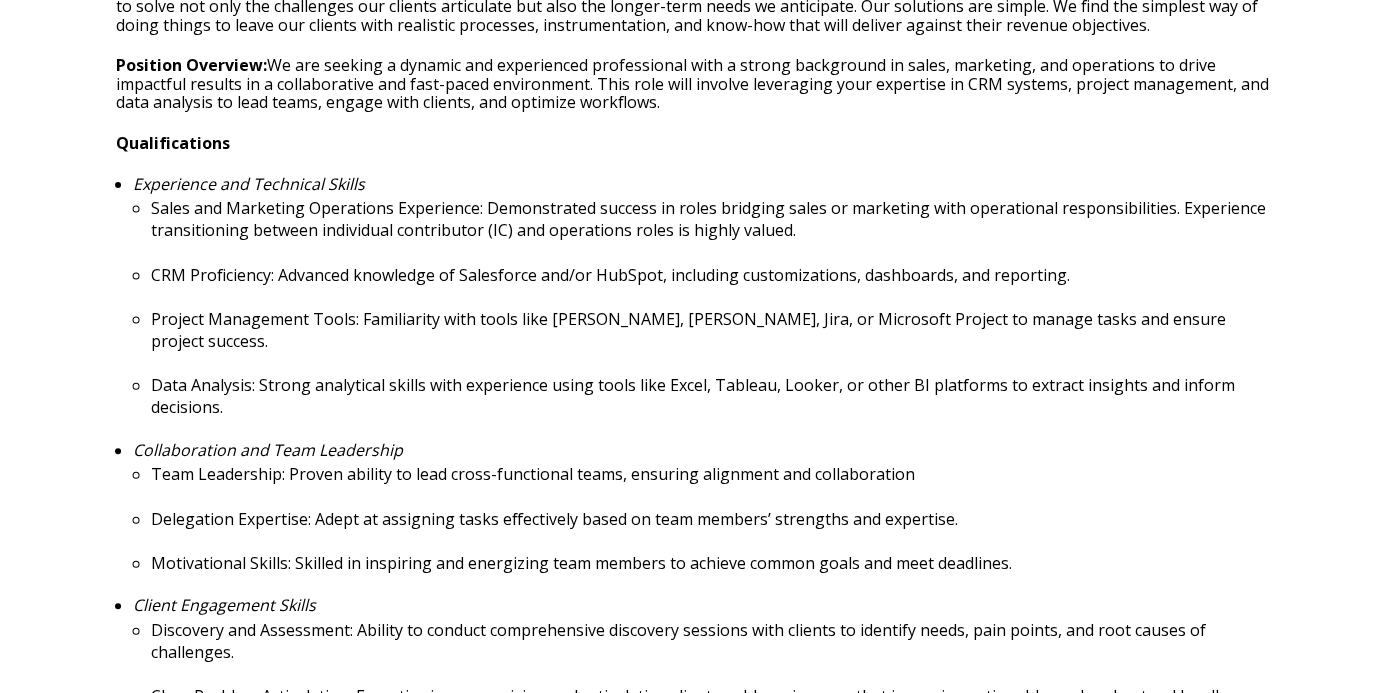 click on "Team Leadership: Proven ability to lead cross-functional teams, ensuring alignment and collaboration" at bounding box center [713, 474] 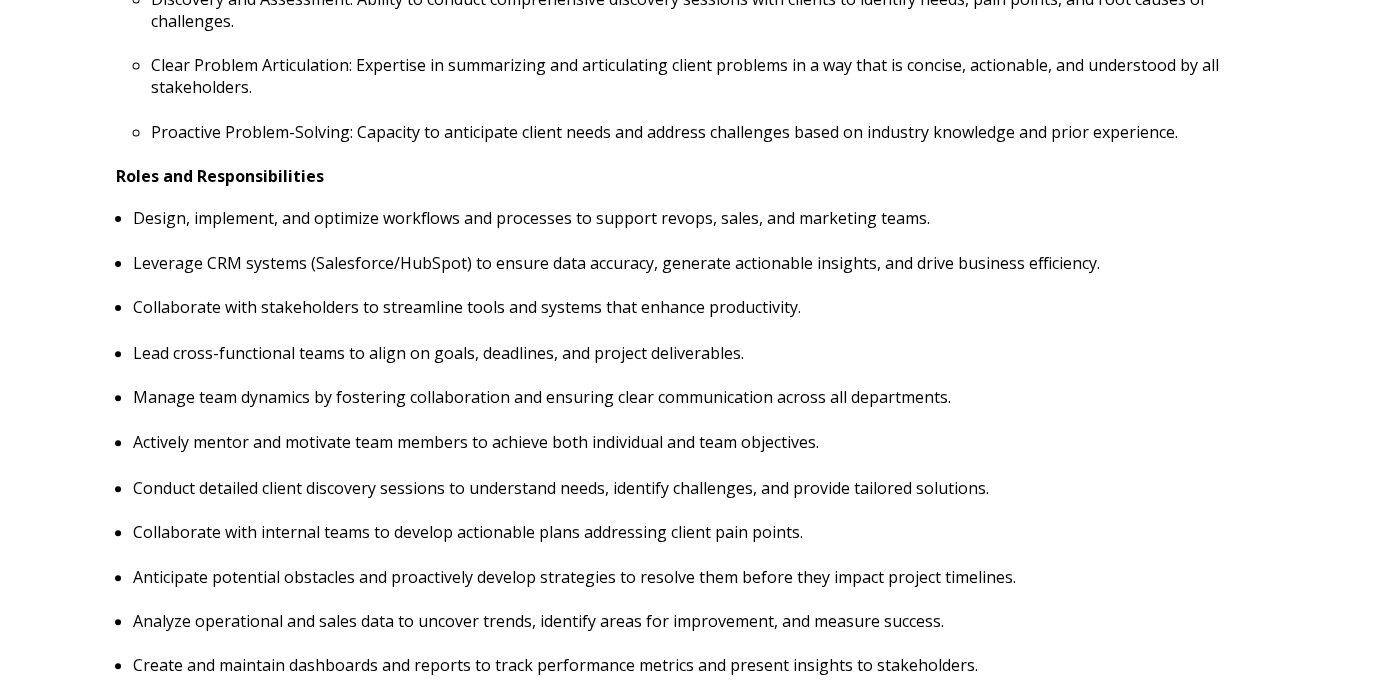 scroll, scrollTop: 1438, scrollLeft: 0, axis: vertical 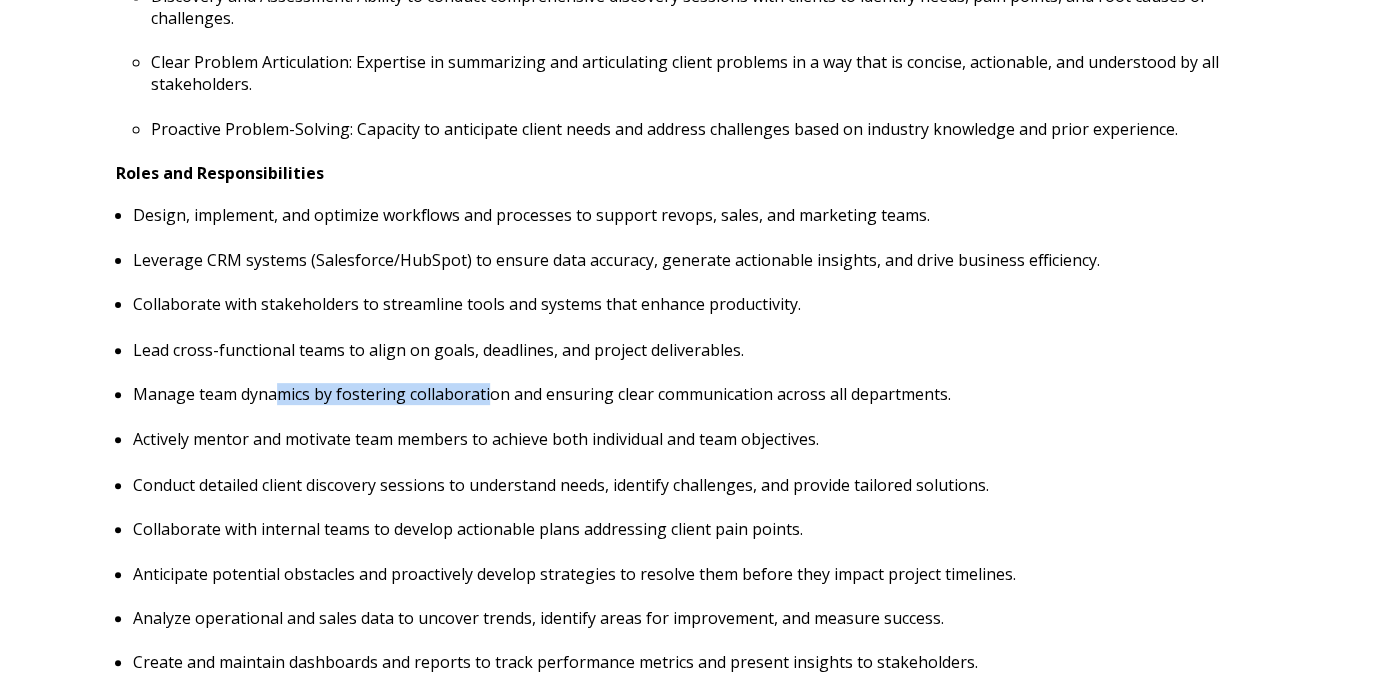 drag, startPoint x: 277, startPoint y: 372, endPoint x: 485, endPoint y: 377, distance: 208.06009 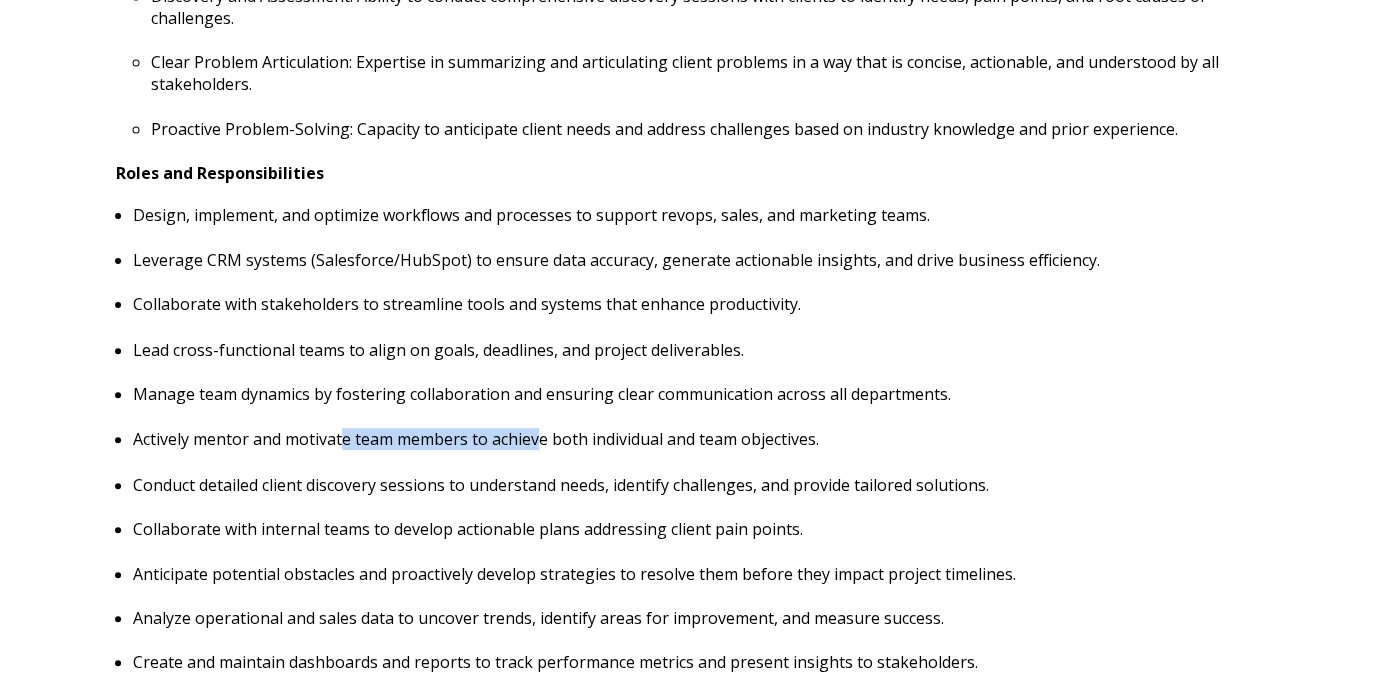 drag, startPoint x: 344, startPoint y: 412, endPoint x: 540, endPoint y: 419, distance: 196.12495 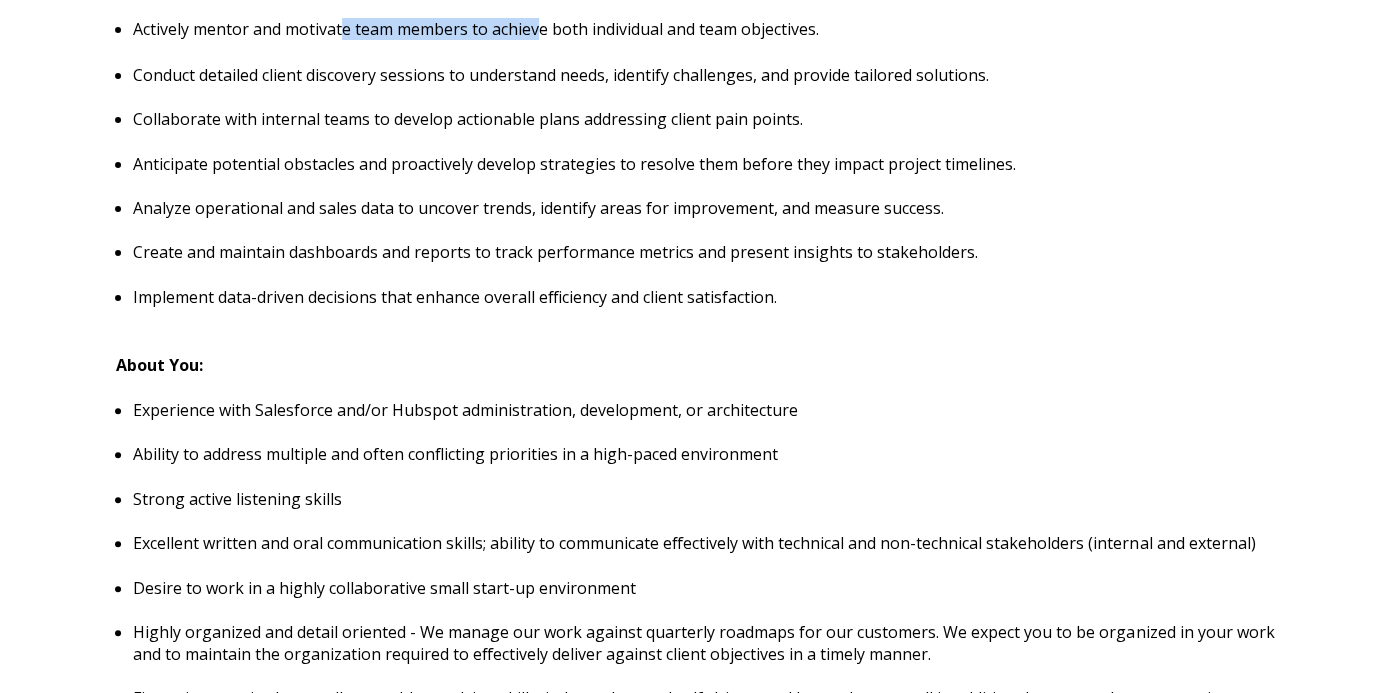 scroll, scrollTop: 1855, scrollLeft: 0, axis: vertical 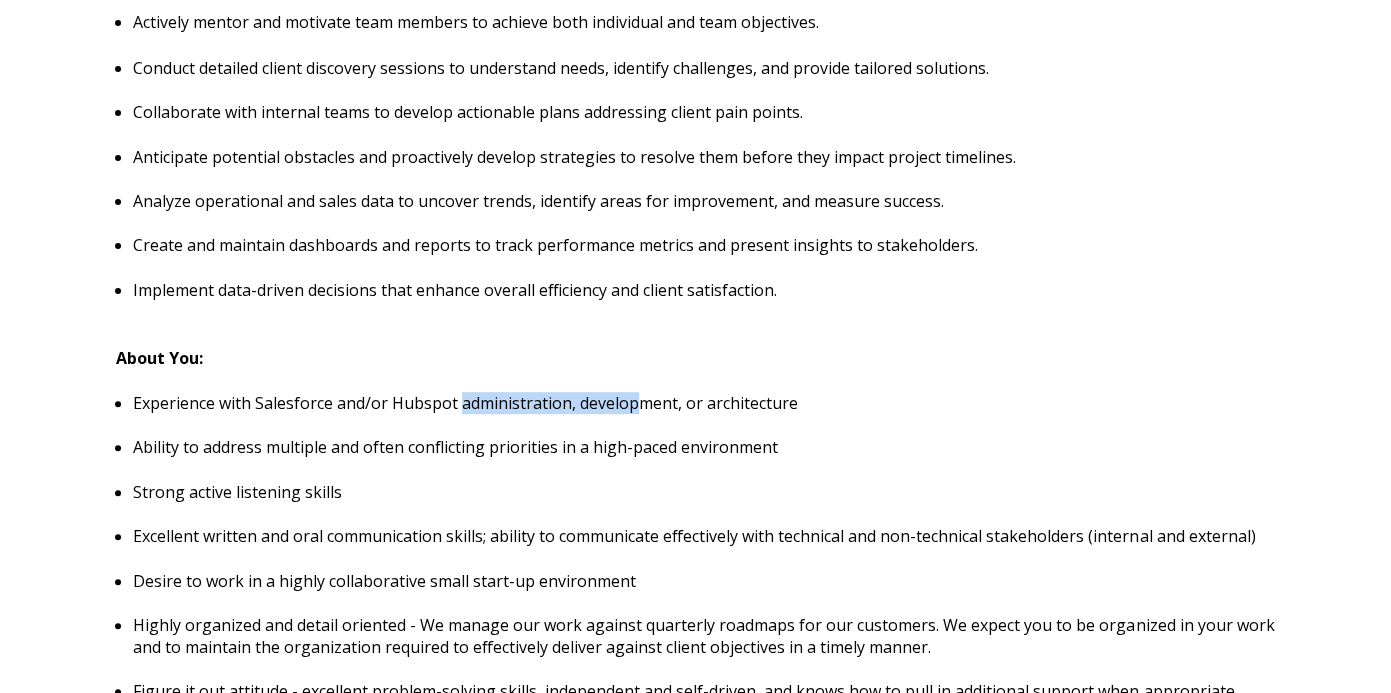 drag, startPoint x: 458, startPoint y: 384, endPoint x: 635, endPoint y: 381, distance: 177.02542 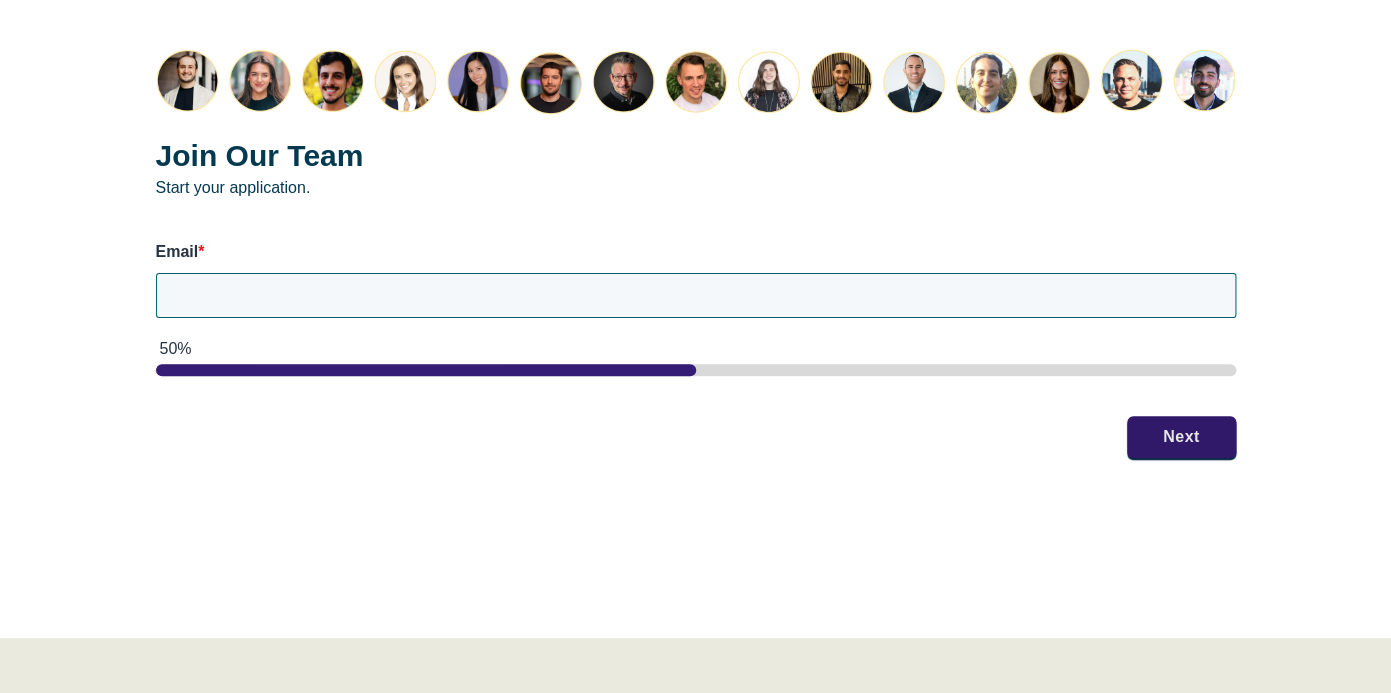 scroll, scrollTop: 2810, scrollLeft: 0, axis: vertical 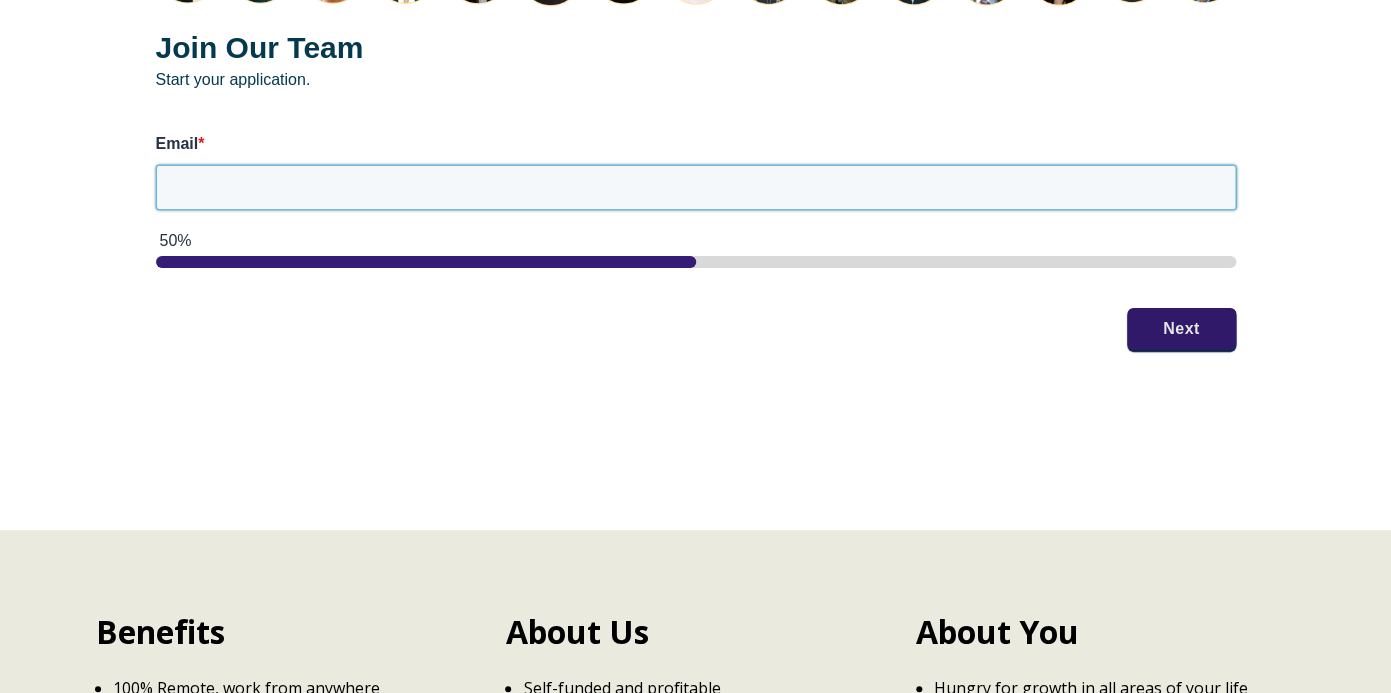 click on "Email *" at bounding box center (696, 187) 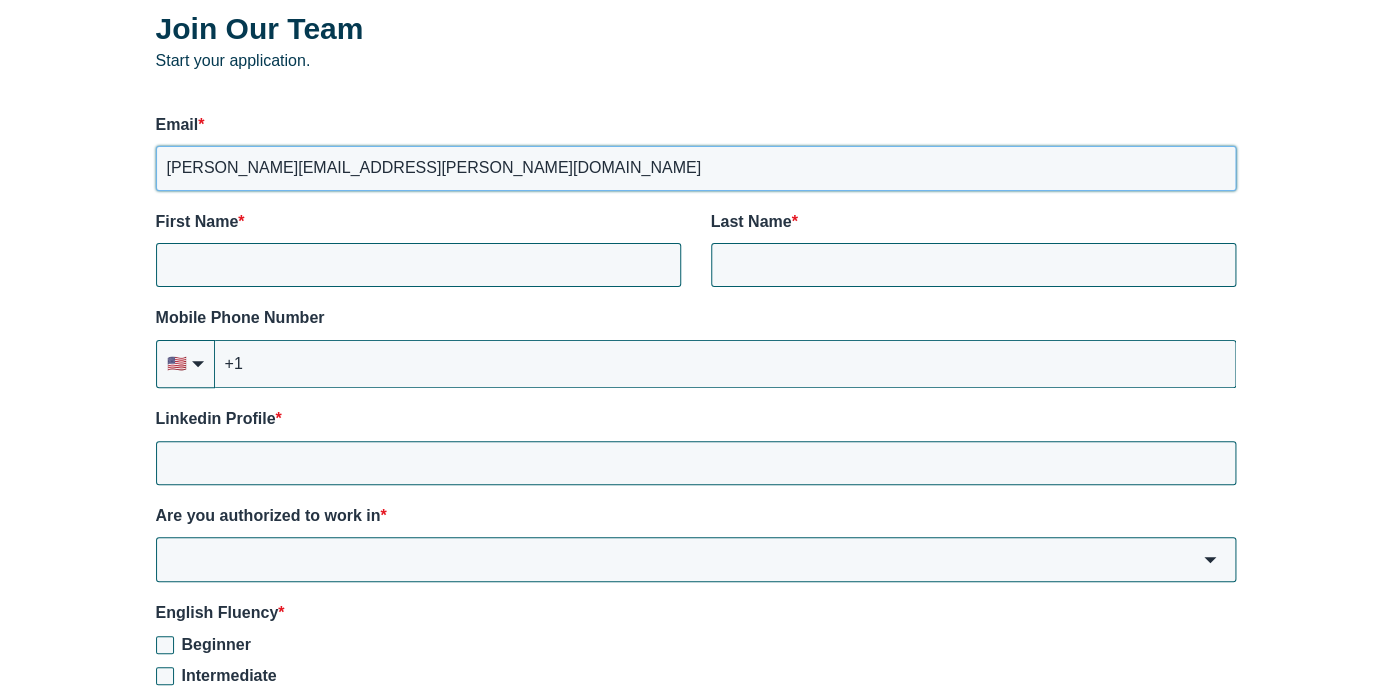 scroll, scrollTop: 2871, scrollLeft: 0, axis: vertical 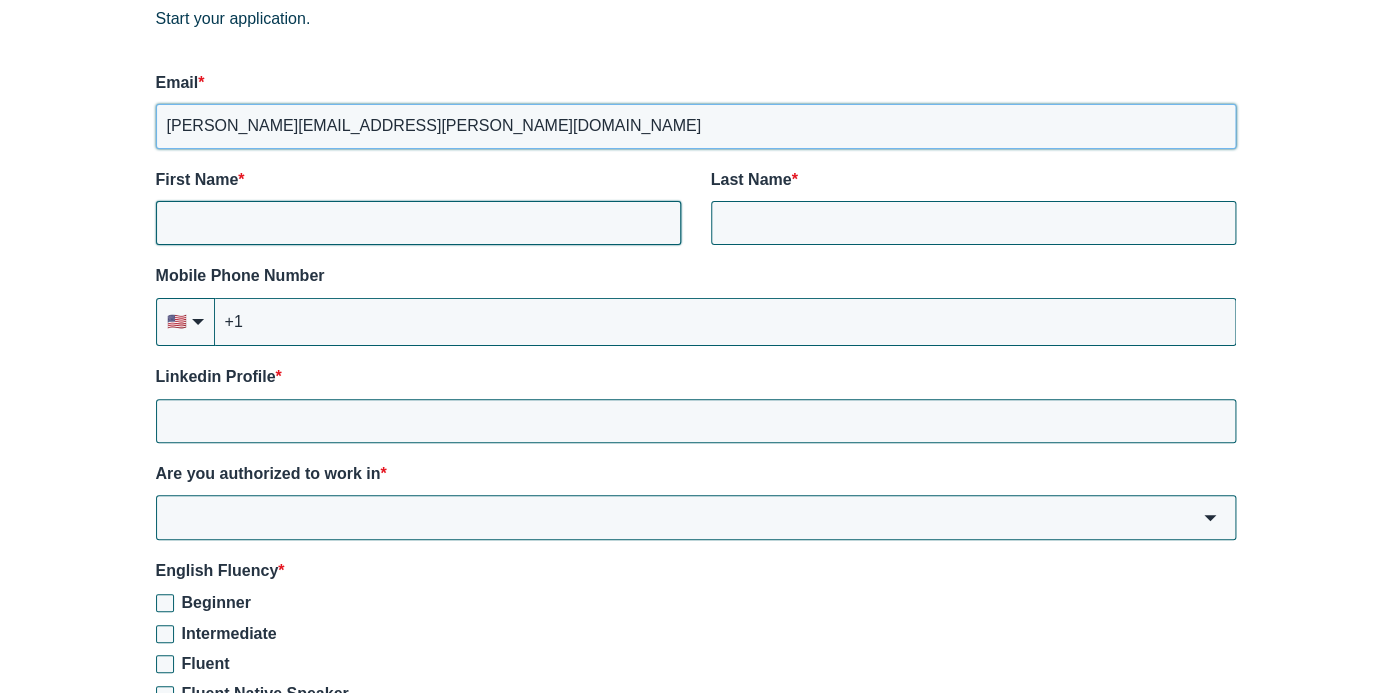 type on "[PERSON_NAME][EMAIL_ADDRESS][PERSON_NAME][DOMAIN_NAME]" 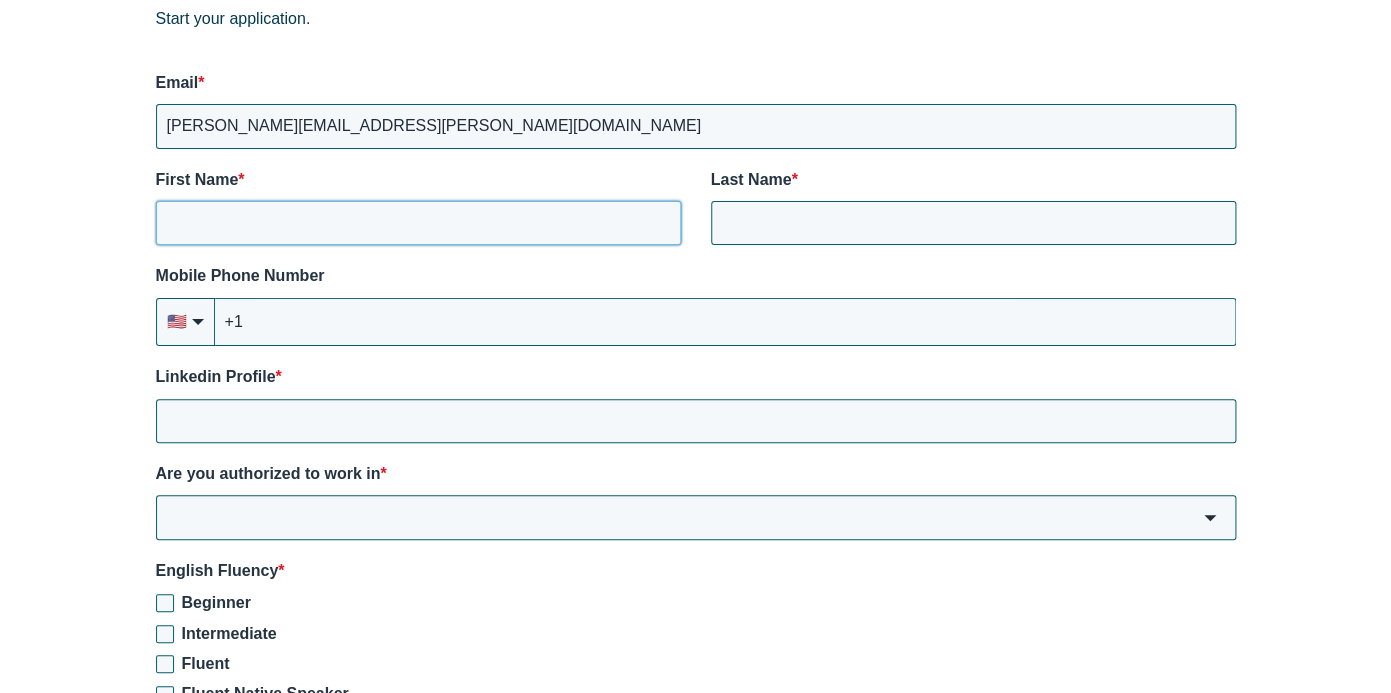 click on "First Name *" at bounding box center [418, 223] 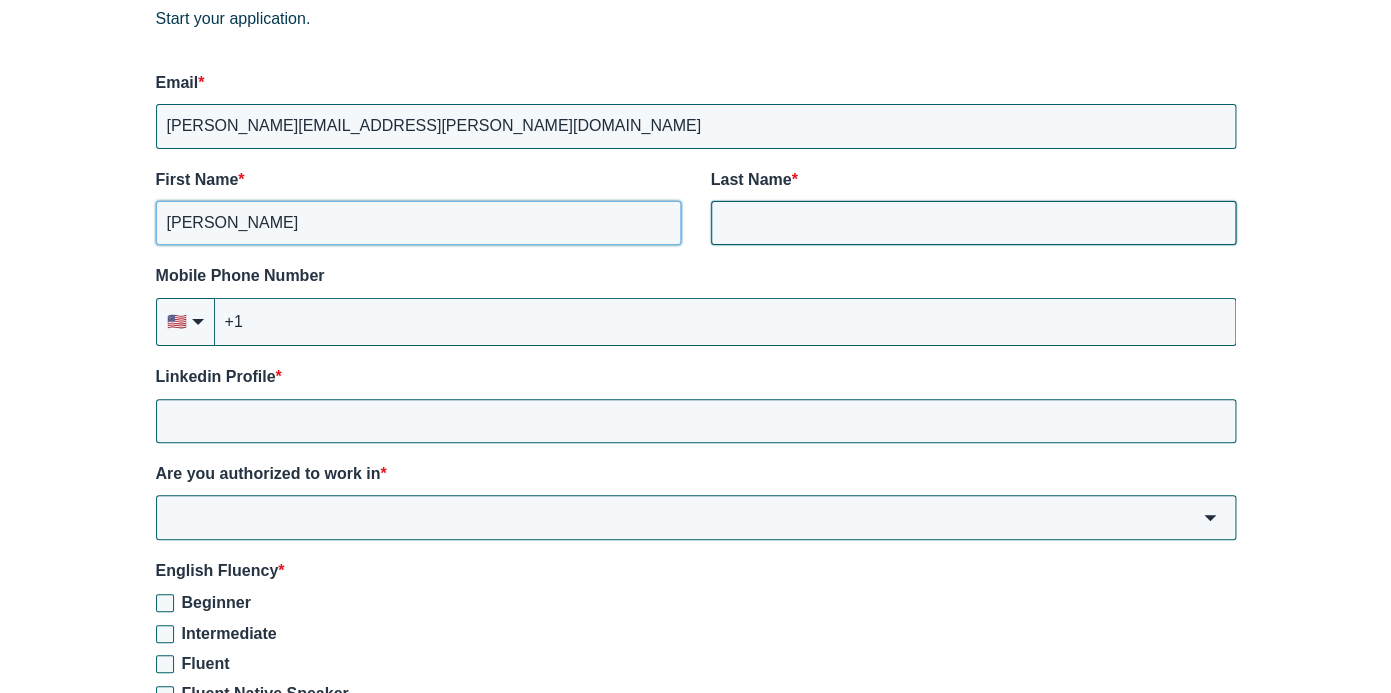 type on "Joyce" 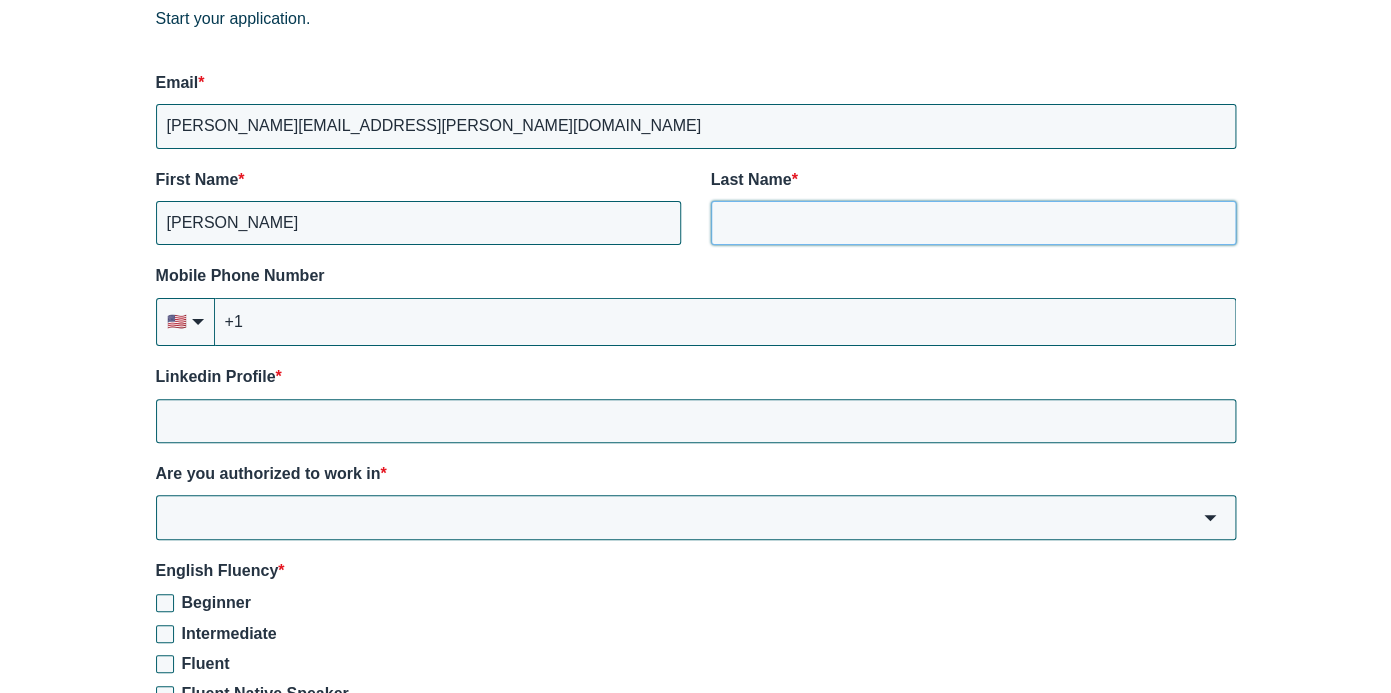 click on "Last Name *" at bounding box center [973, 223] 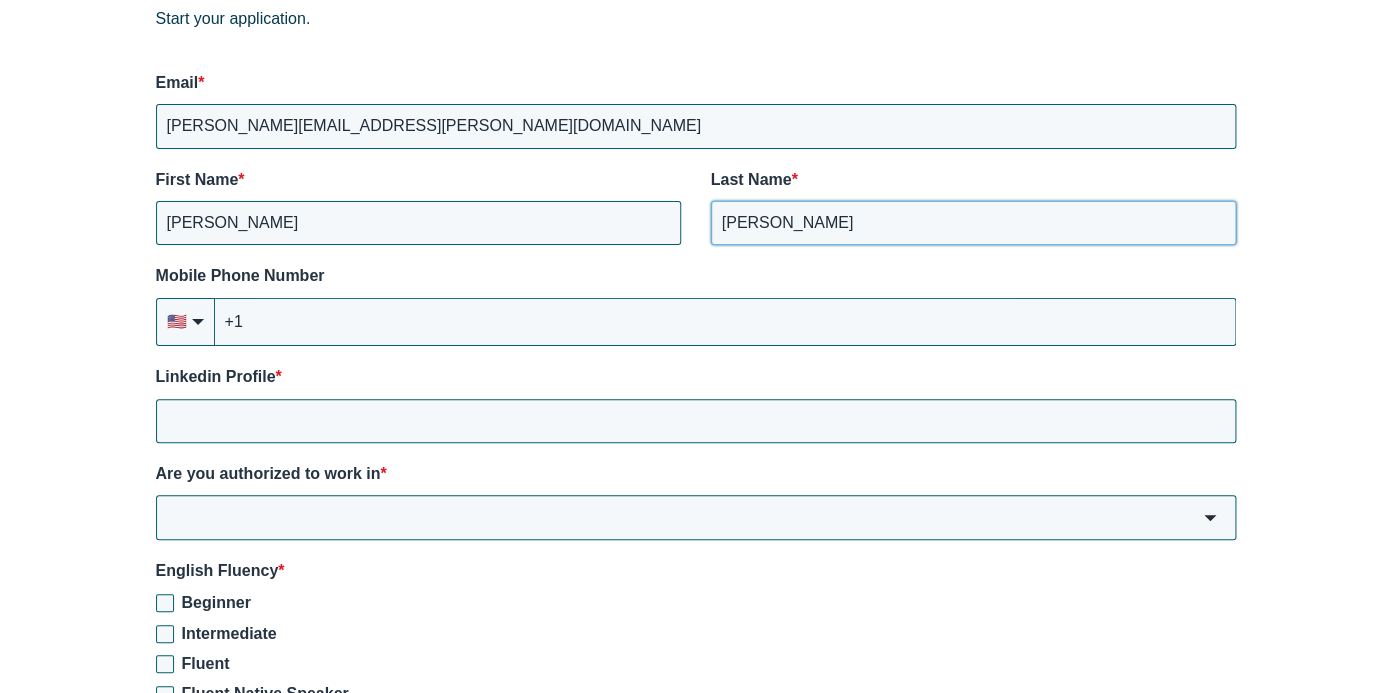 type on "Burke" 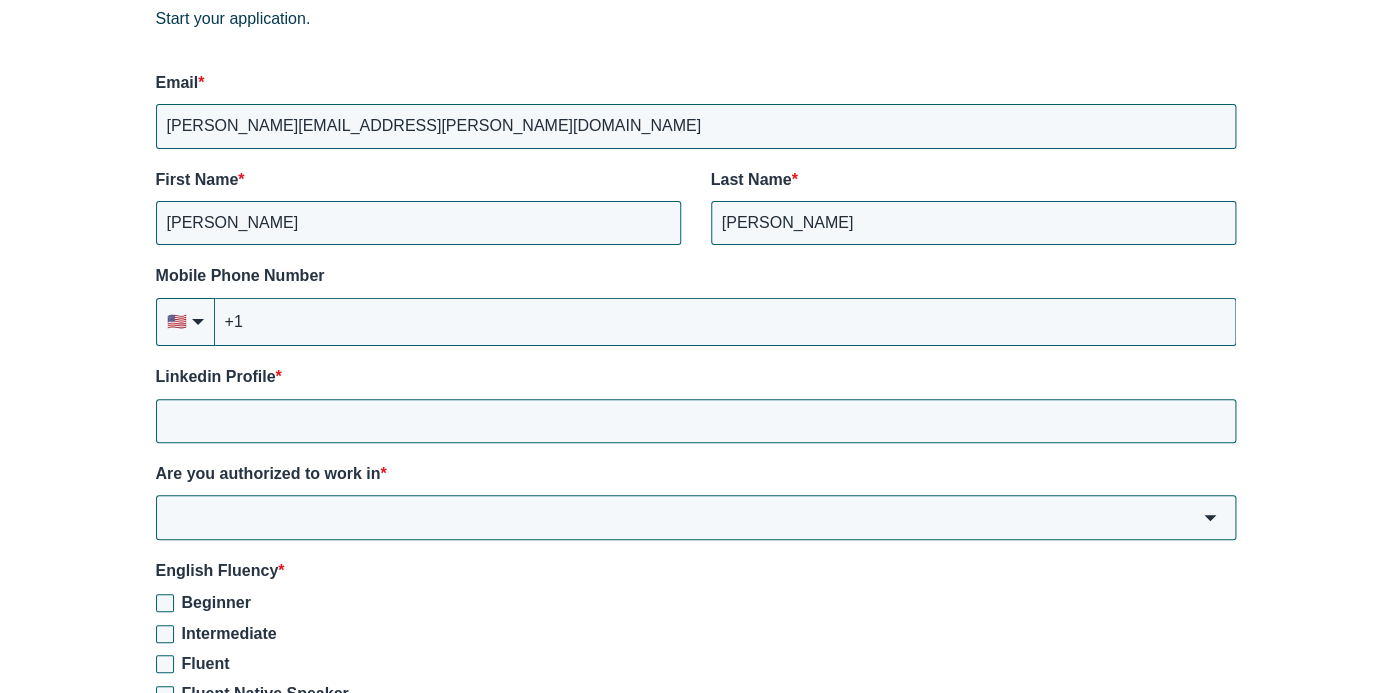 click on "Engagement Manager
Remote (USA)
About Our Team : We like to get our hands dirty. Our day is spent understanding our clients’ businesses as if they were our own. We go above and beyond to solve not only the challenges our clients articulate but also the longer-term needs we anticipate. Our solutions are simple. We find the simplest way of doing things to leave our clients with realistic processes, instrumentation, and know-how that will deliver against their revenue objectives.
Position Overview:  We are seeking a dynamic and experienced professional with a strong background in sales, marketing, and operations to drive impactful results in a collaborative and fast-paced environment. This role will involve leveraging your expertise in CRM systems, project management, and data analysis to lead teams, engage with clients, and optimize workflows.
Qualifications
Experience and Technical Skills
Collaboration and Team Leadership" at bounding box center (695, -671) 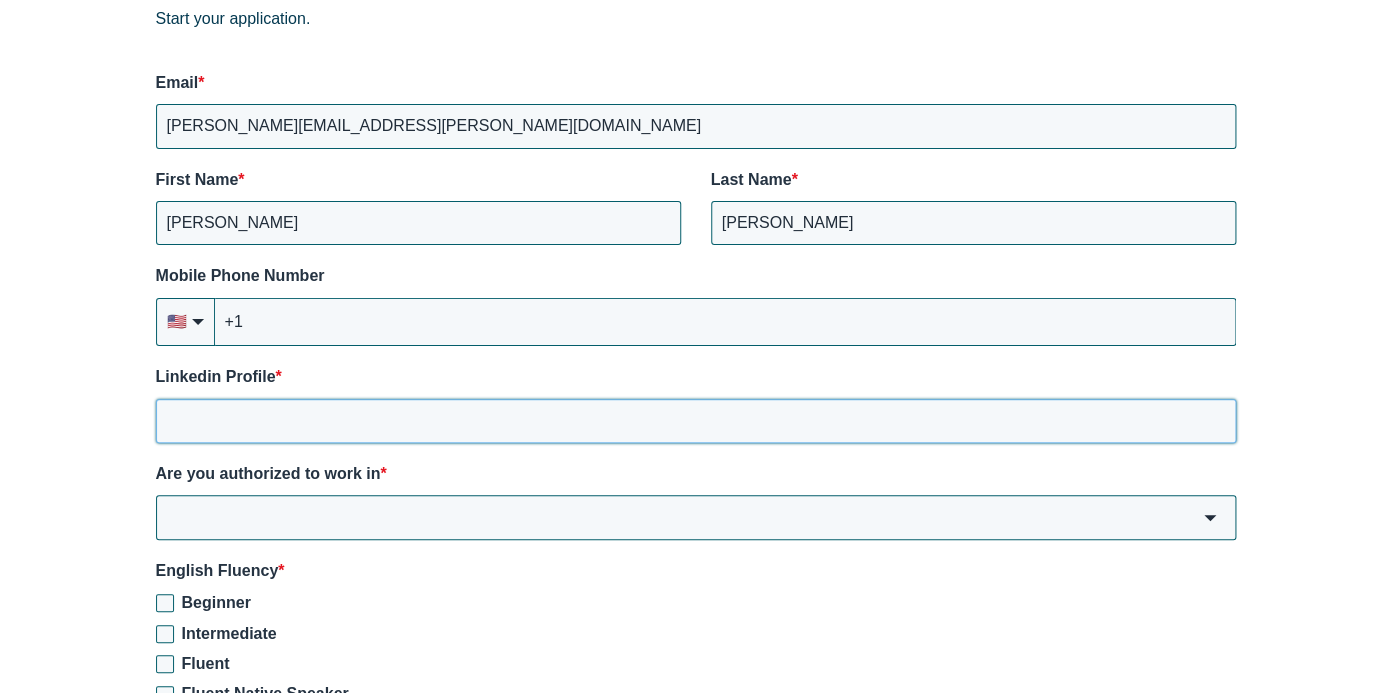 click on "Linkedin Profile *" at bounding box center (696, 421) 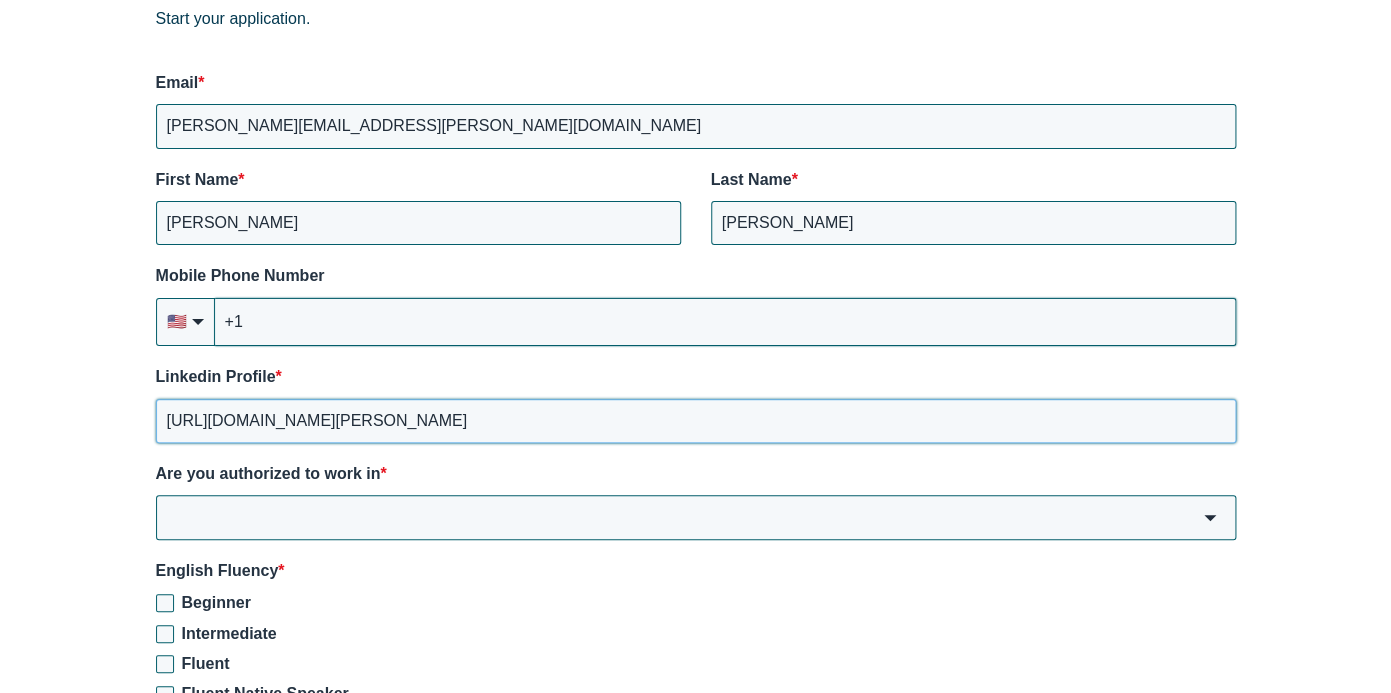 type on "https://www.linkedin.com/in/joyce-burke/" 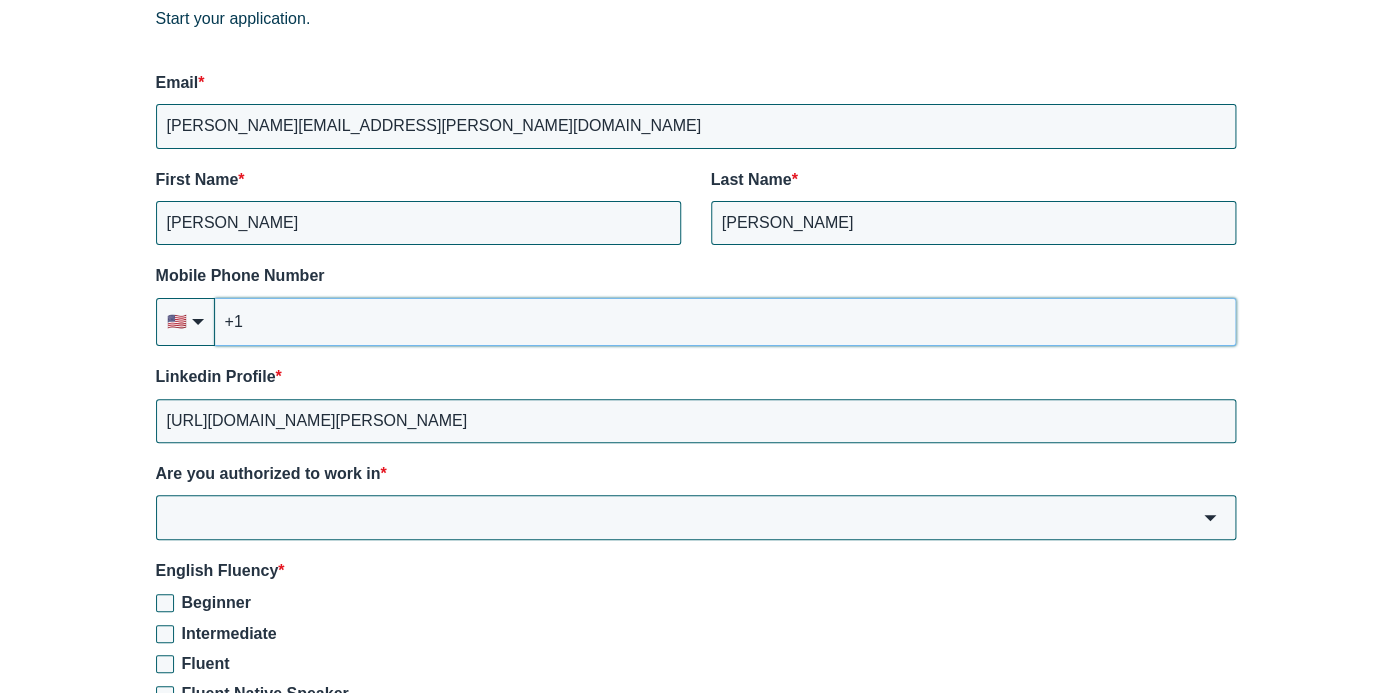 click on "+1" at bounding box center [725, 322] 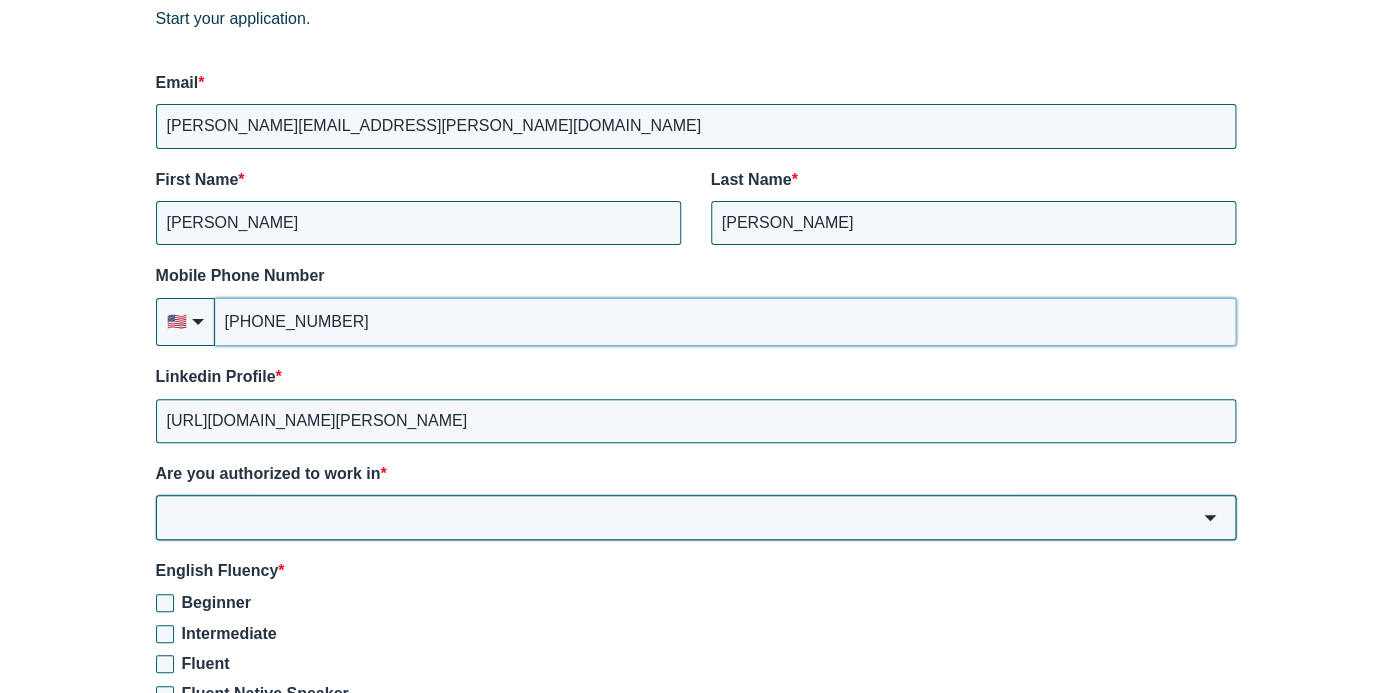 type on "+1 (978) 766-1464" 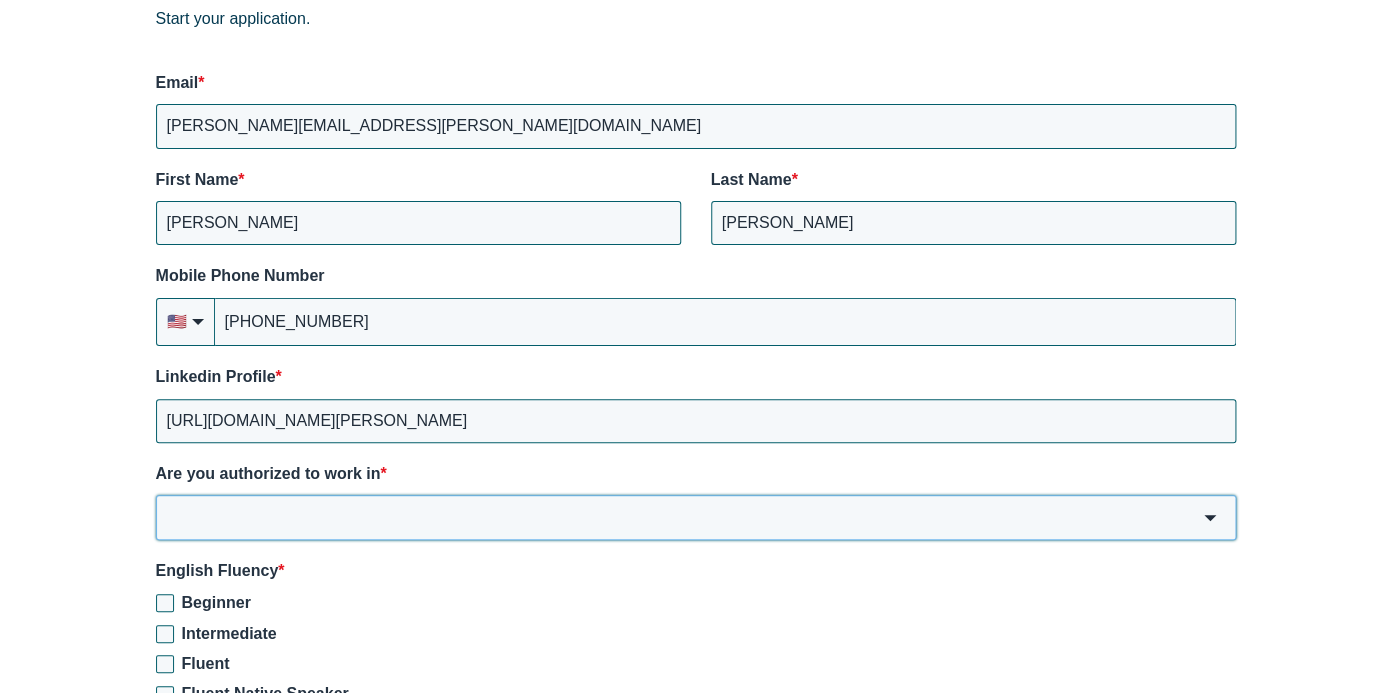 click on "Are you authorized to work in *" at bounding box center [696, 517] 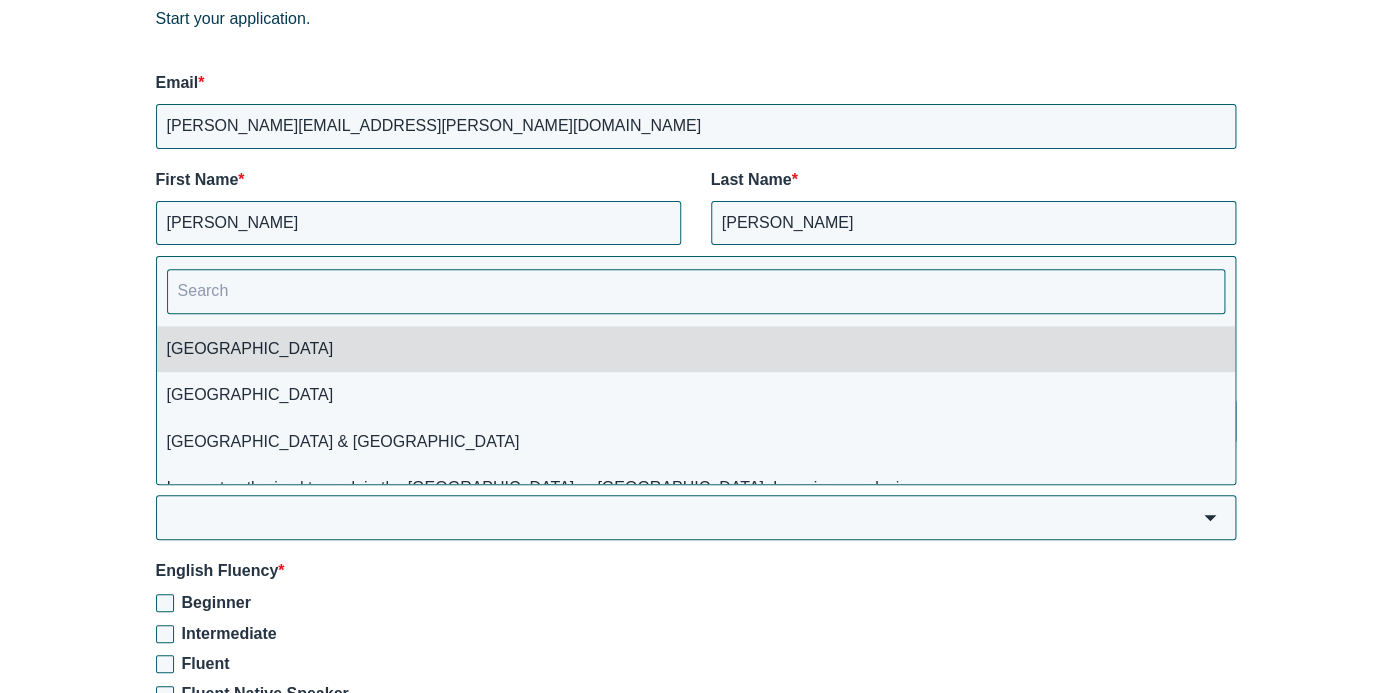 click on "USA" at bounding box center (696, 349) 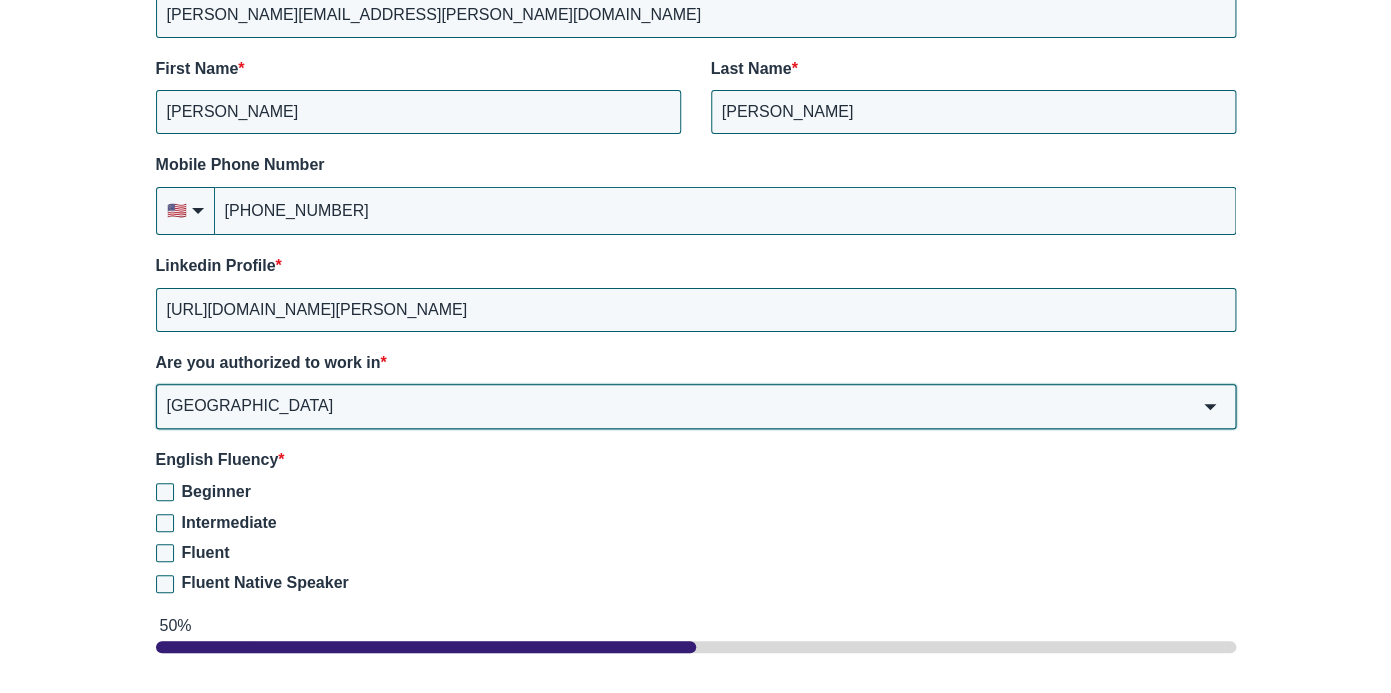 scroll, scrollTop: 2981, scrollLeft: 0, axis: vertical 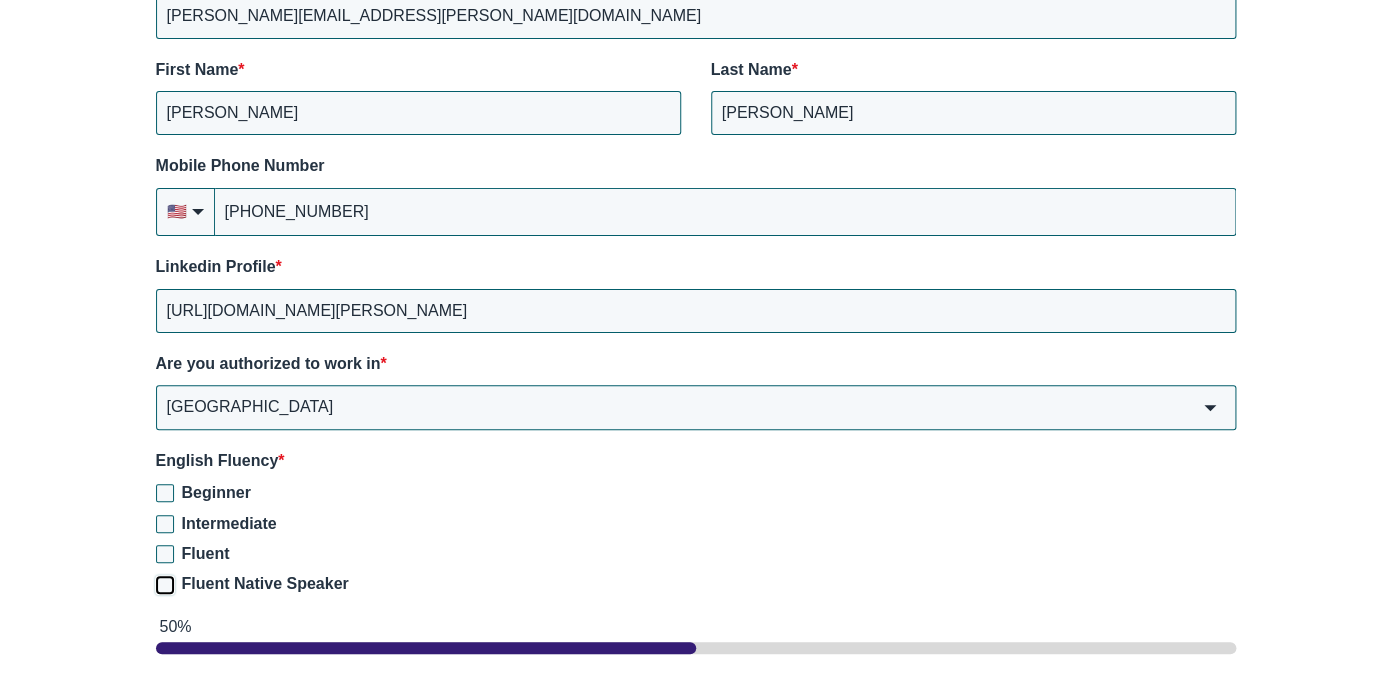 click on "Fluent Native Speaker" at bounding box center (165, 585) 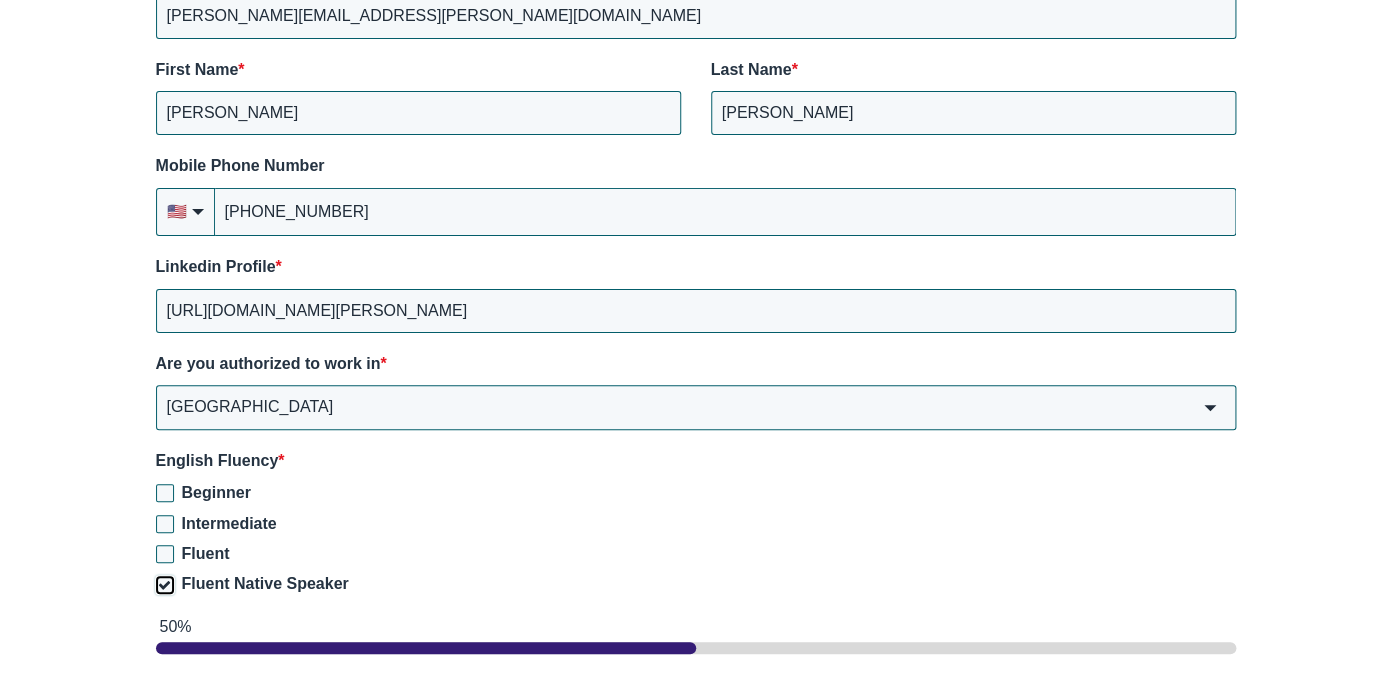 checkbox on "true" 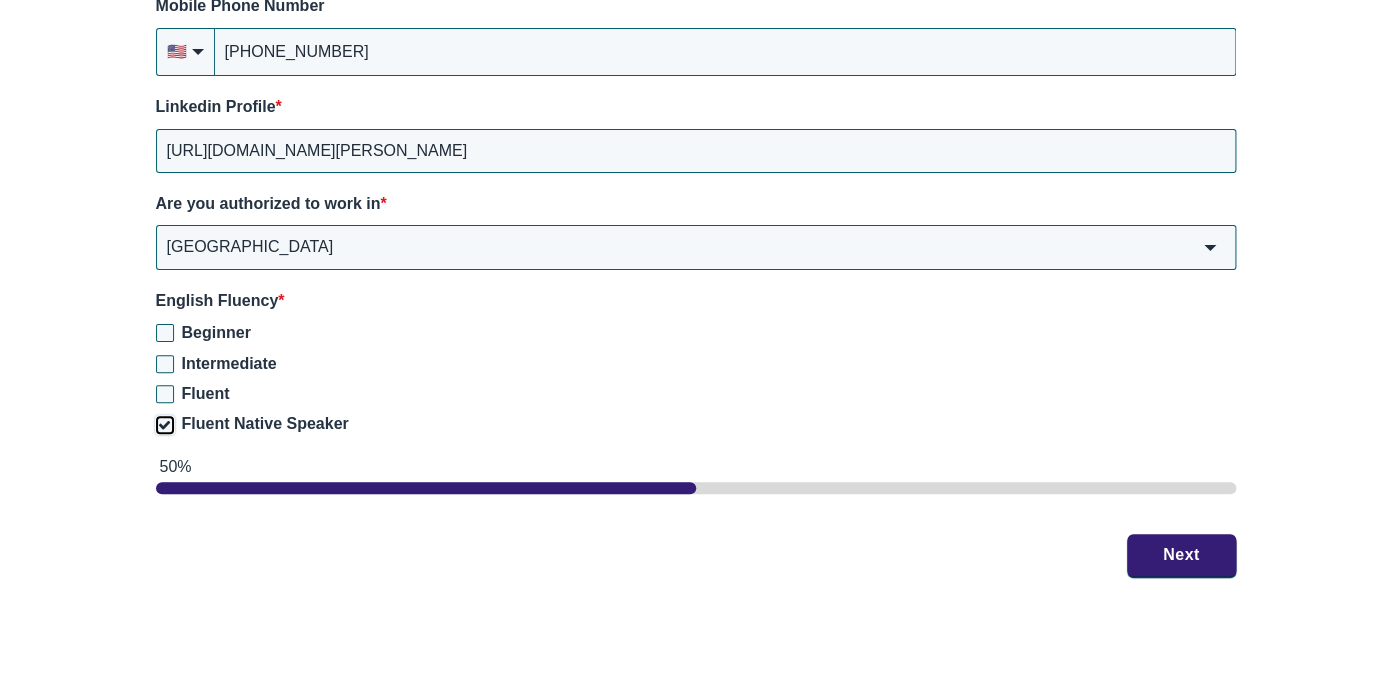 scroll, scrollTop: 3147, scrollLeft: 0, axis: vertical 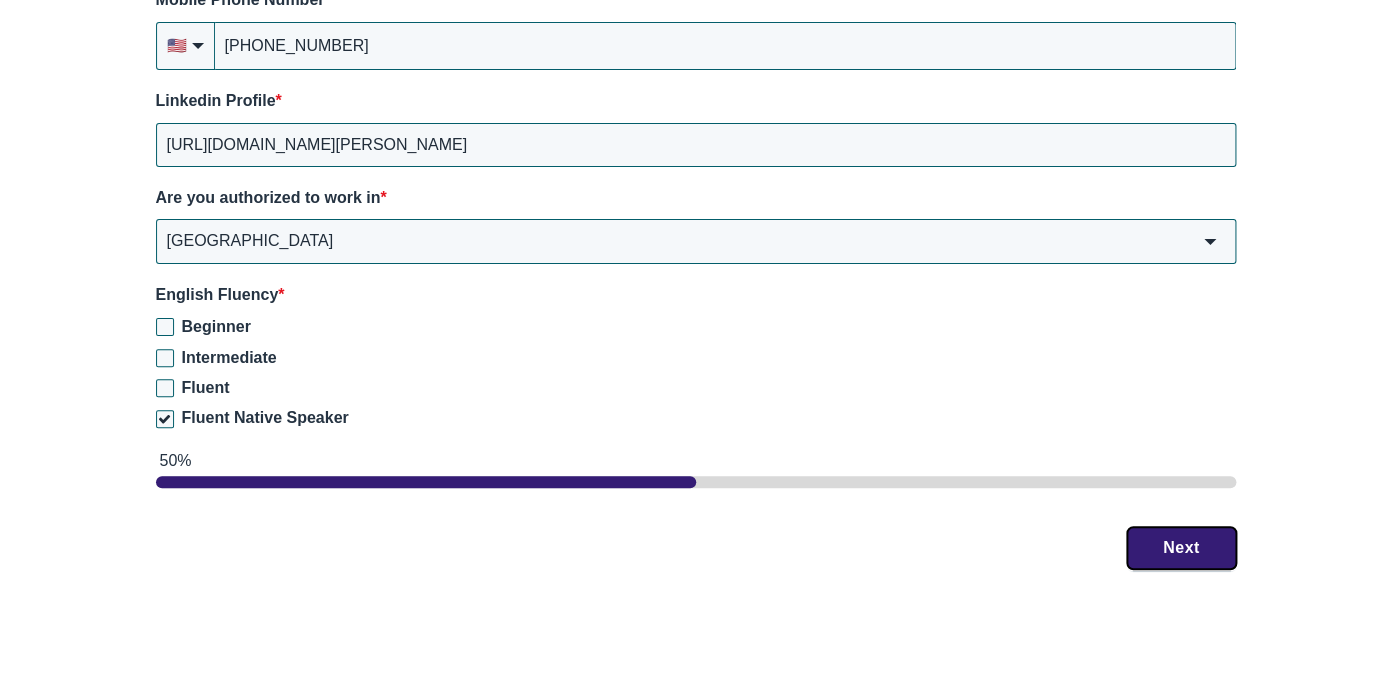 click on "Next" at bounding box center [1181, 548] 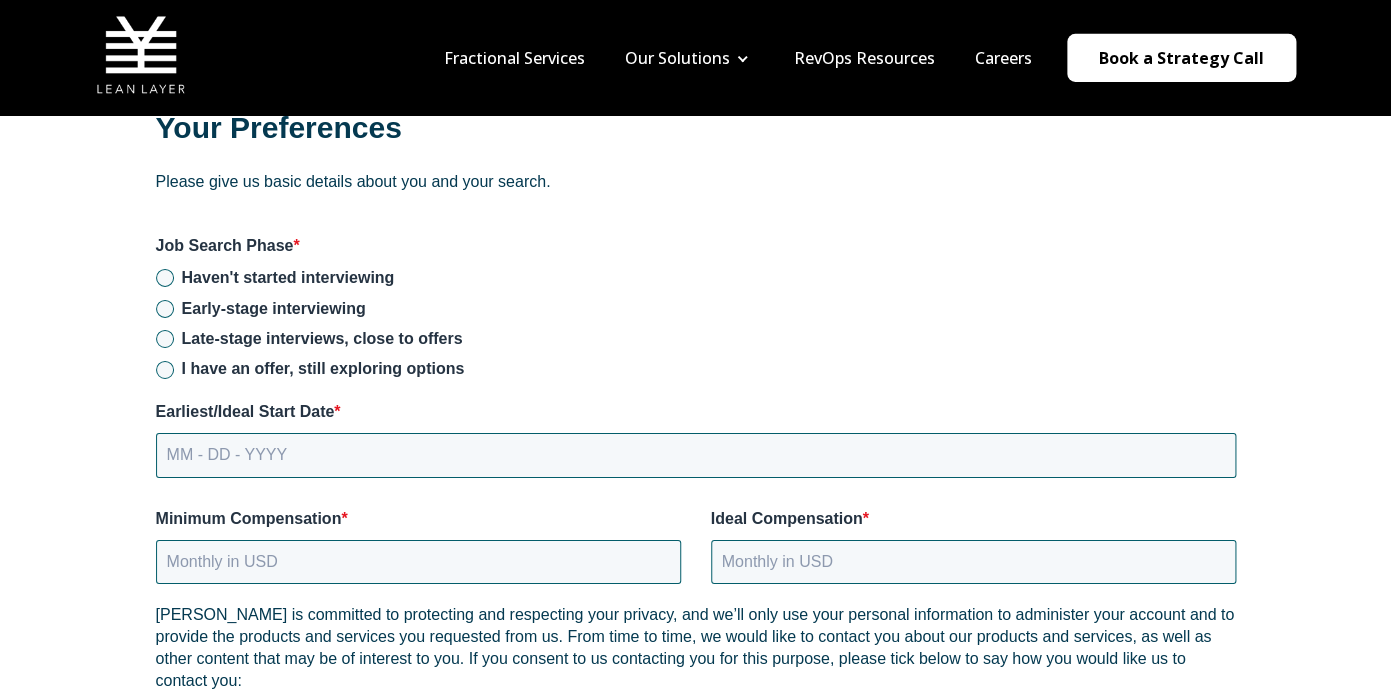 scroll, scrollTop: 2636, scrollLeft: 0, axis: vertical 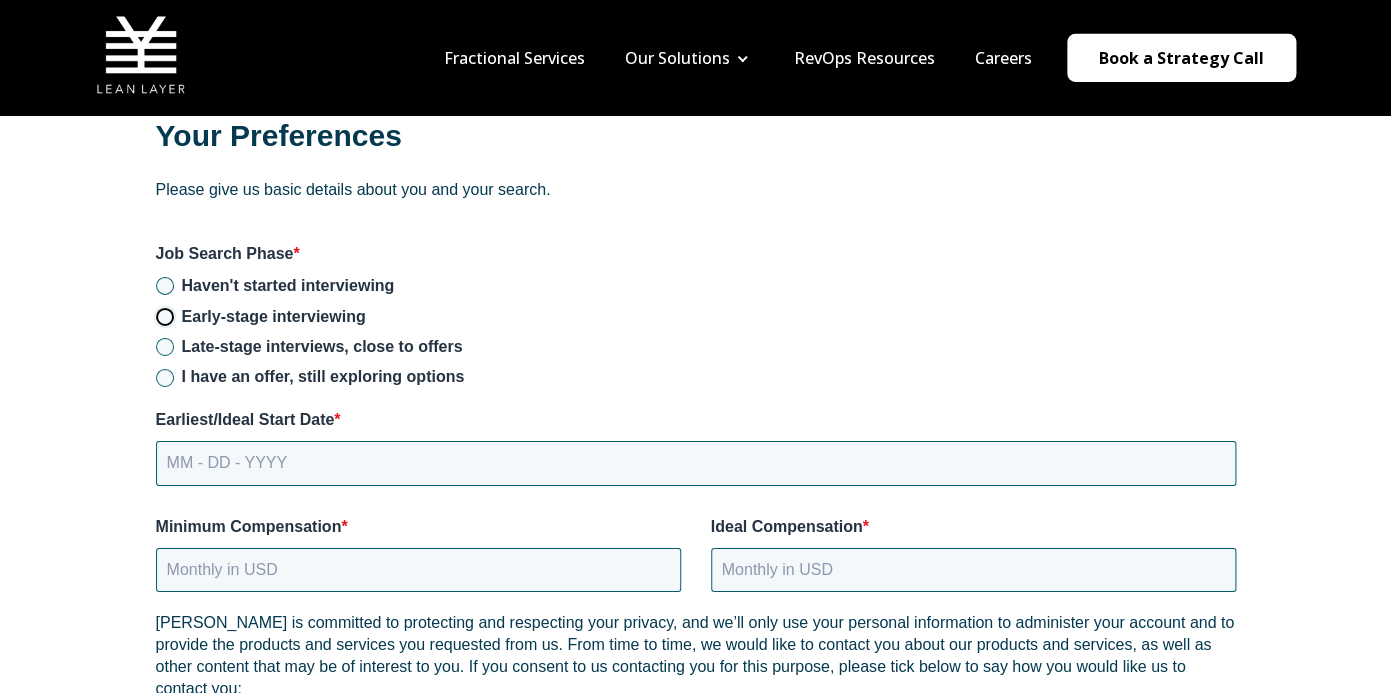 click on "Early-stage interviewing" at bounding box center [165, 317] 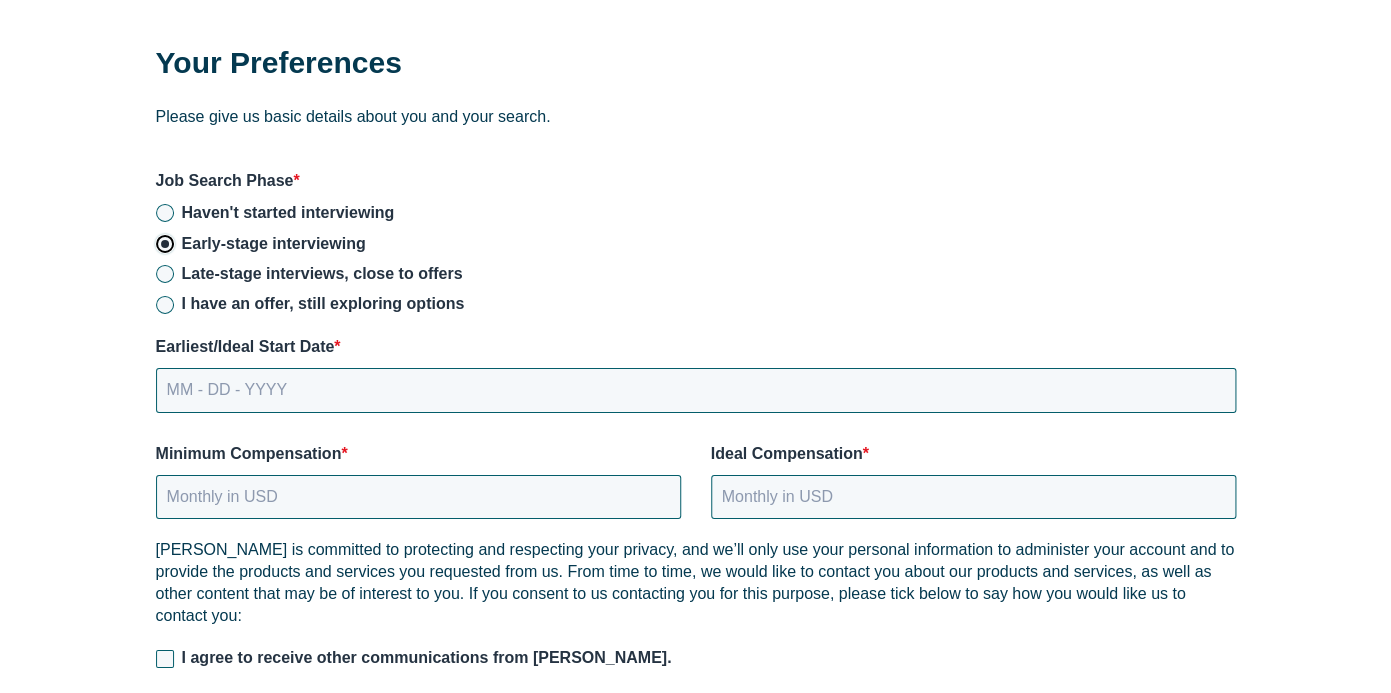 scroll, scrollTop: 2712, scrollLeft: 0, axis: vertical 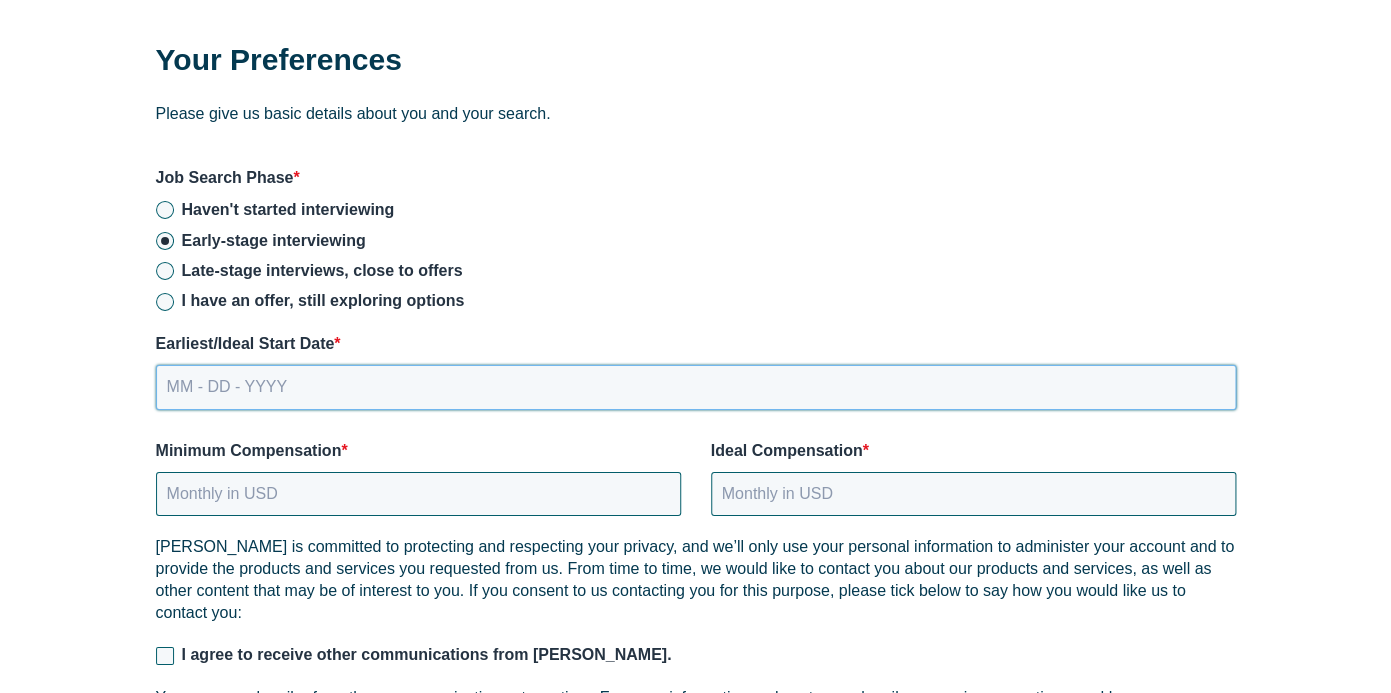 click on "MM - DD - YYYY" at bounding box center (696, 387) 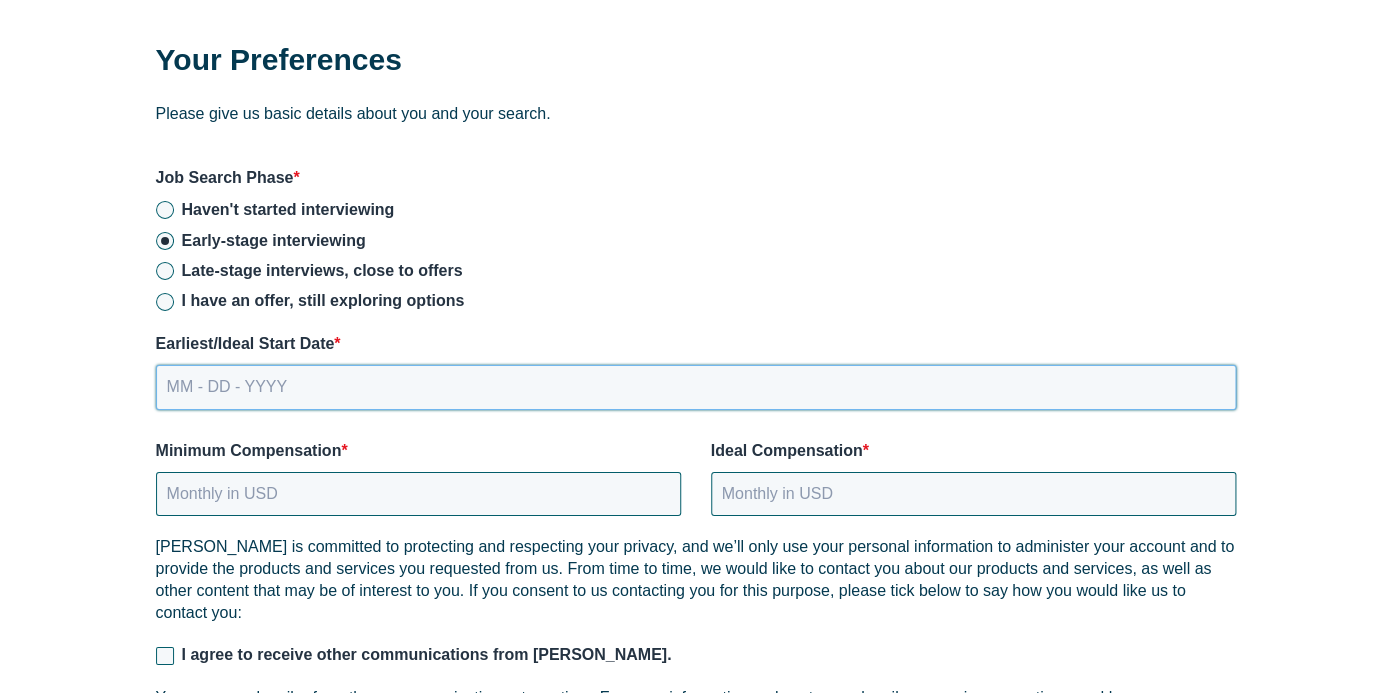 click on "MM - DD - YYYY" at bounding box center (696, 387) 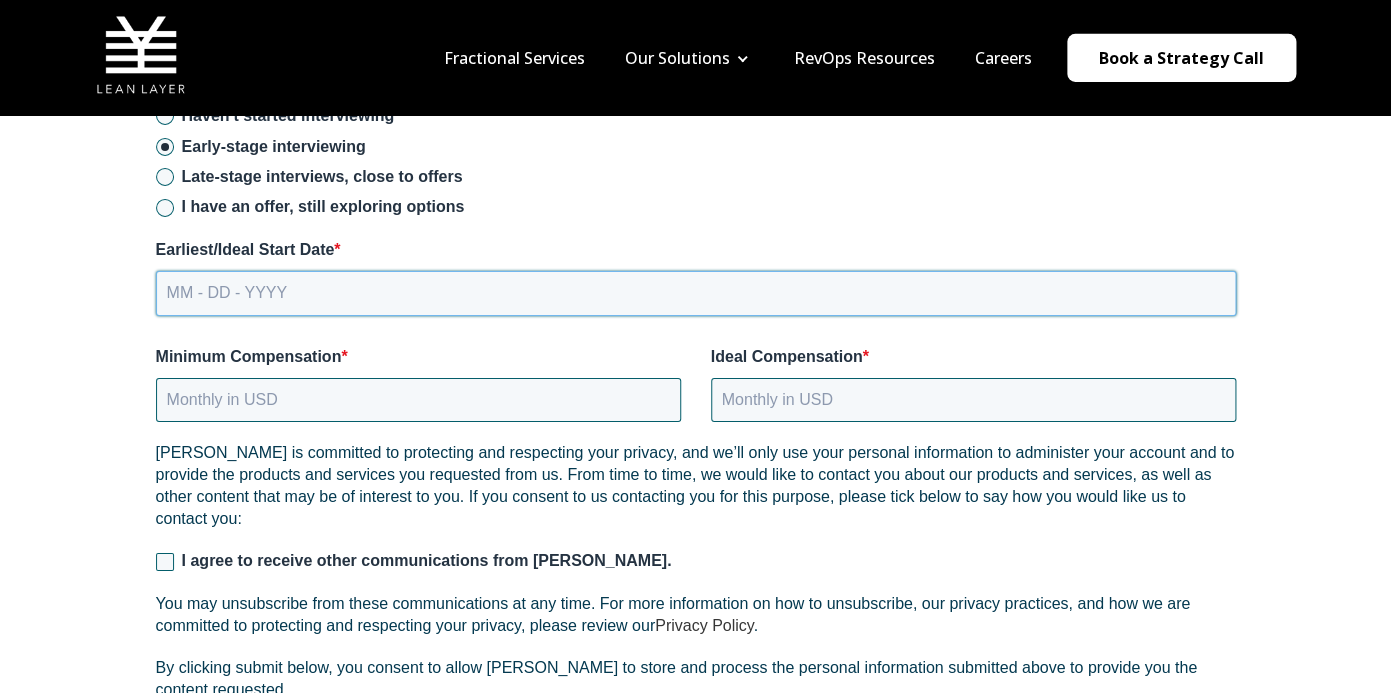scroll, scrollTop: 2554, scrollLeft: 0, axis: vertical 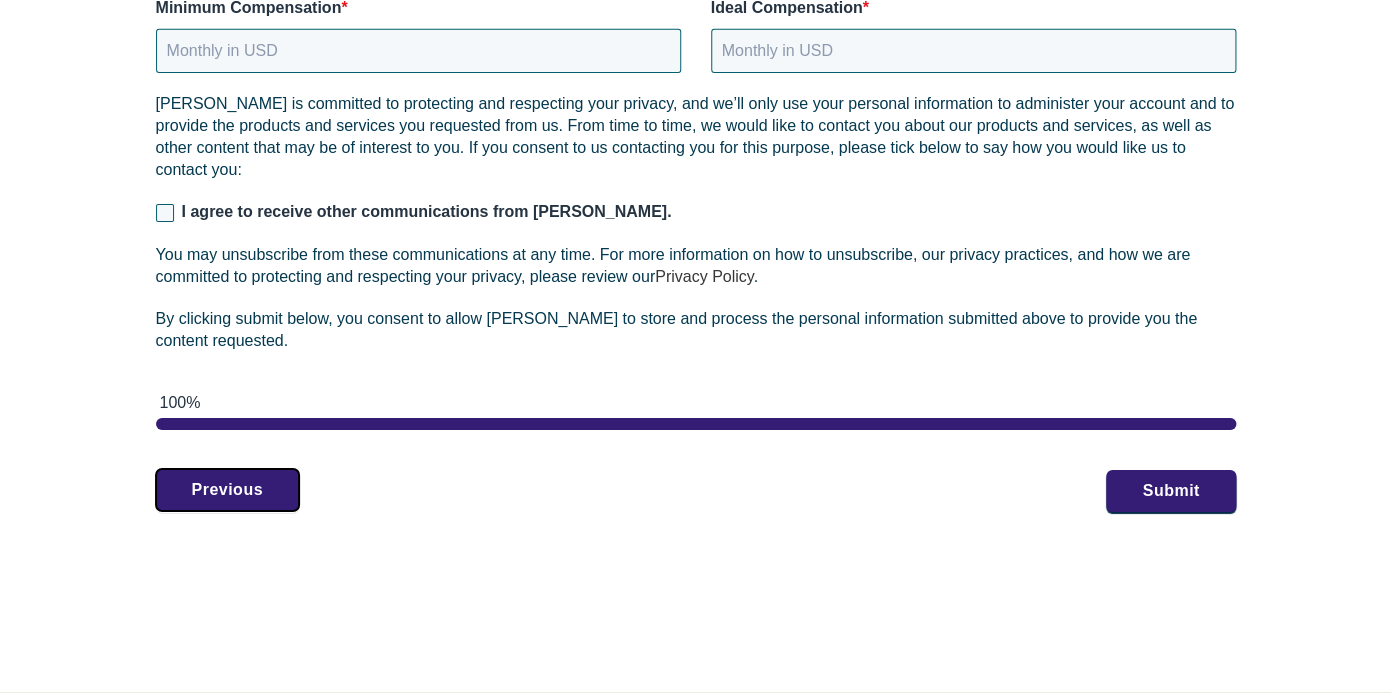 click on "Previous" at bounding box center (227, 490) 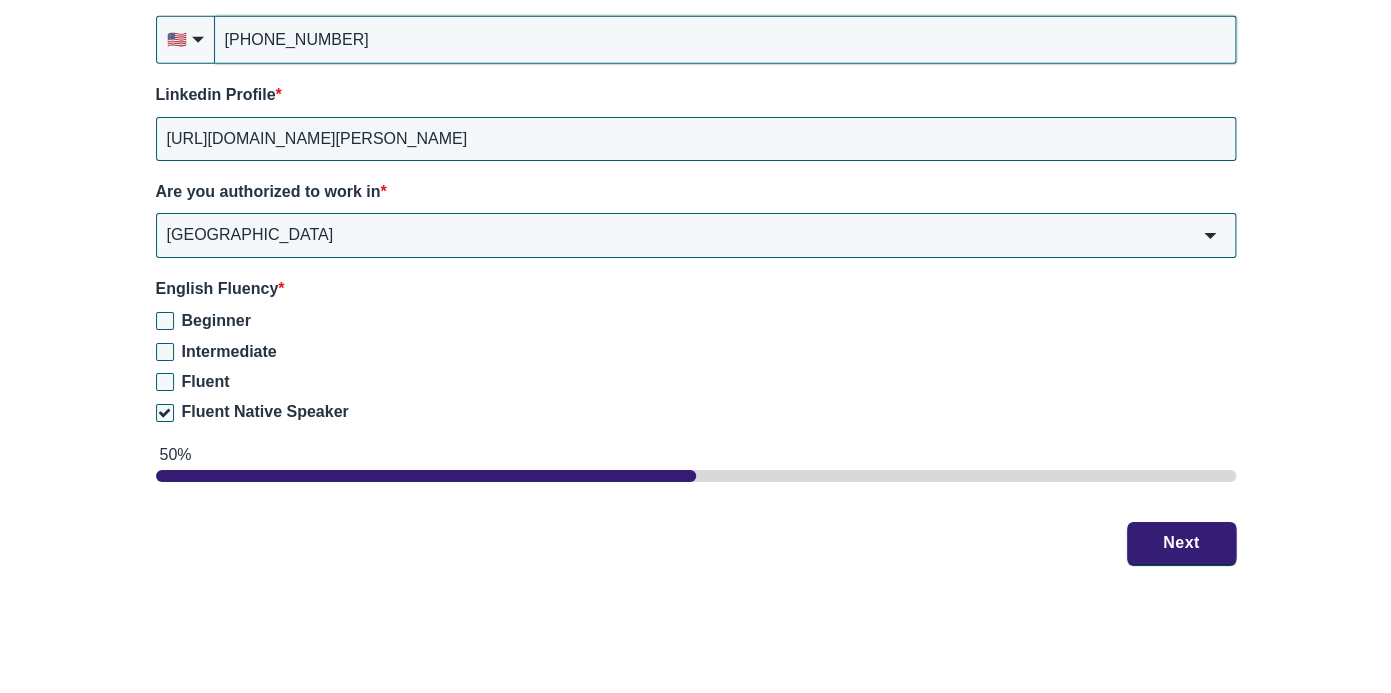 scroll, scrollTop: 3155, scrollLeft: 0, axis: vertical 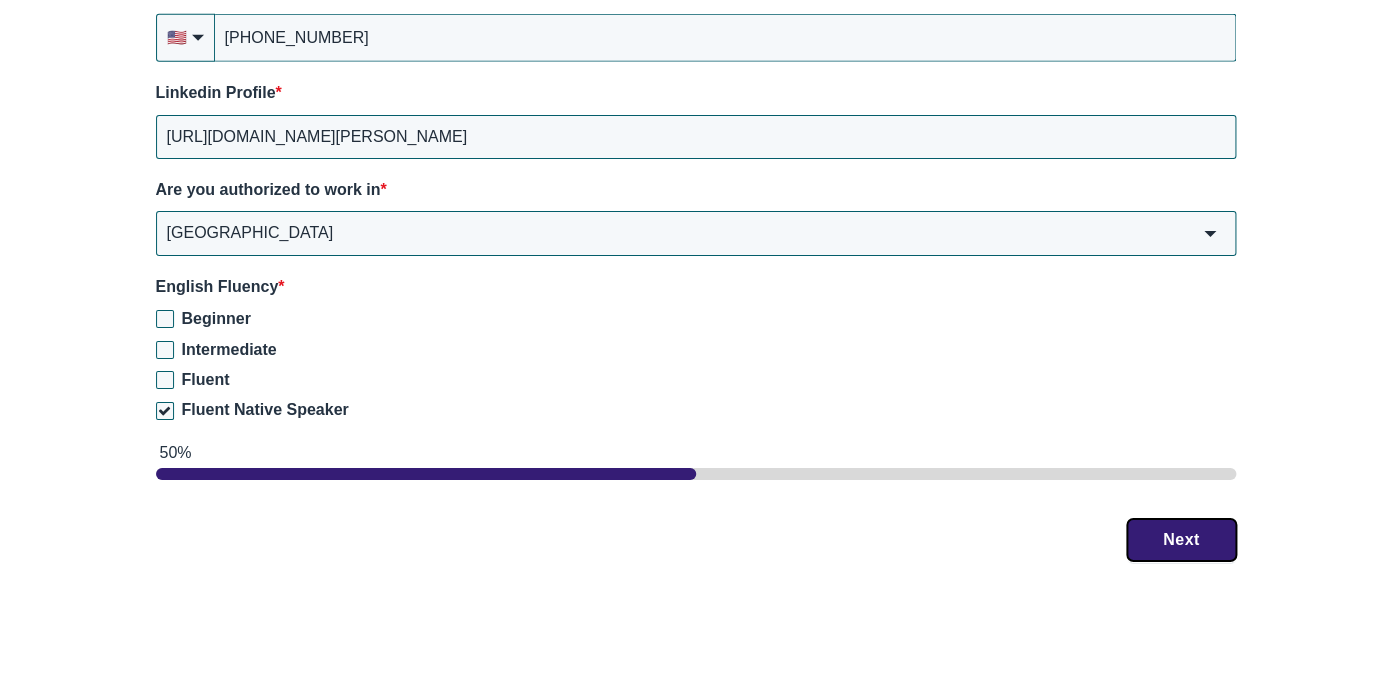 click on "Next" at bounding box center [1181, 540] 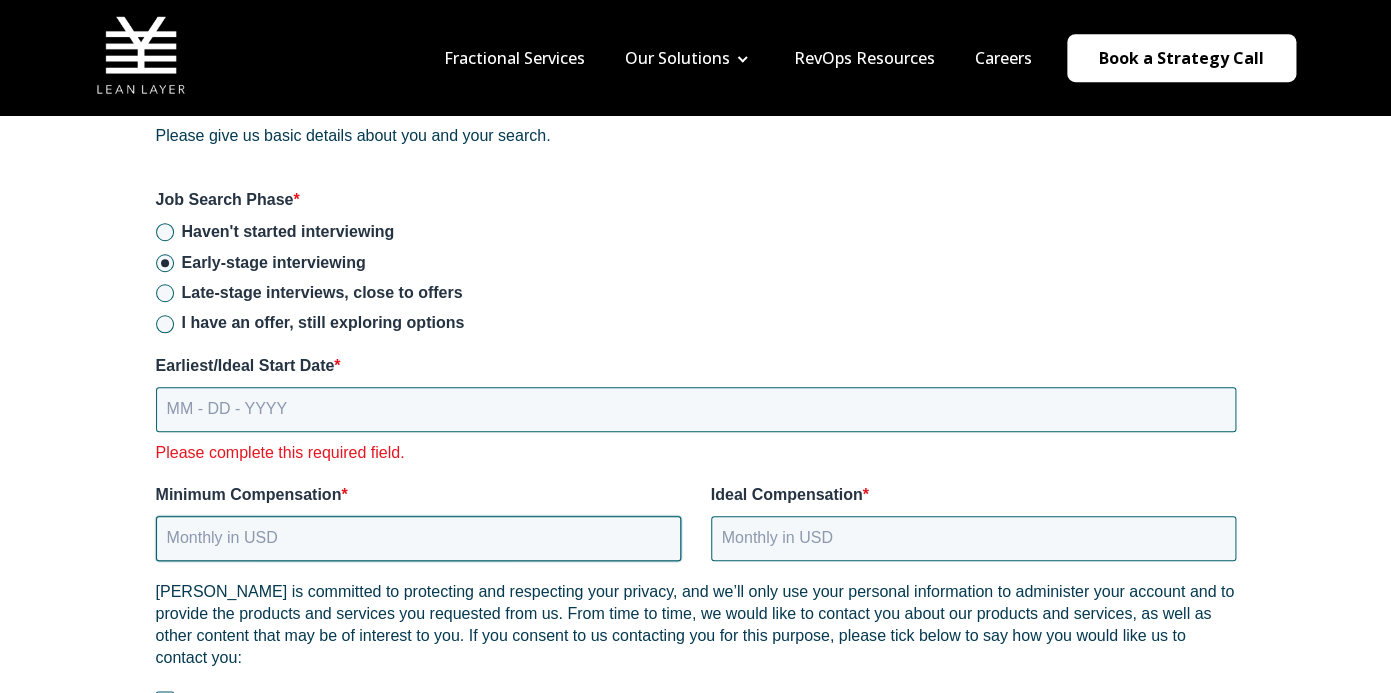scroll, scrollTop: 2689, scrollLeft: 0, axis: vertical 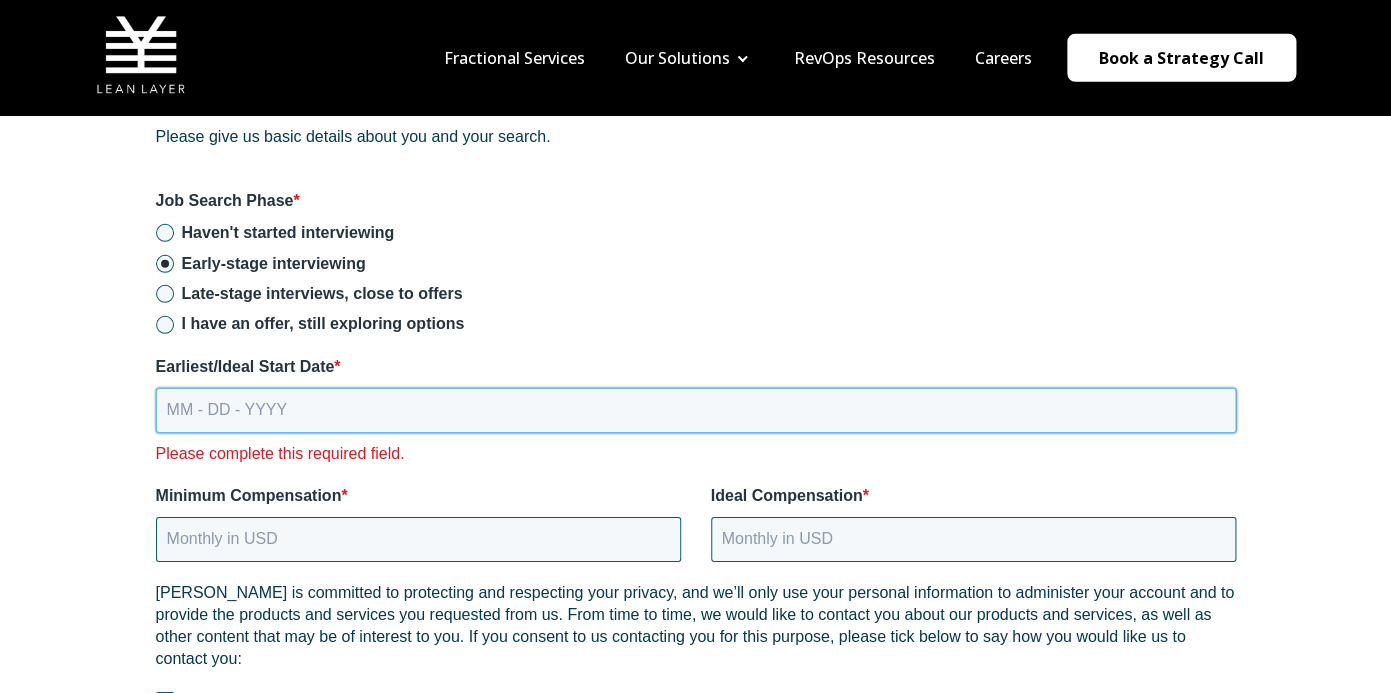 click on "MM - DD - YYYY" at bounding box center (696, 410) 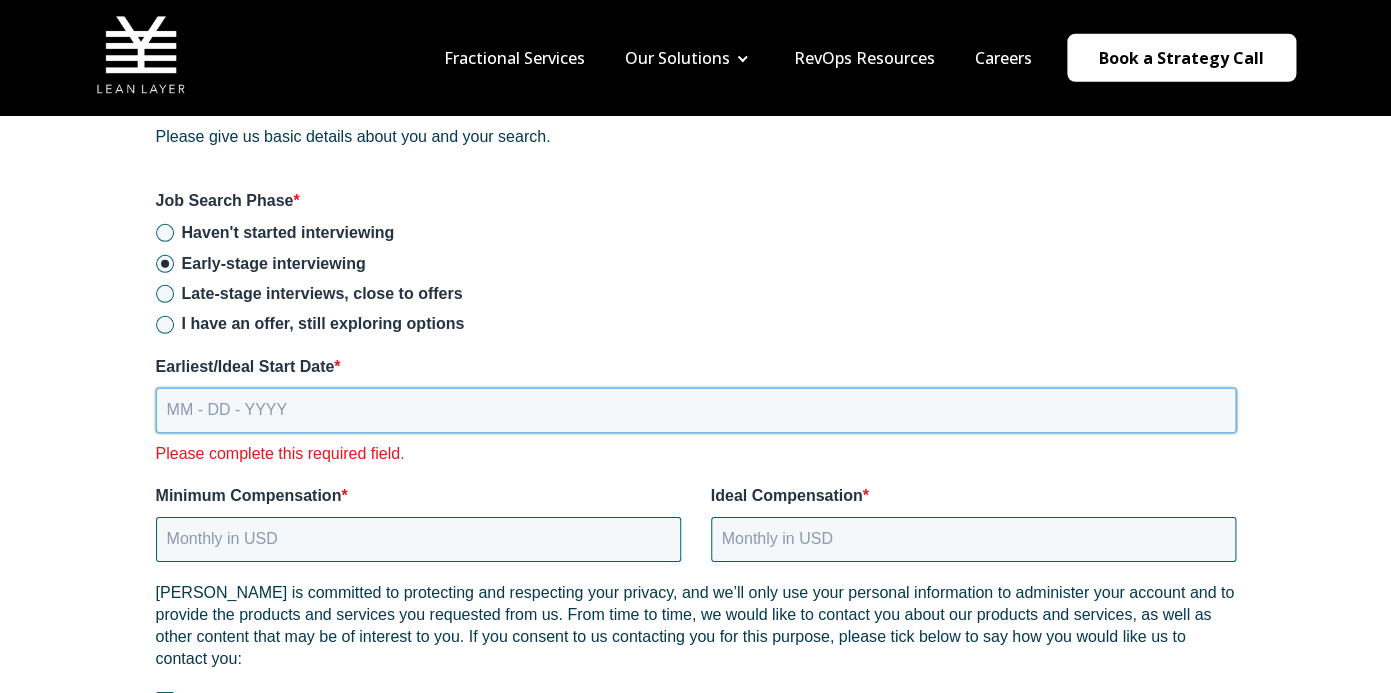 click on "MM - DD - YYYY" at bounding box center [696, 410] 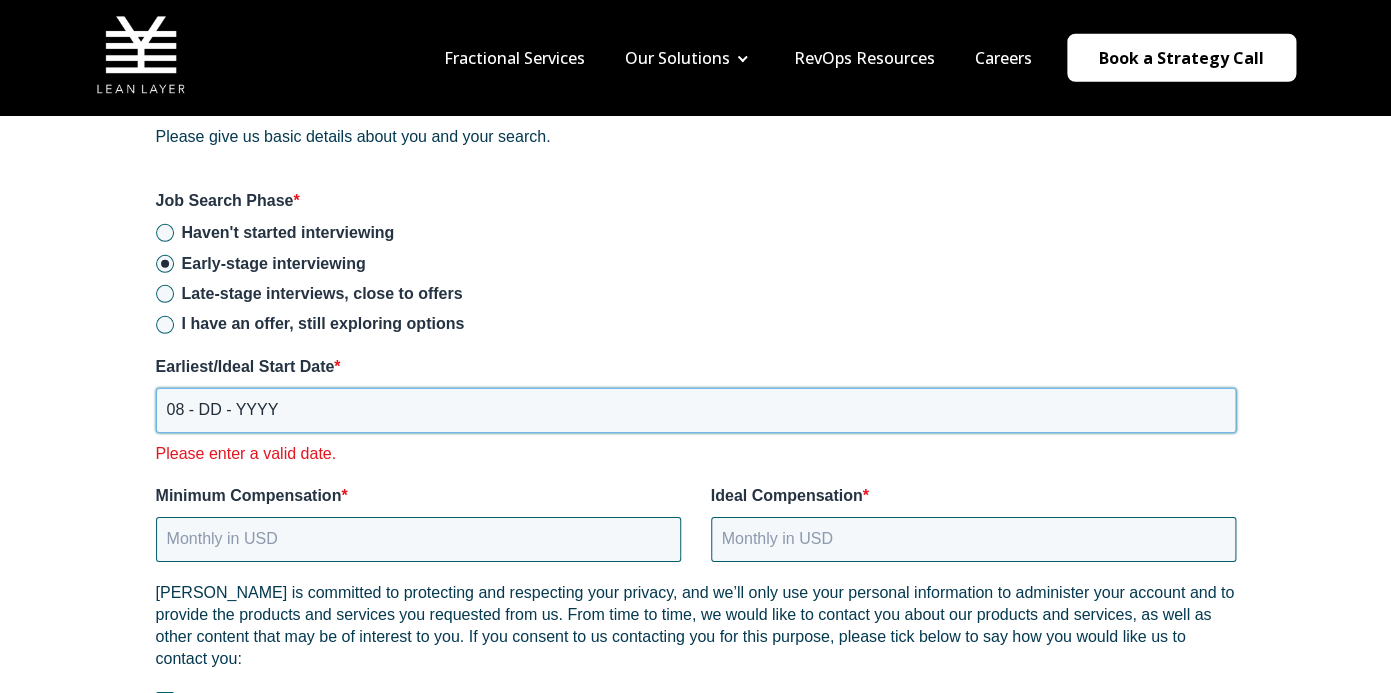 scroll, scrollTop: 2690, scrollLeft: 0, axis: vertical 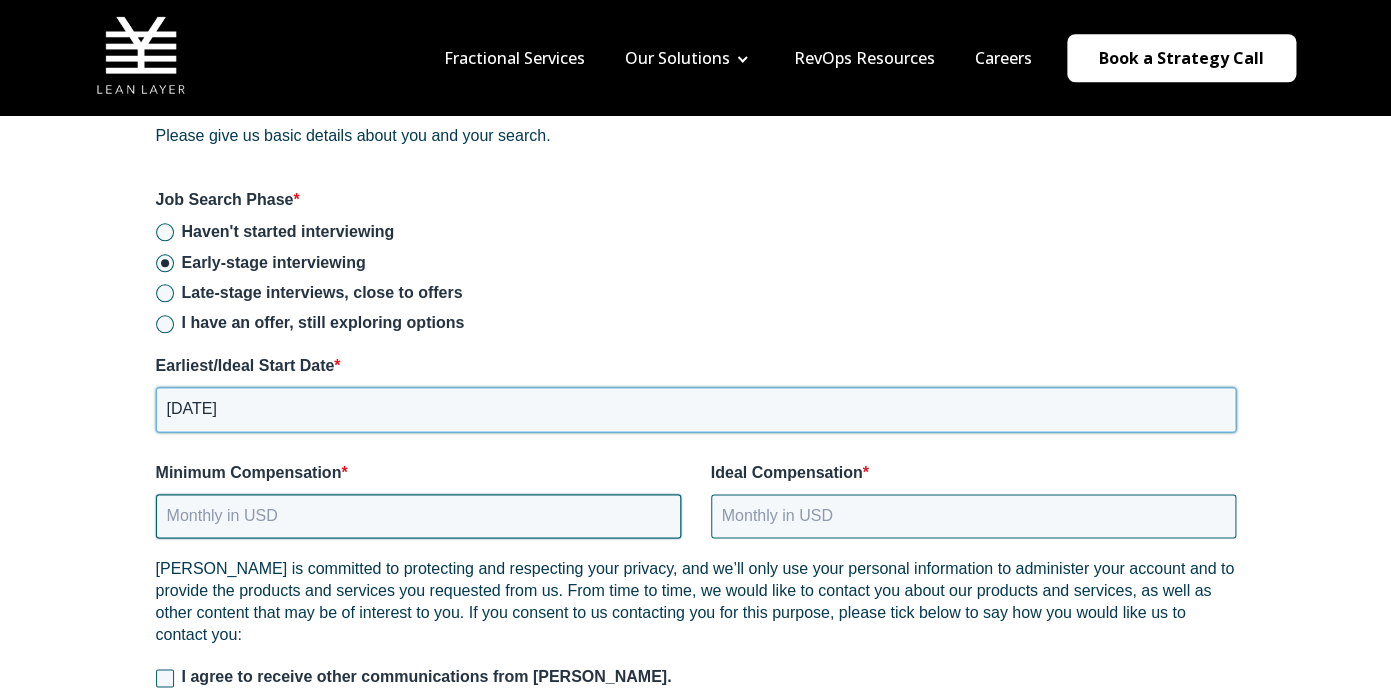 type on "08 - 11 - 2025" 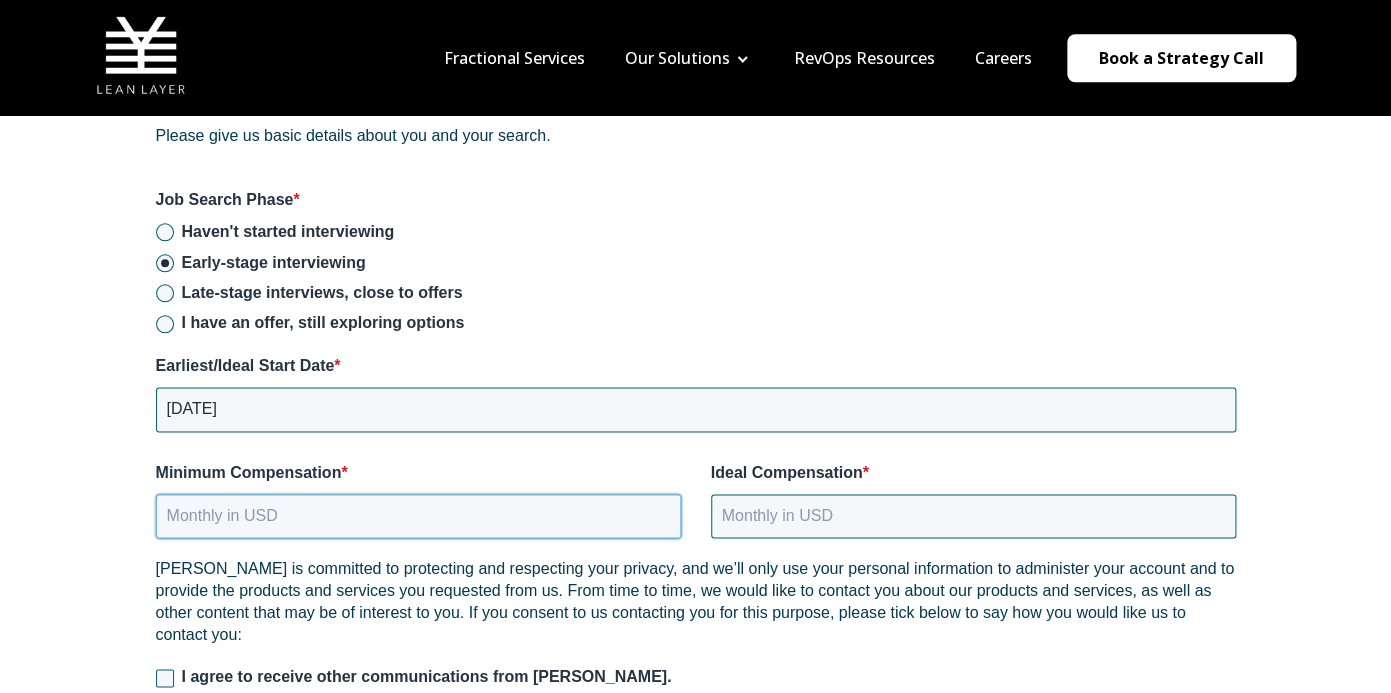 scroll, scrollTop: 2689, scrollLeft: 0, axis: vertical 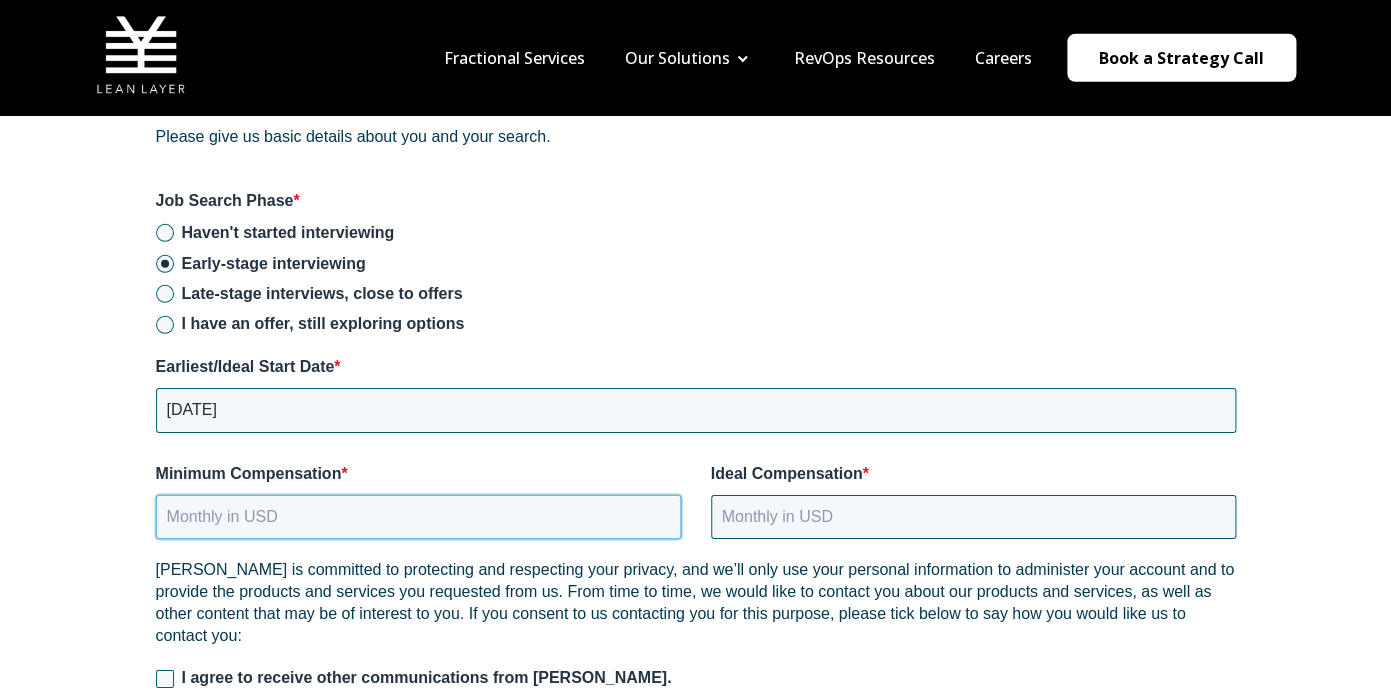 click on "Minimum Compensation *" at bounding box center (418, 517) 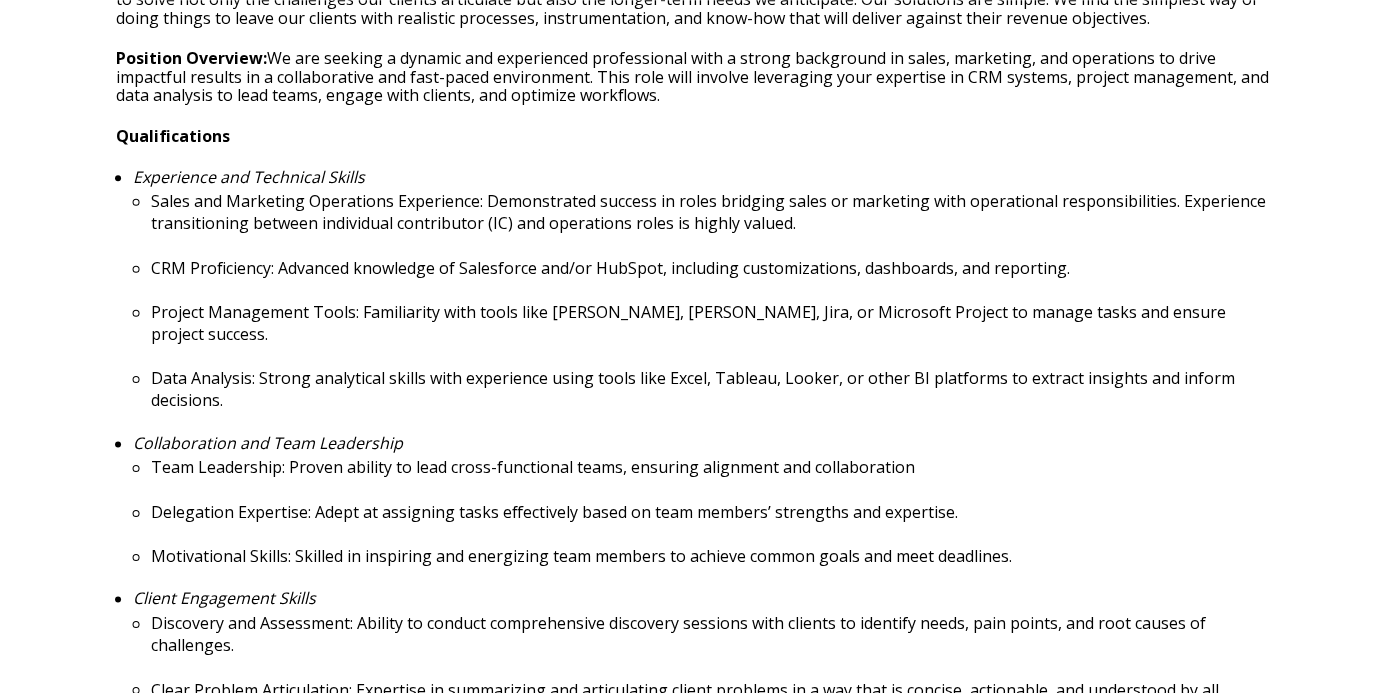 scroll, scrollTop: 812, scrollLeft: 0, axis: vertical 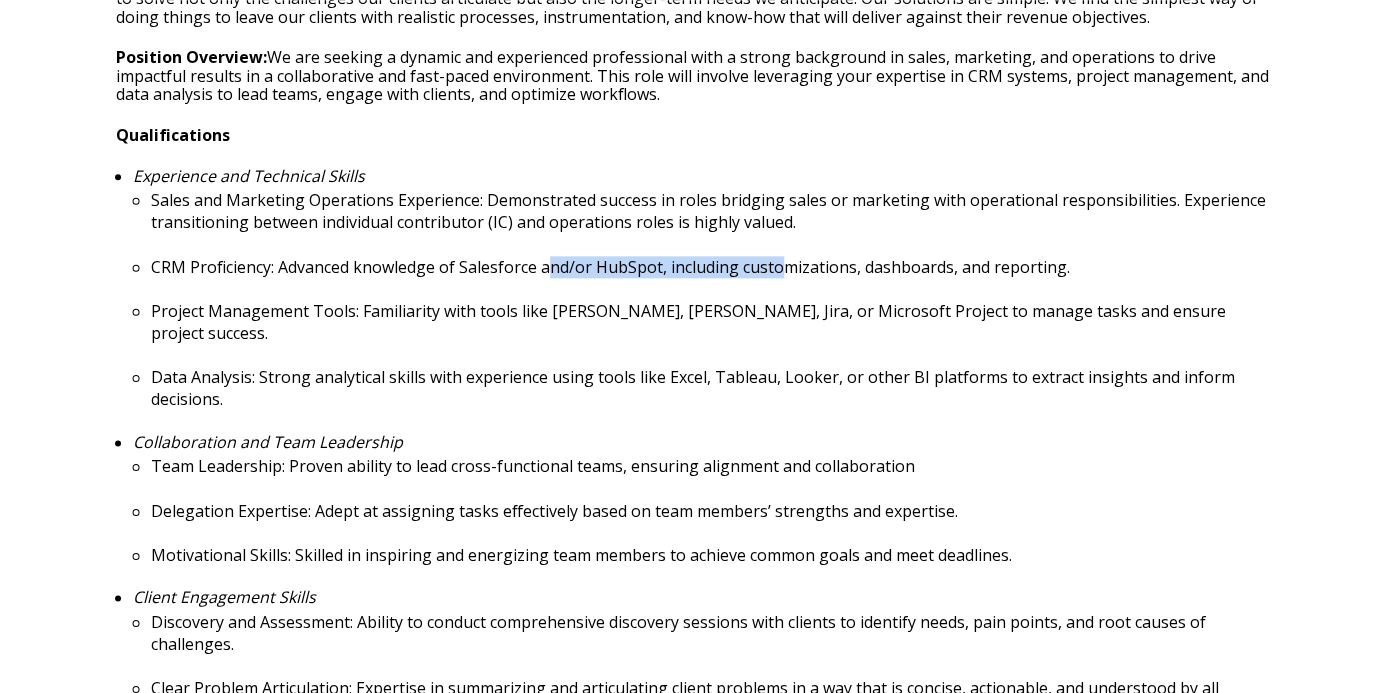 drag, startPoint x: 547, startPoint y: 269, endPoint x: 782, endPoint y: 274, distance: 235.05319 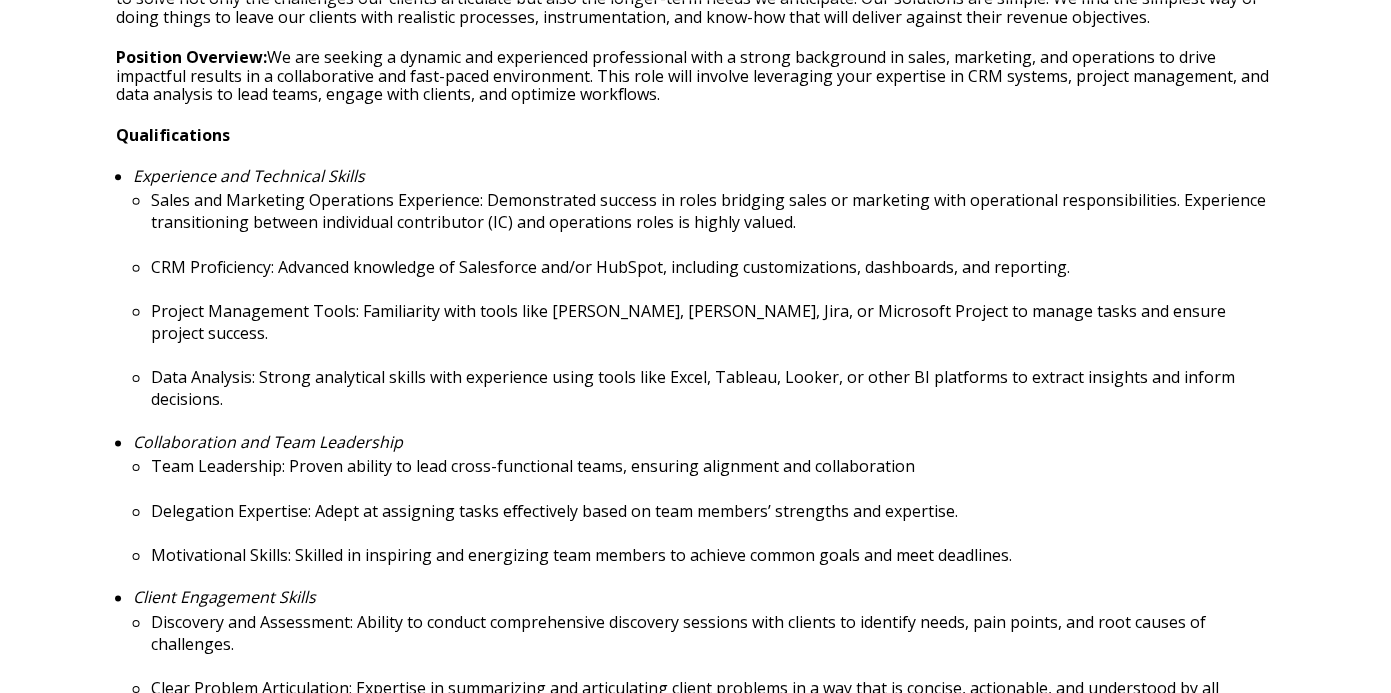 scroll, scrollTop: 811, scrollLeft: 0, axis: vertical 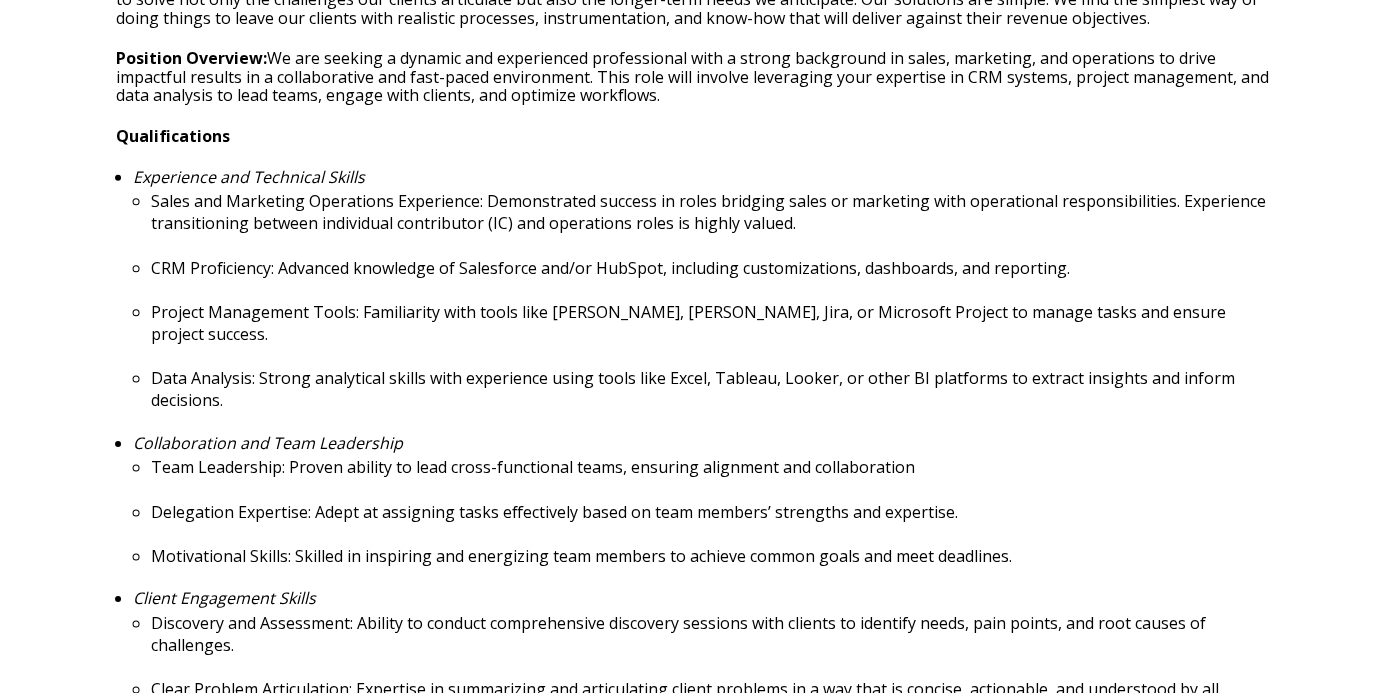 click on "CRM Proficiency: Advanced knowledge of Salesforce and/or HubSpot, including customizations, dashboards, and reporting." at bounding box center (713, 268) 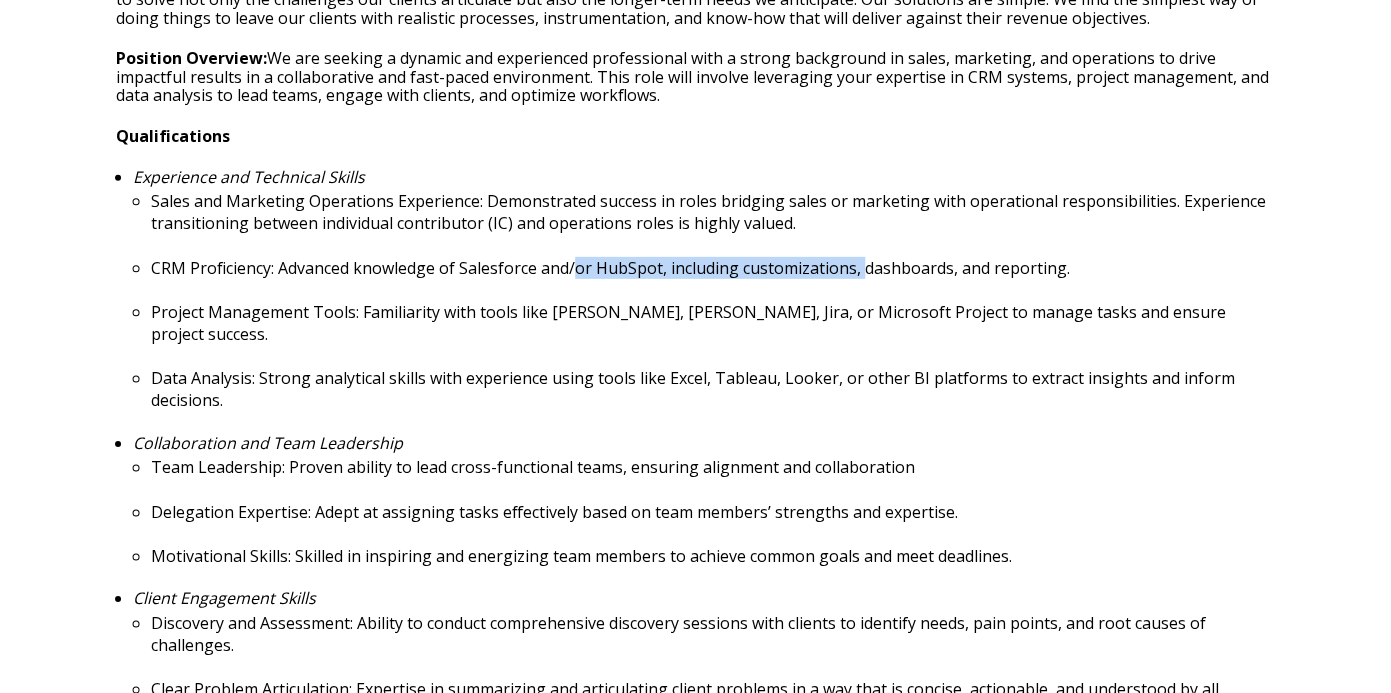 drag, startPoint x: 580, startPoint y: 262, endPoint x: 866, endPoint y: 266, distance: 286.02798 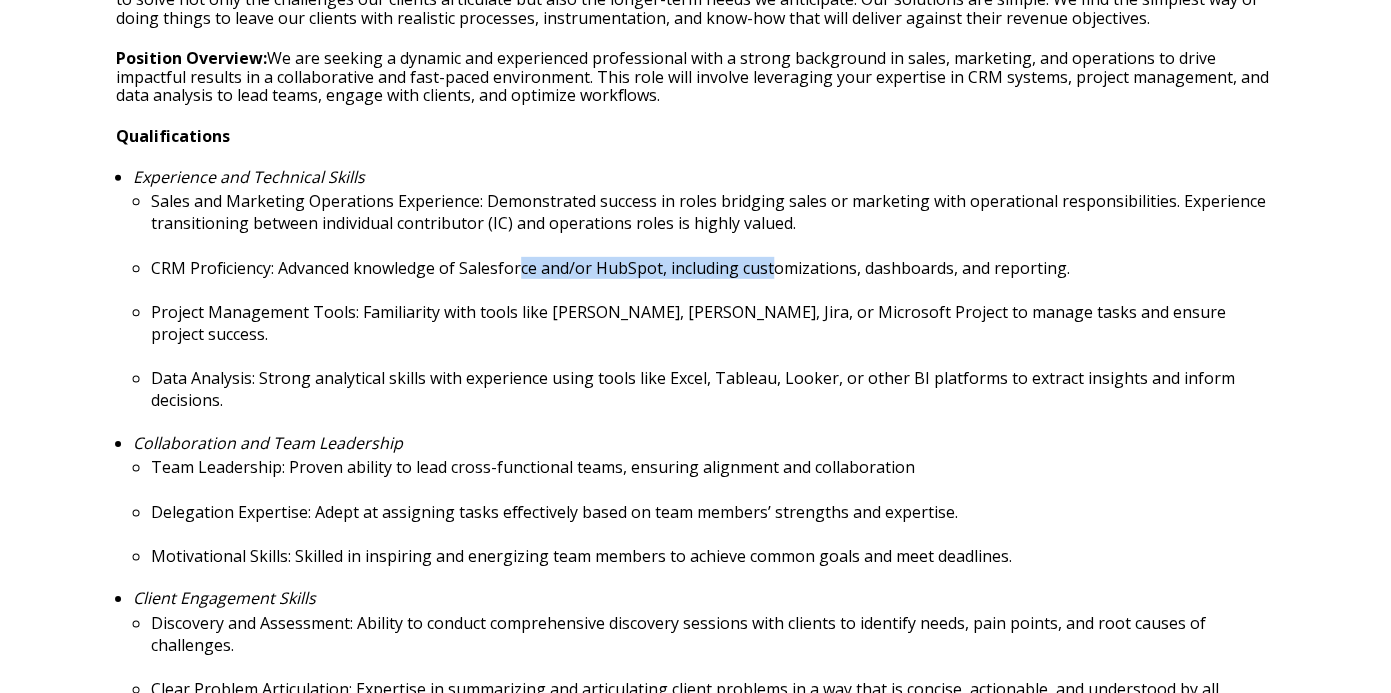 drag, startPoint x: 519, startPoint y: 266, endPoint x: 776, endPoint y: 264, distance: 257.00778 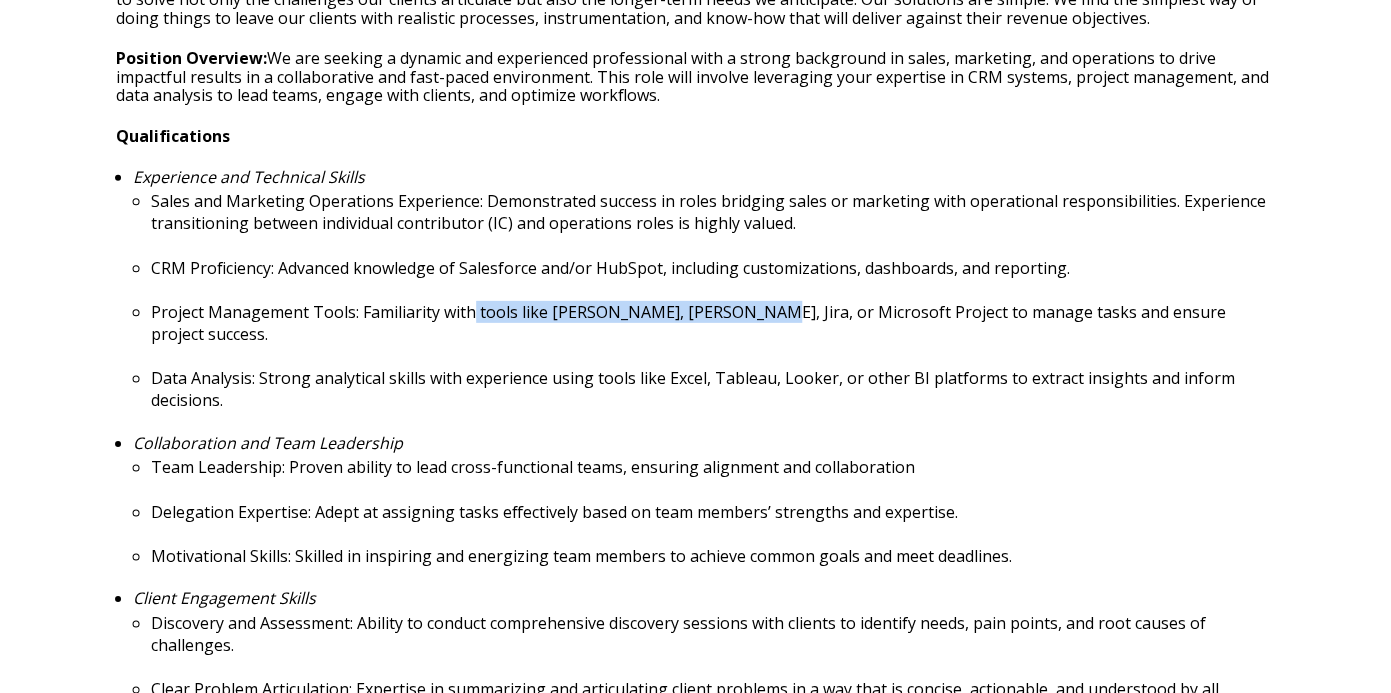 drag, startPoint x: 468, startPoint y: 315, endPoint x: 723, endPoint y: 319, distance: 255.03137 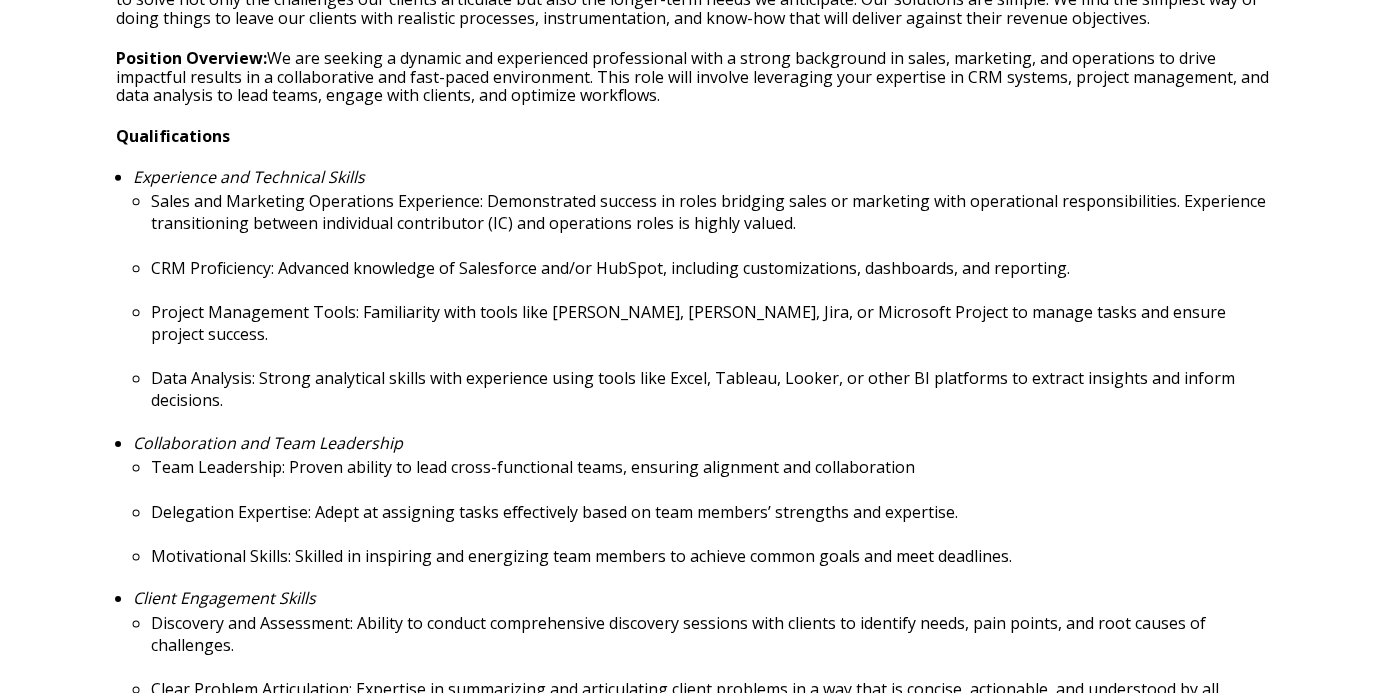click on "Data Analysis: Strong analytical skills with experience using tools like Excel, Tableau, Looker, or other BI platforms to extract insights and inform decisions." at bounding box center (713, 389) 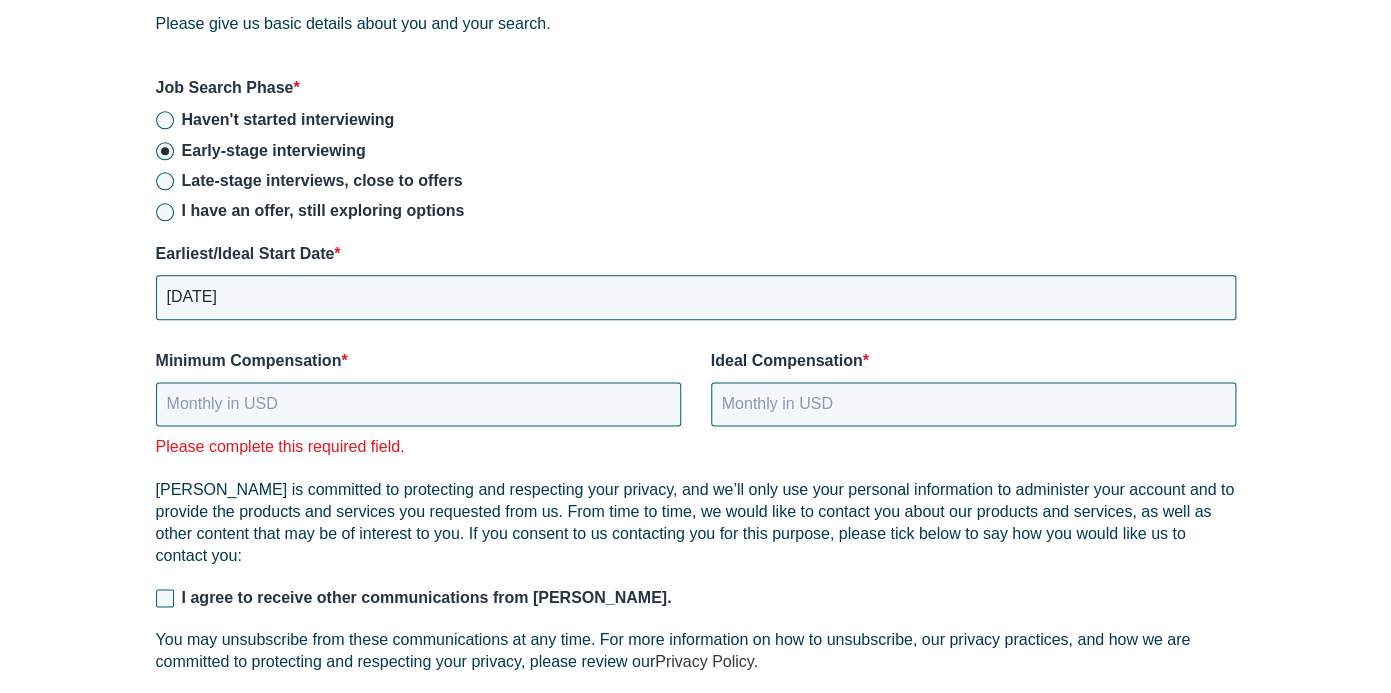 scroll, scrollTop: 2808, scrollLeft: 0, axis: vertical 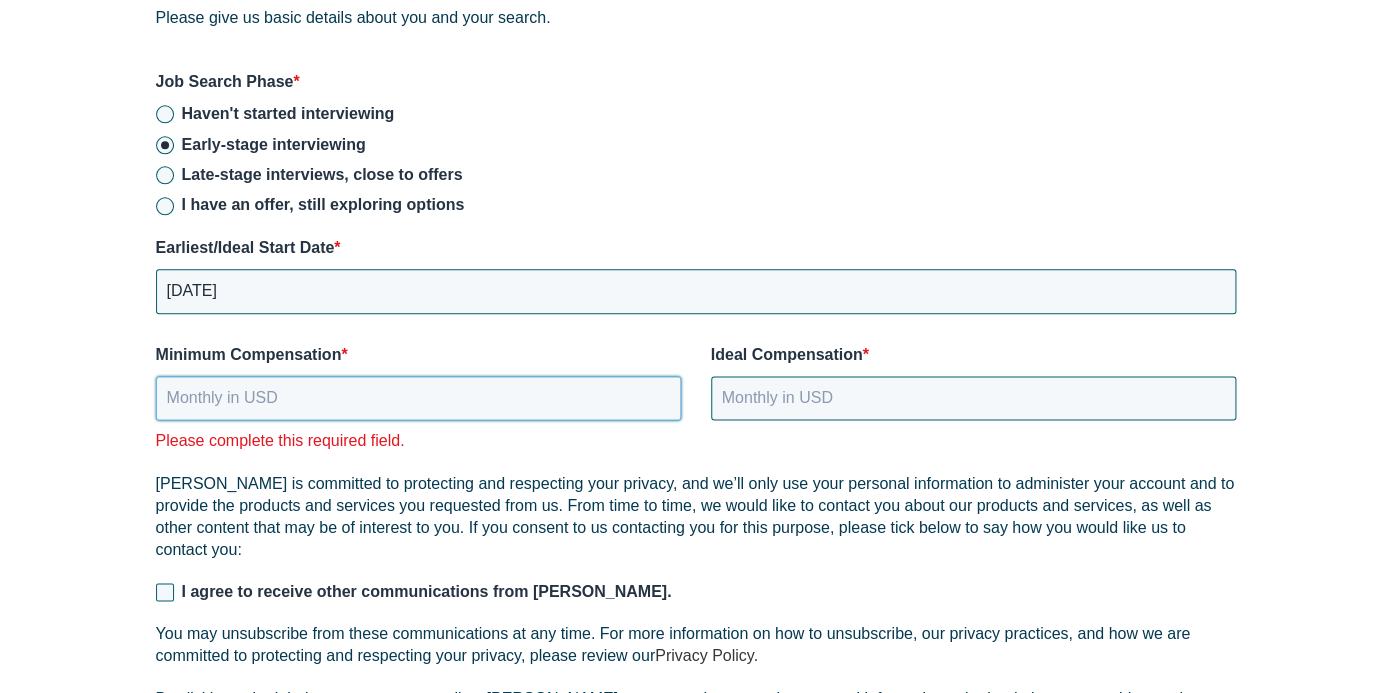 click on "Minimum Compensation *" at bounding box center (418, 398) 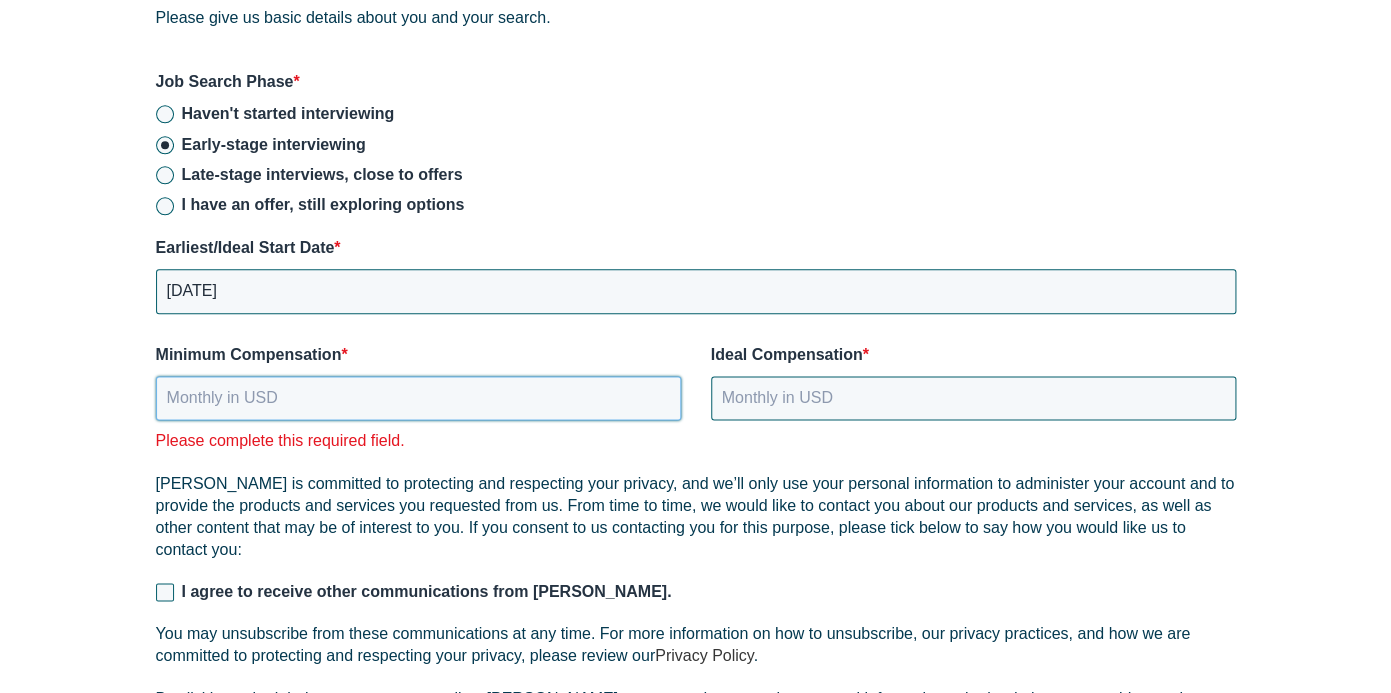 click on "Minimum Compensation *" at bounding box center (418, 398) 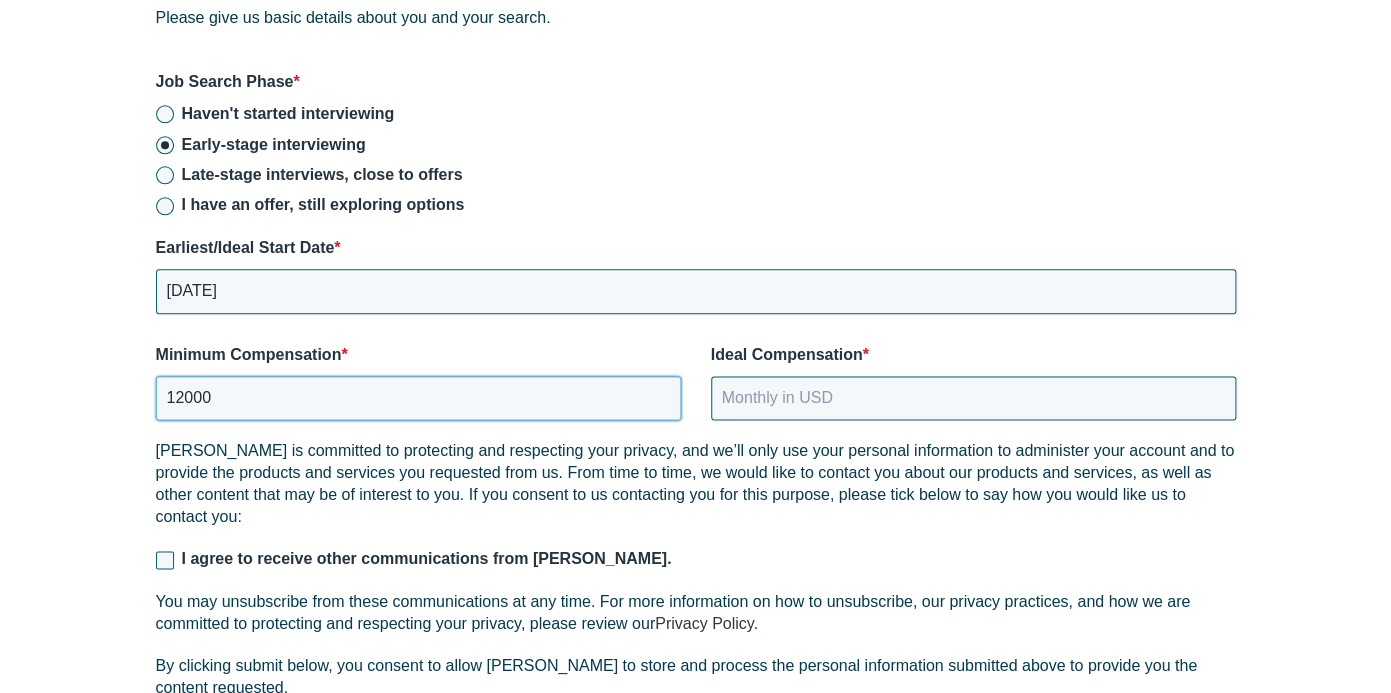 scroll, scrollTop: 2807, scrollLeft: 0, axis: vertical 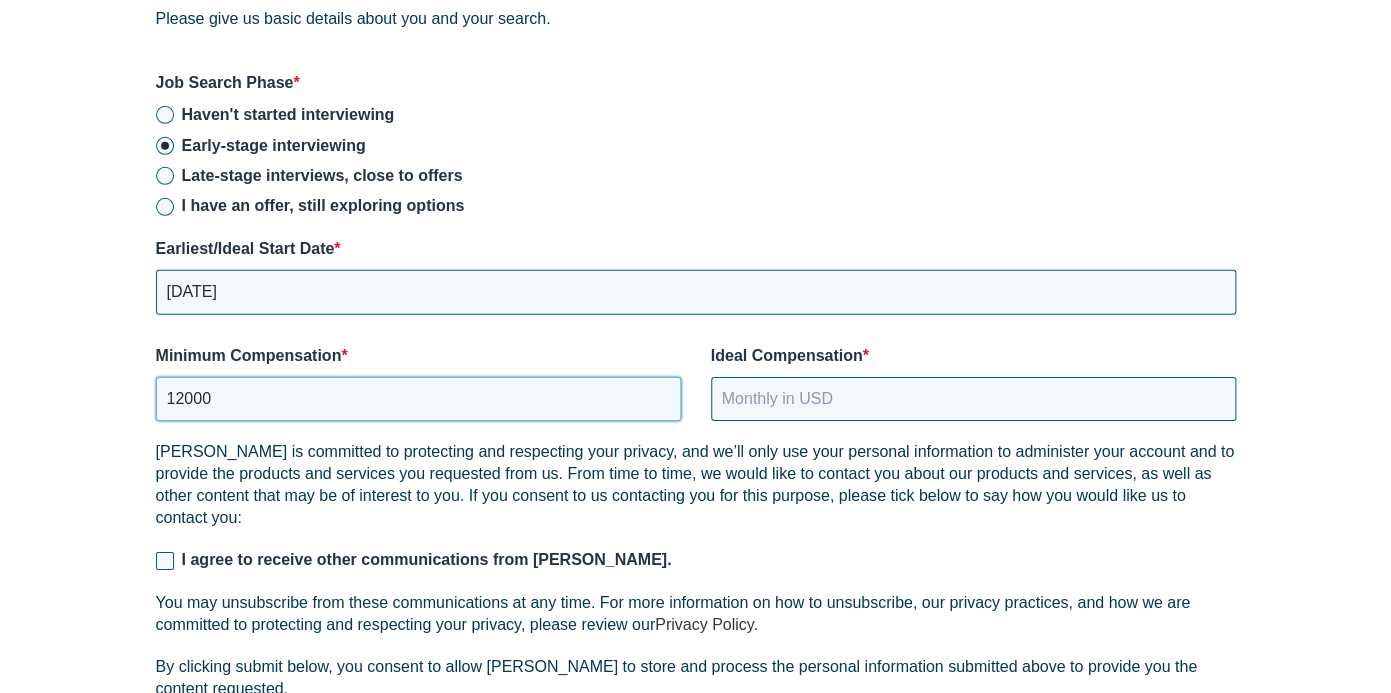 click on "12000" at bounding box center (418, 399) 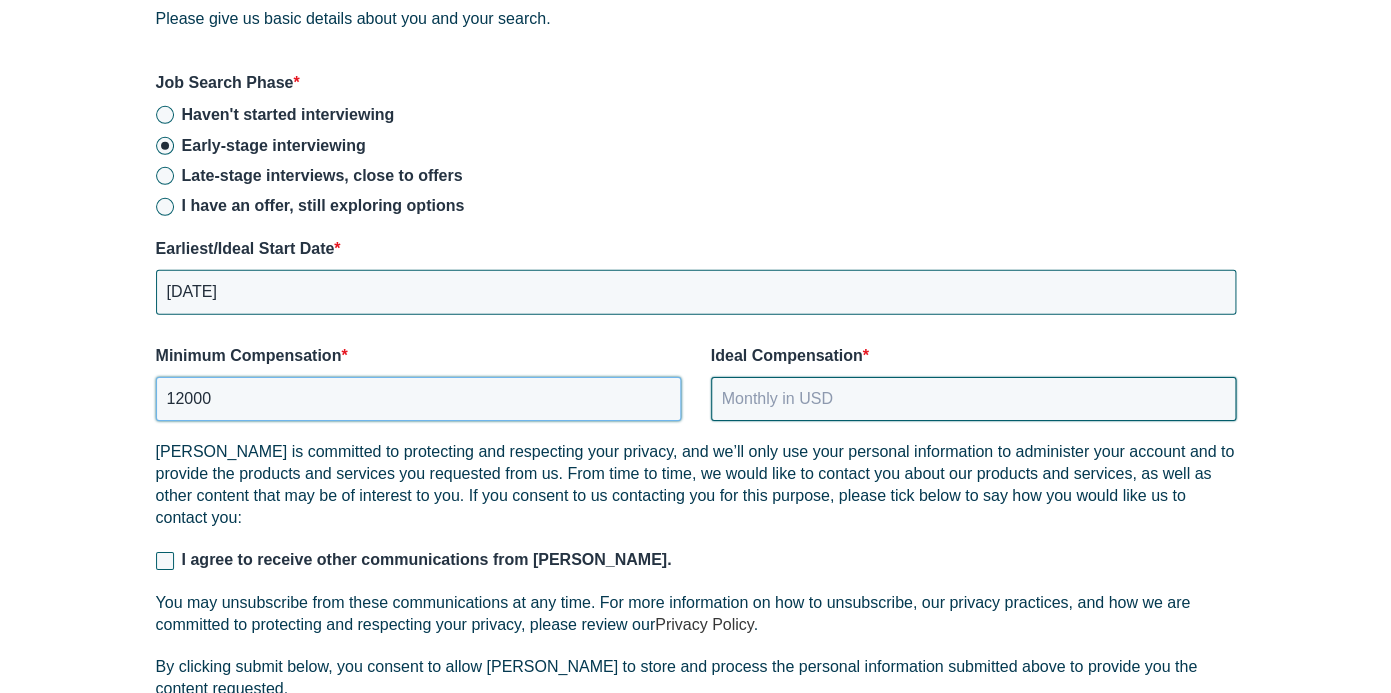 type on "12000" 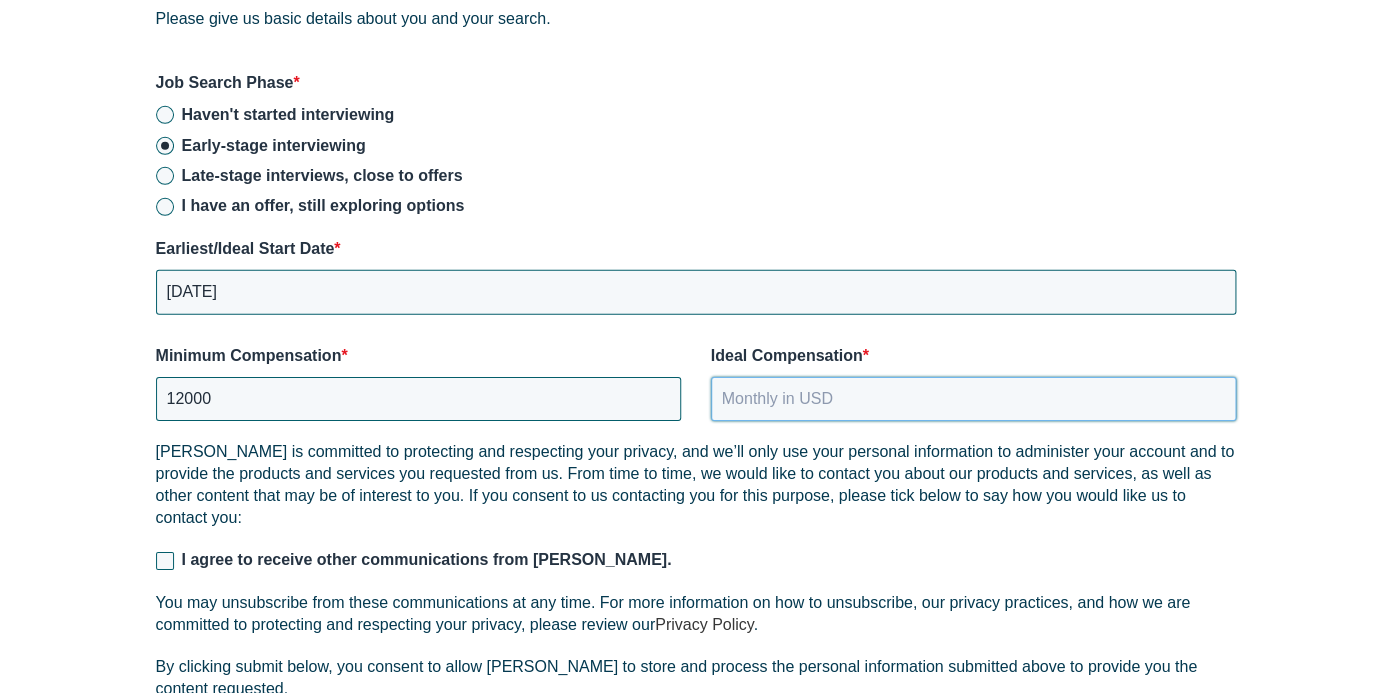 click on "Ideal Compensation *" at bounding box center (973, 399) 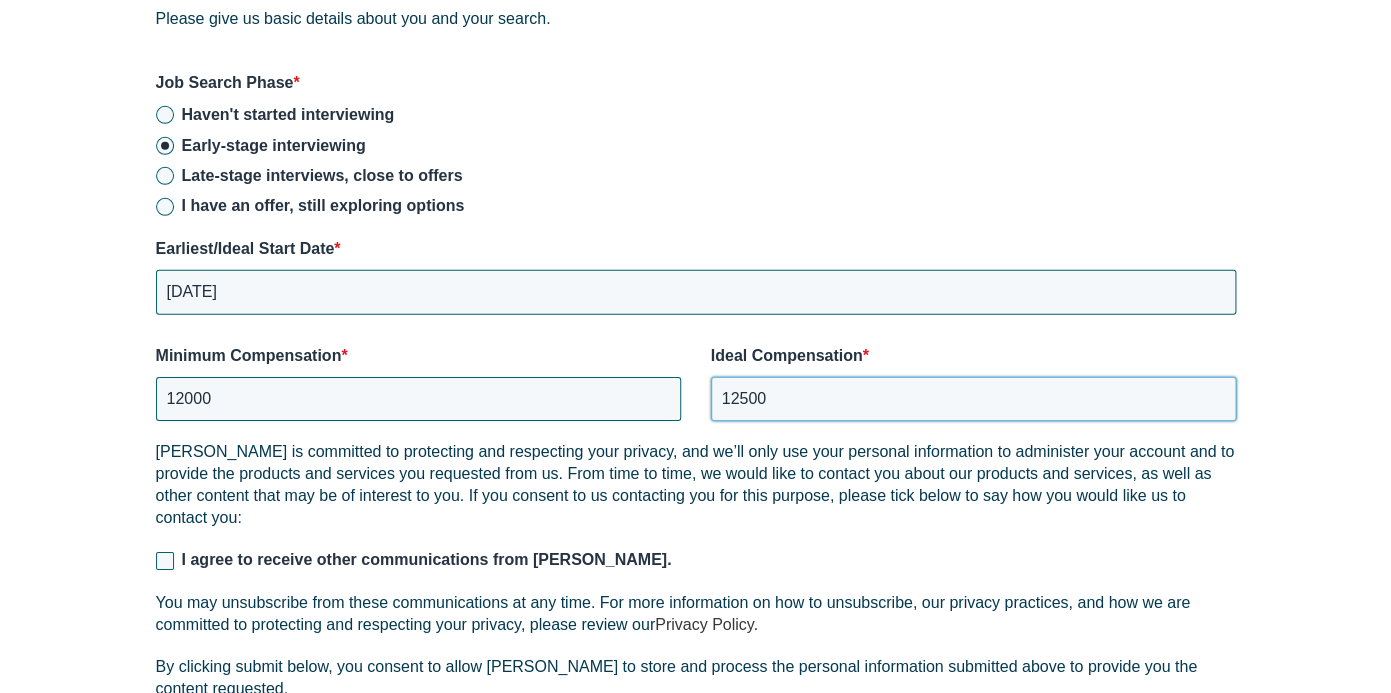 click on "12500" at bounding box center (973, 399) 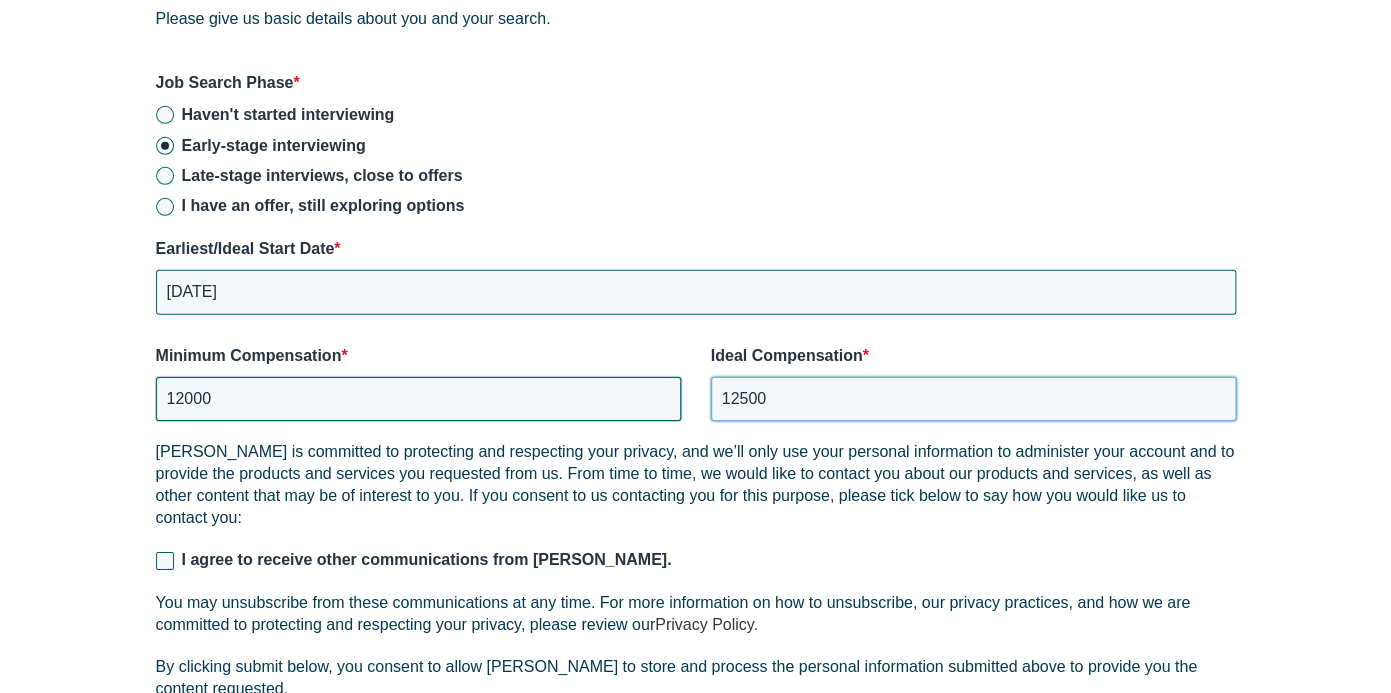 type on "12500" 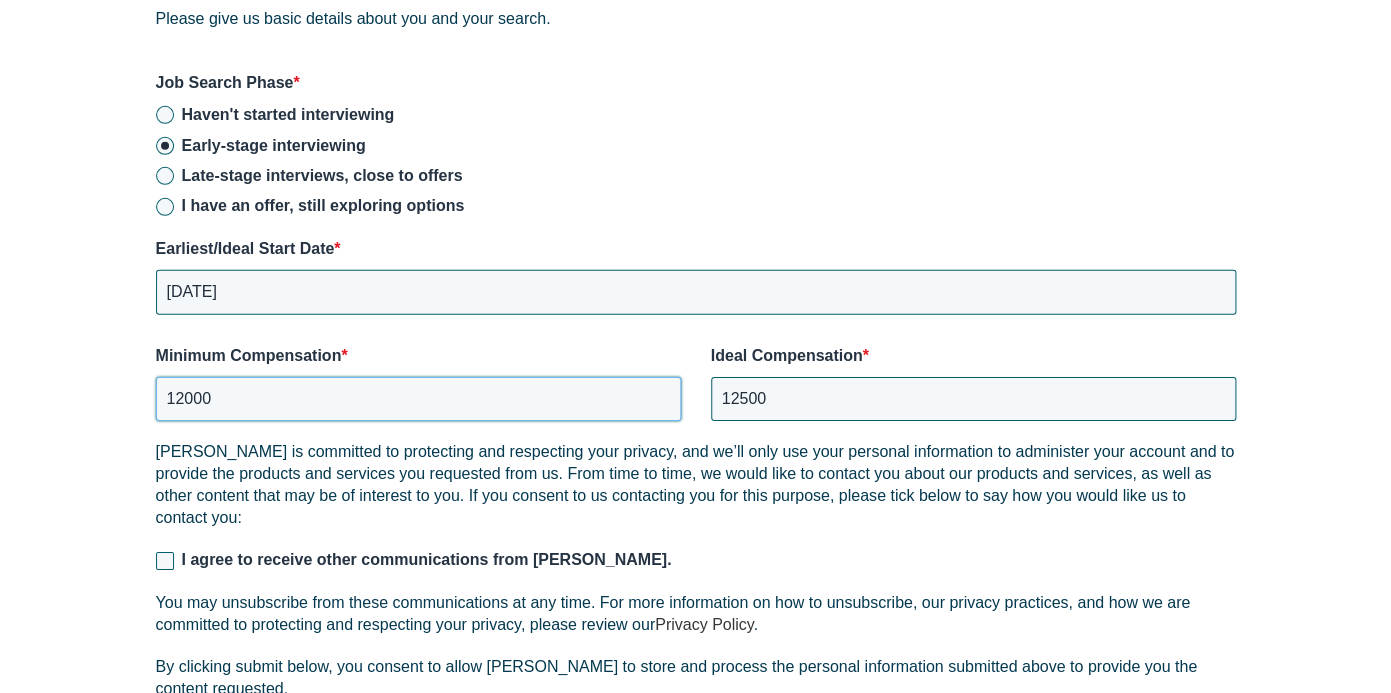 click on "12000" at bounding box center [418, 399] 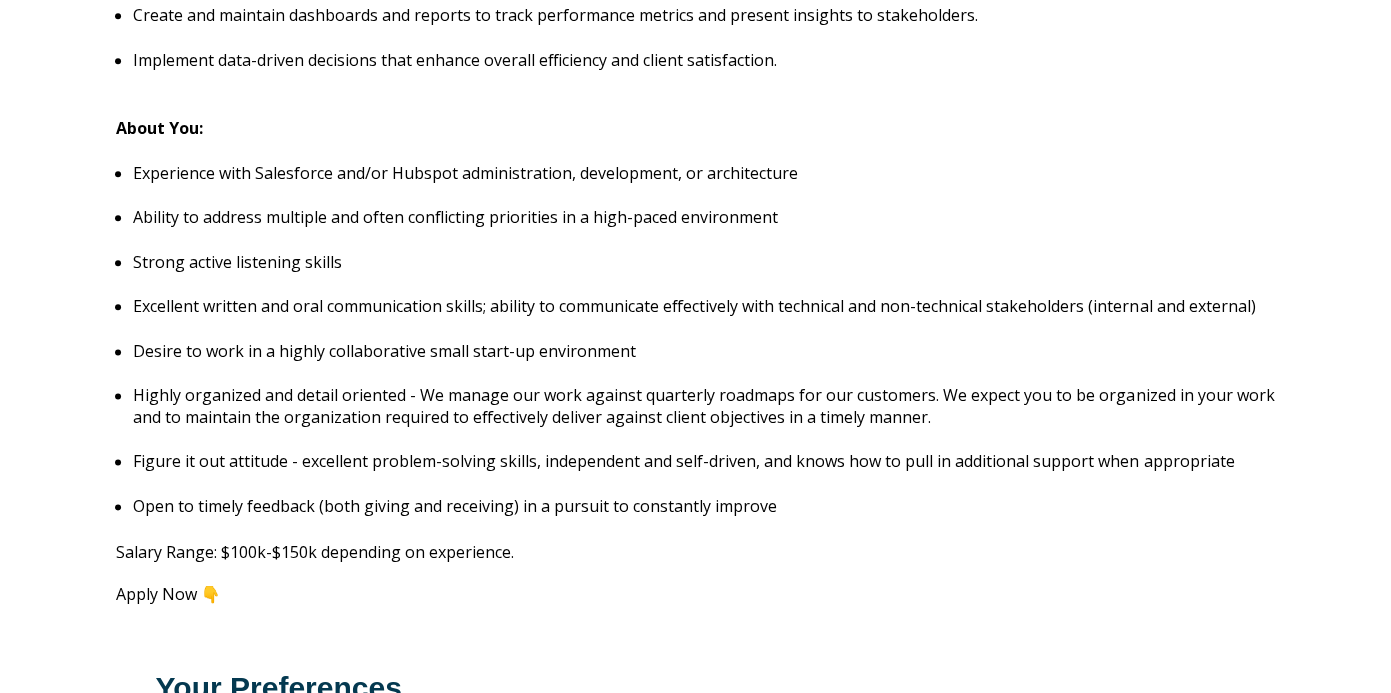 scroll, scrollTop: 2105, scrollLeft: 0, axis: vertical 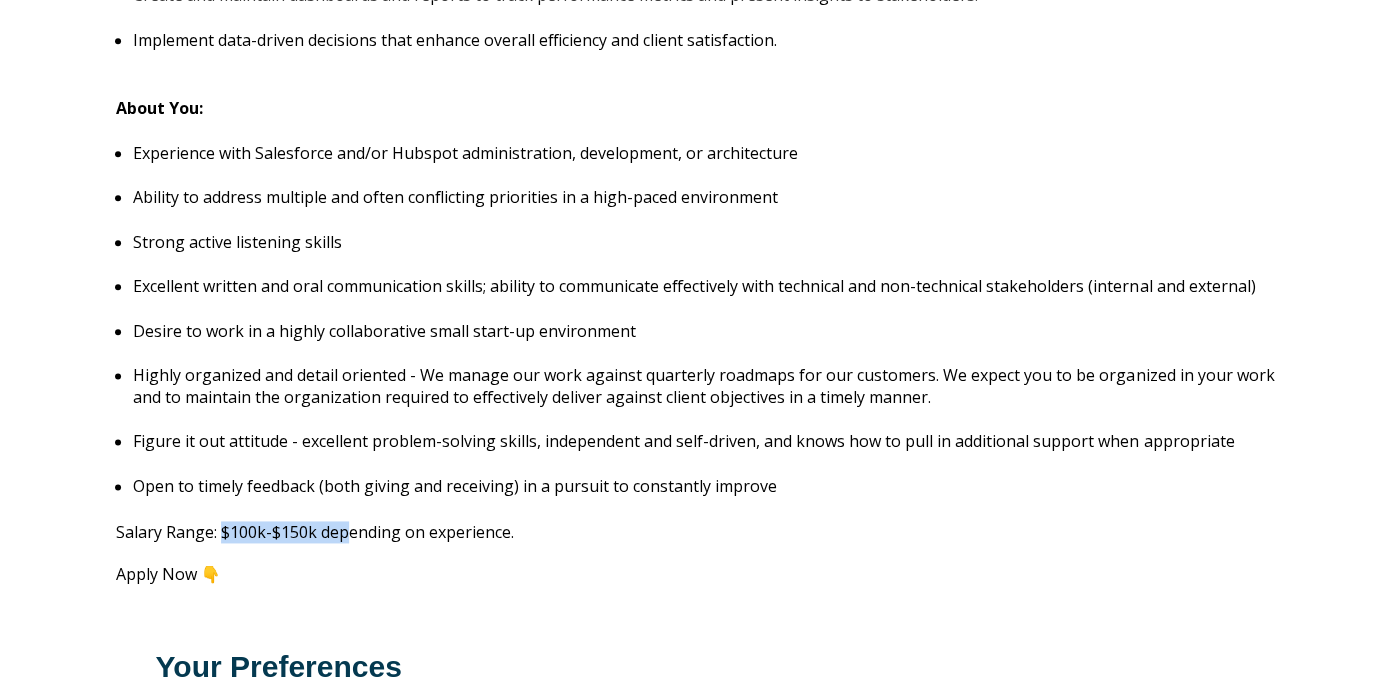 drag, startPoint x: 219, startPoint y: 511, endPoint x: 348, endPoint y: 512, distance: 129.00388 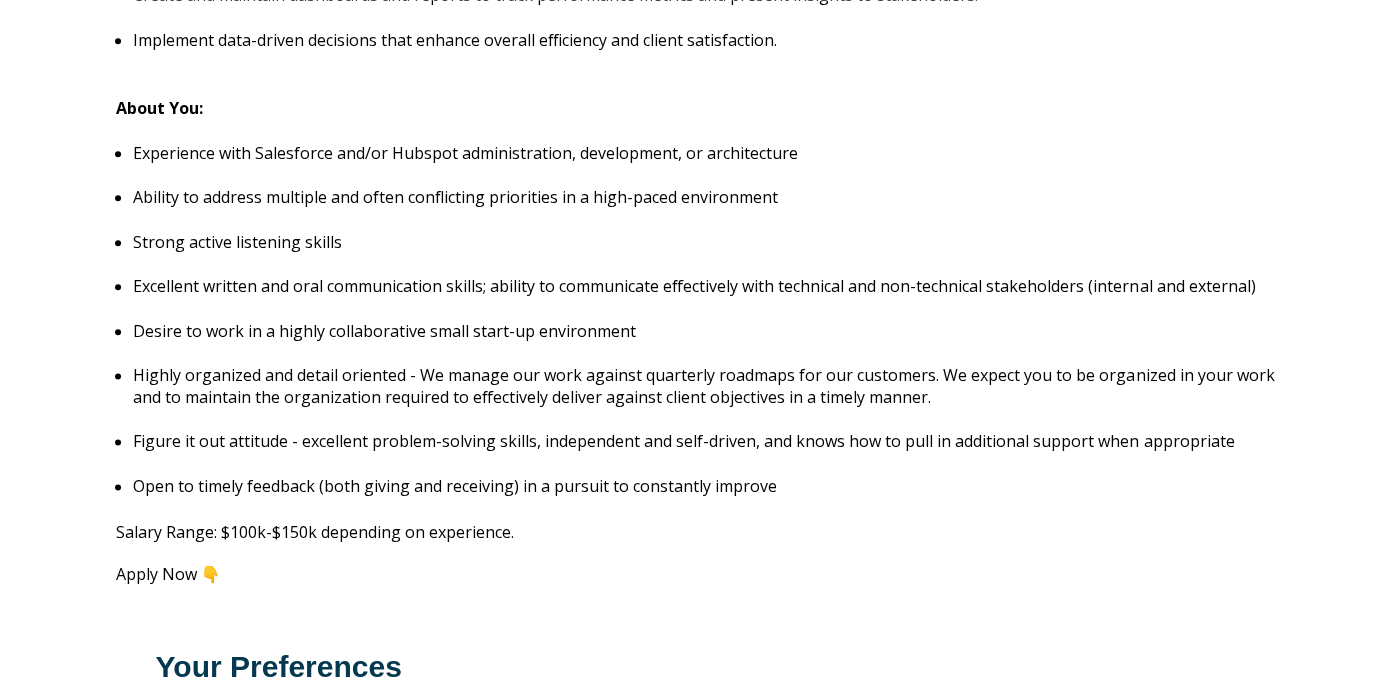 click on "Salary Range: $100k-$150k depending on experience." at bounding box center [696, 532] 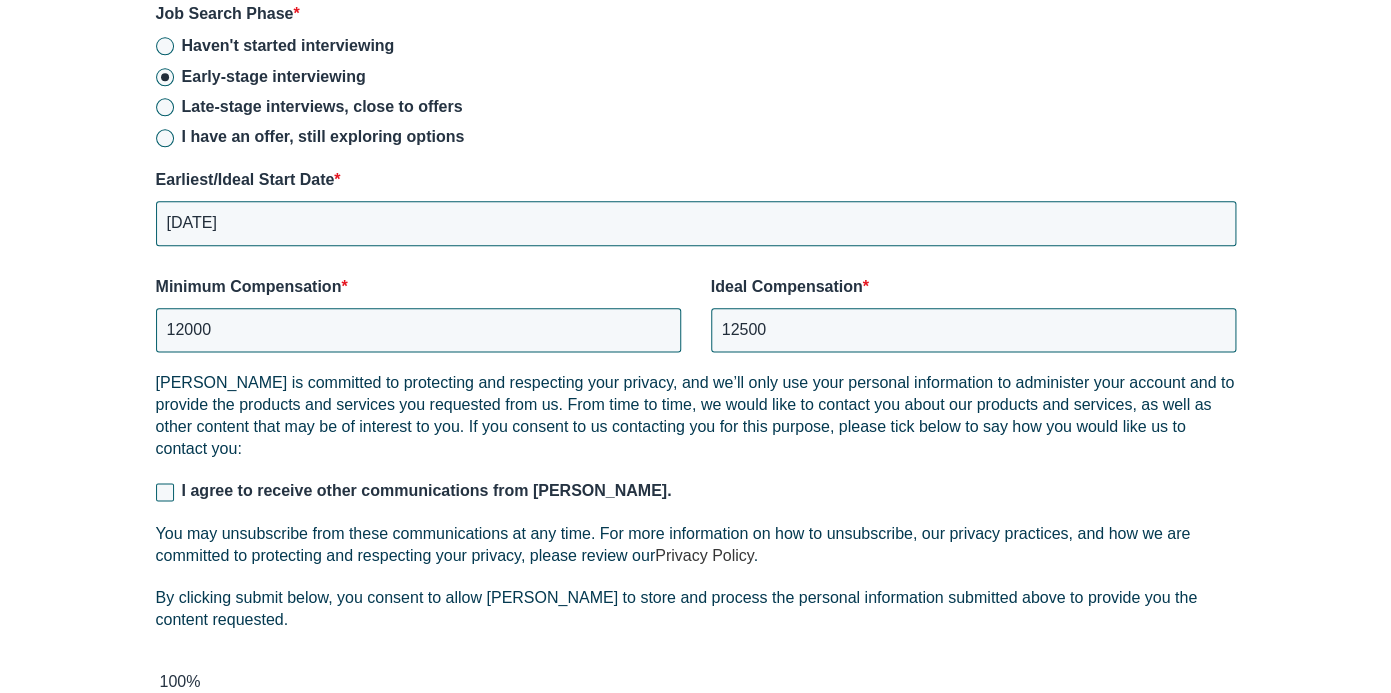 scroll, scrollTop: 2881, scrollLeft: 0, axis: vertical 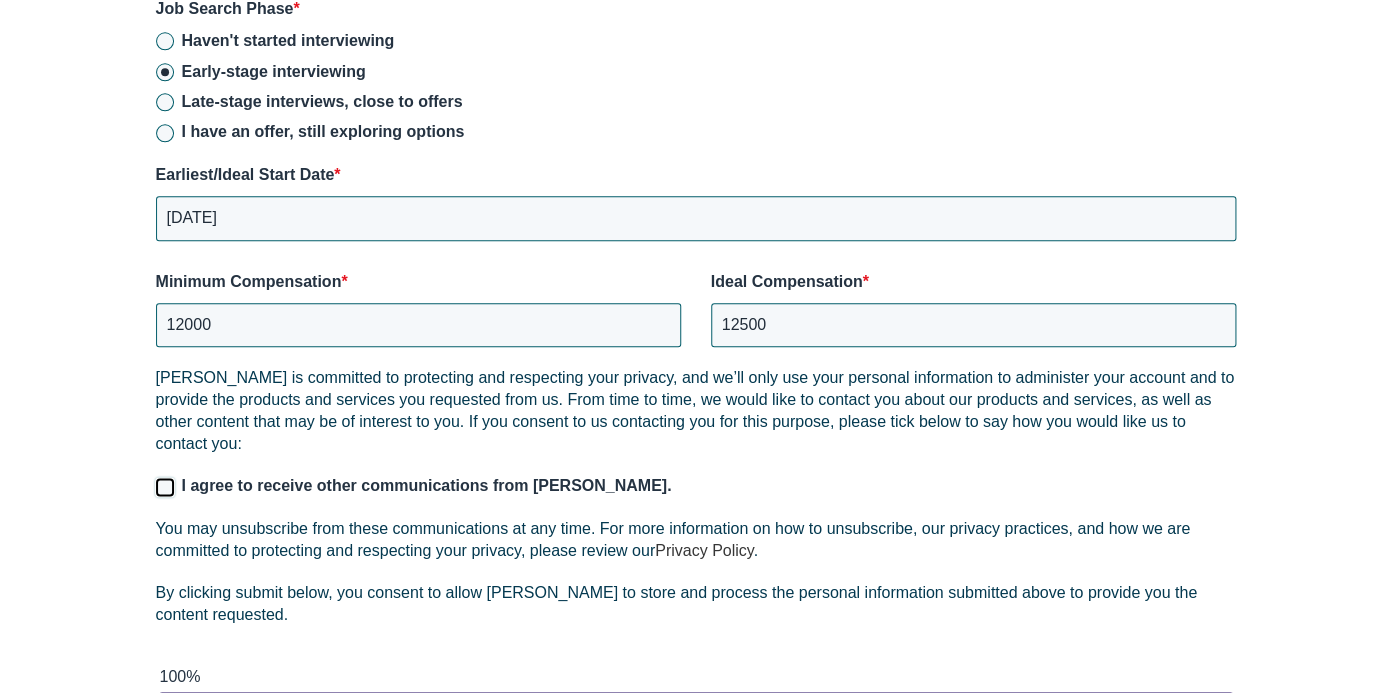 click on "I agree to receive other communications from Lean Layer." at bounding box center (165, 487) 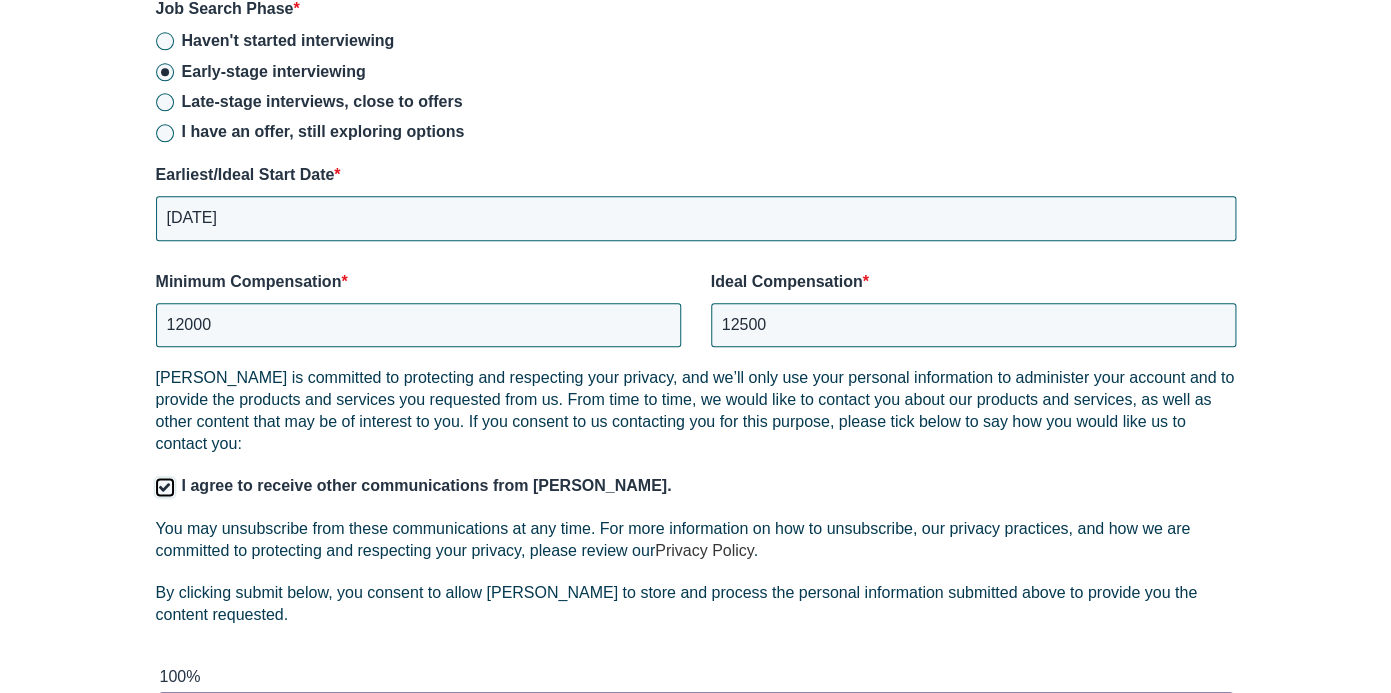 checkbox on "true" 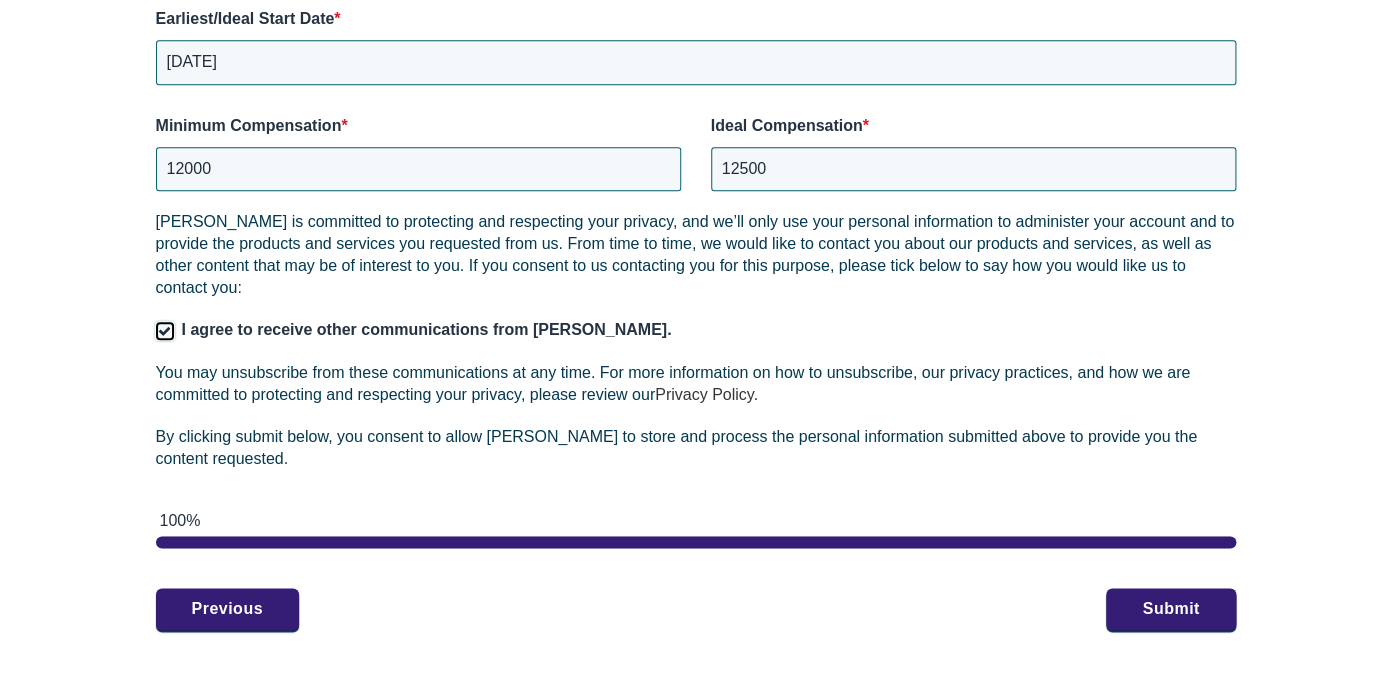 scroll, scrollTop: 3034, scrollLeft: 0, axis: vertical 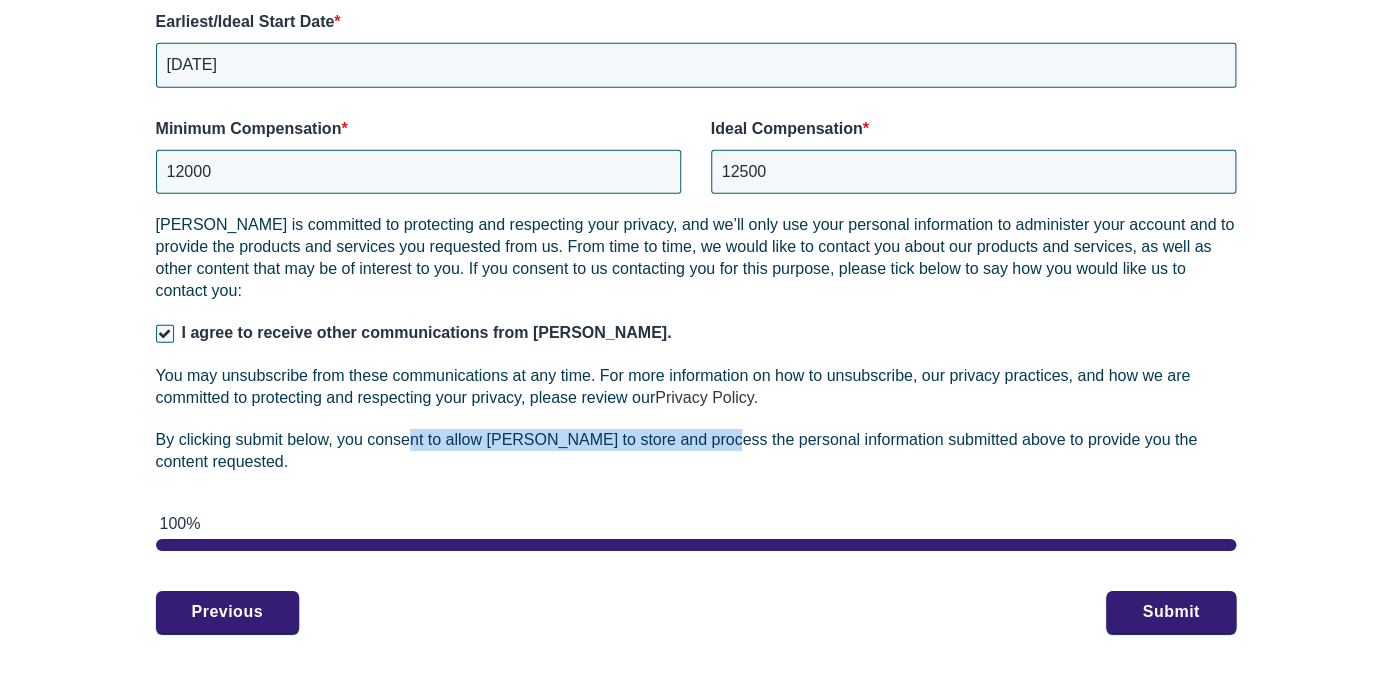 drag, startPoint x: 412, startPoint y: 422, endPoint x: 714, endPoint y: 423, distance: 302.00165 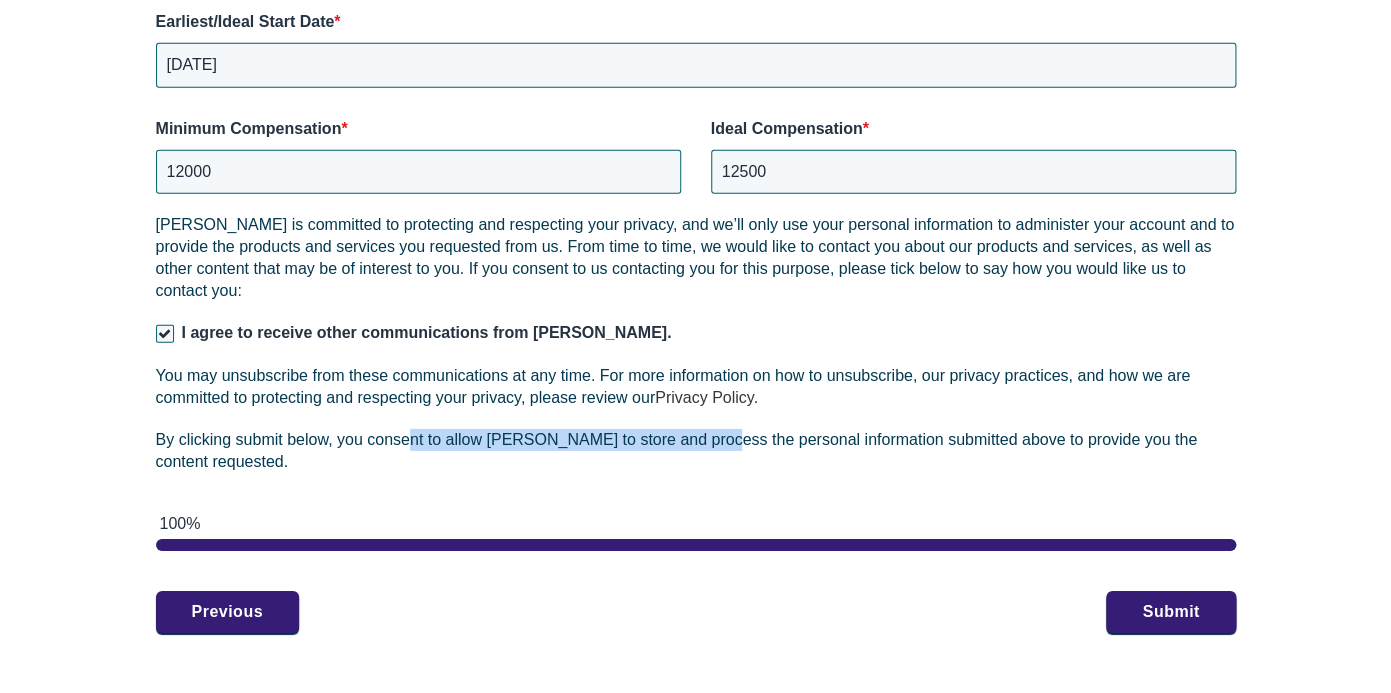 click on "By clicking submit below, you consent to allow Lean Layer to store and process the personal information submitted above to provide you the content requested." at bounding box center (696, 451) 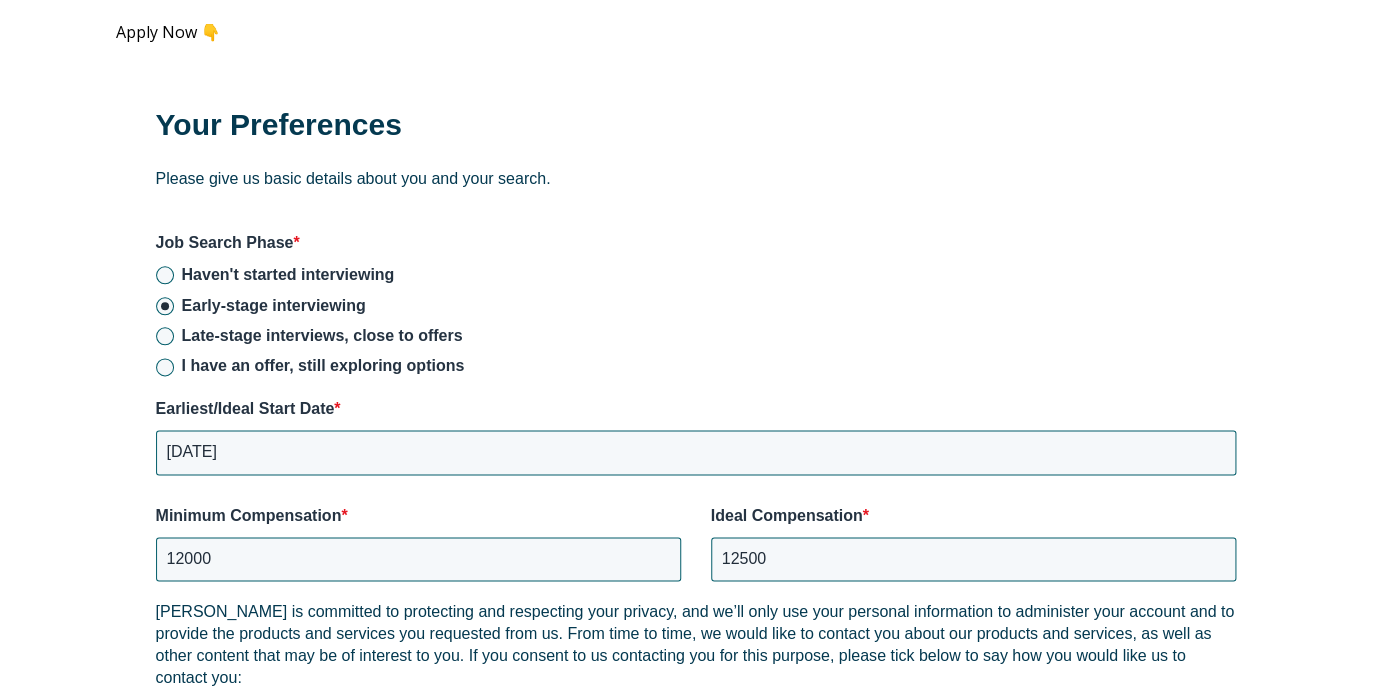 scroll, scrollTop: 2650, scrollLeft: 0, axis: vertical 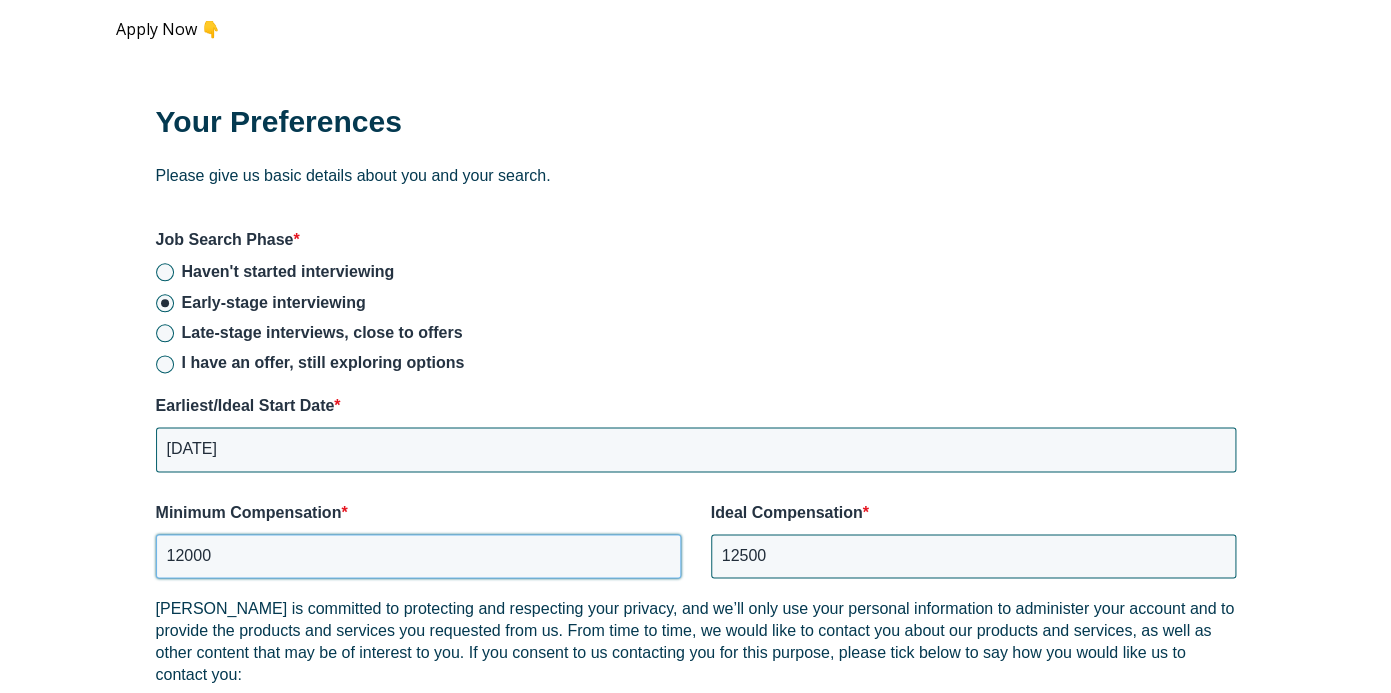 click on "12000" at bounding box center (418, 556) 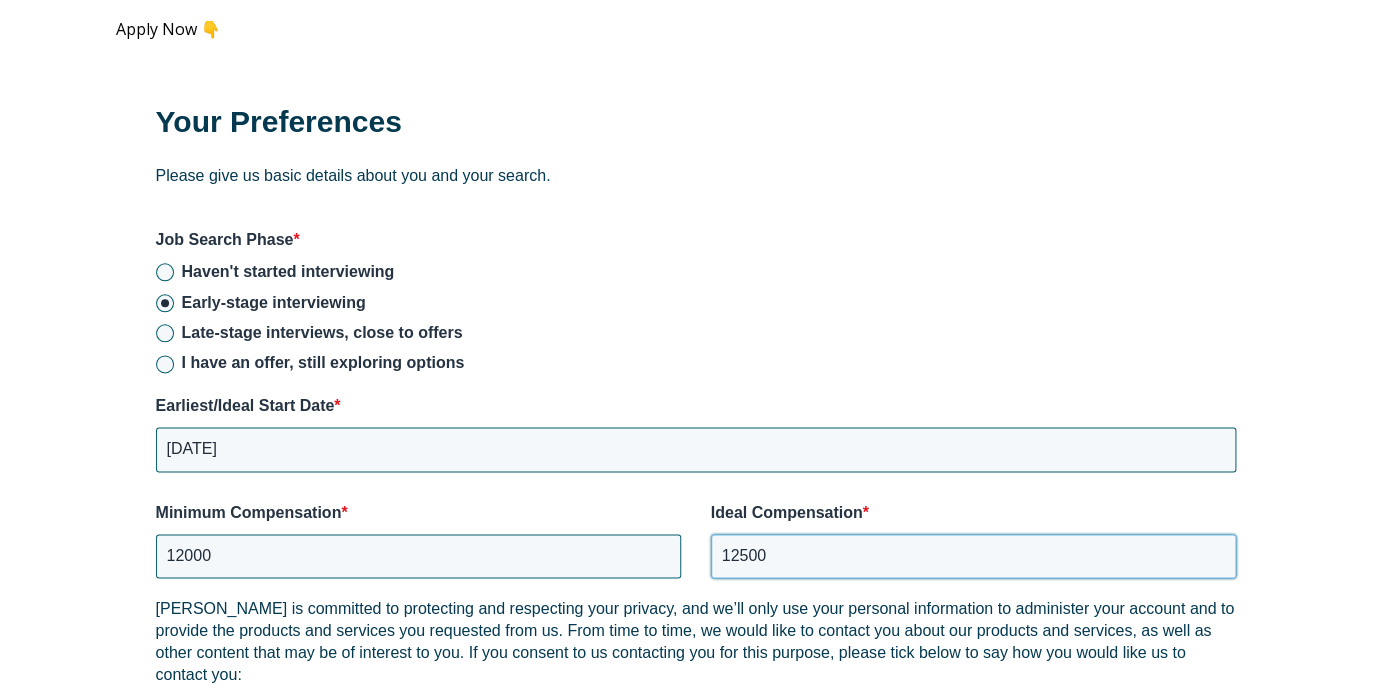 click on "12500" at bounding box center [973, 556] 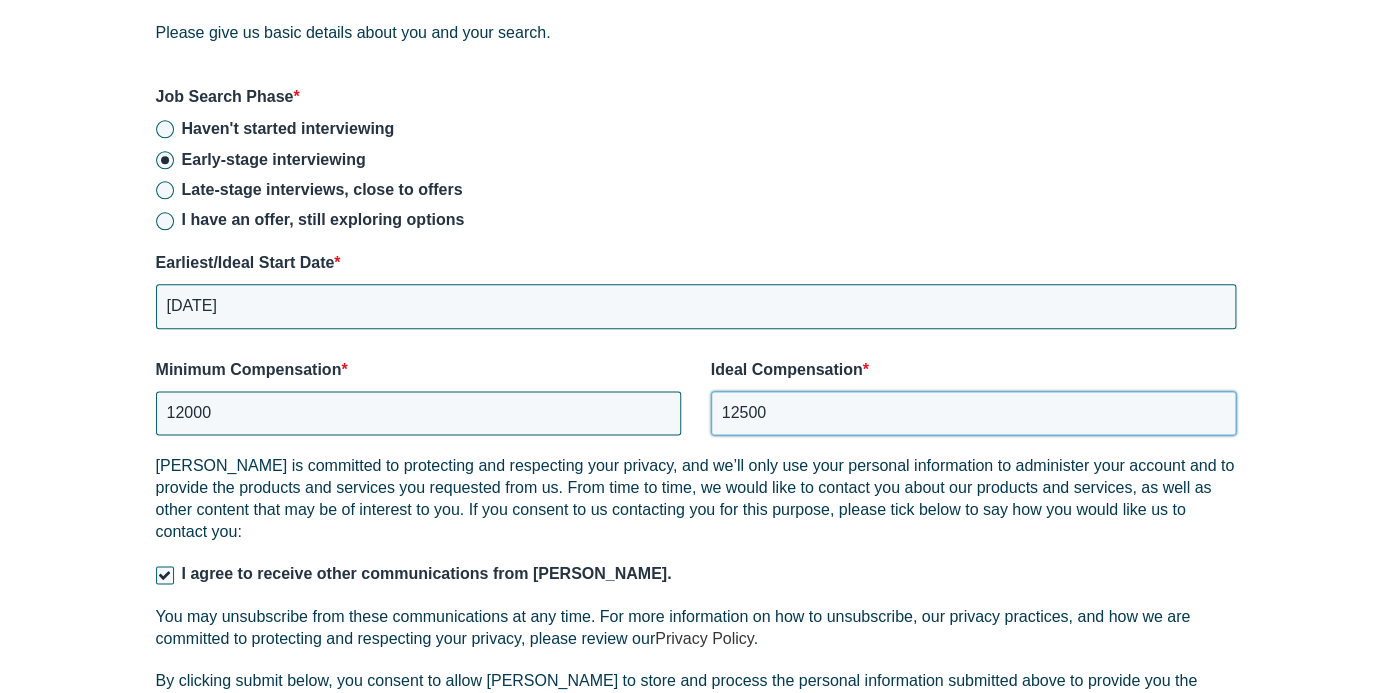 scroll, scrollTop: 2794, scrollLeft: 0, axis: vertical 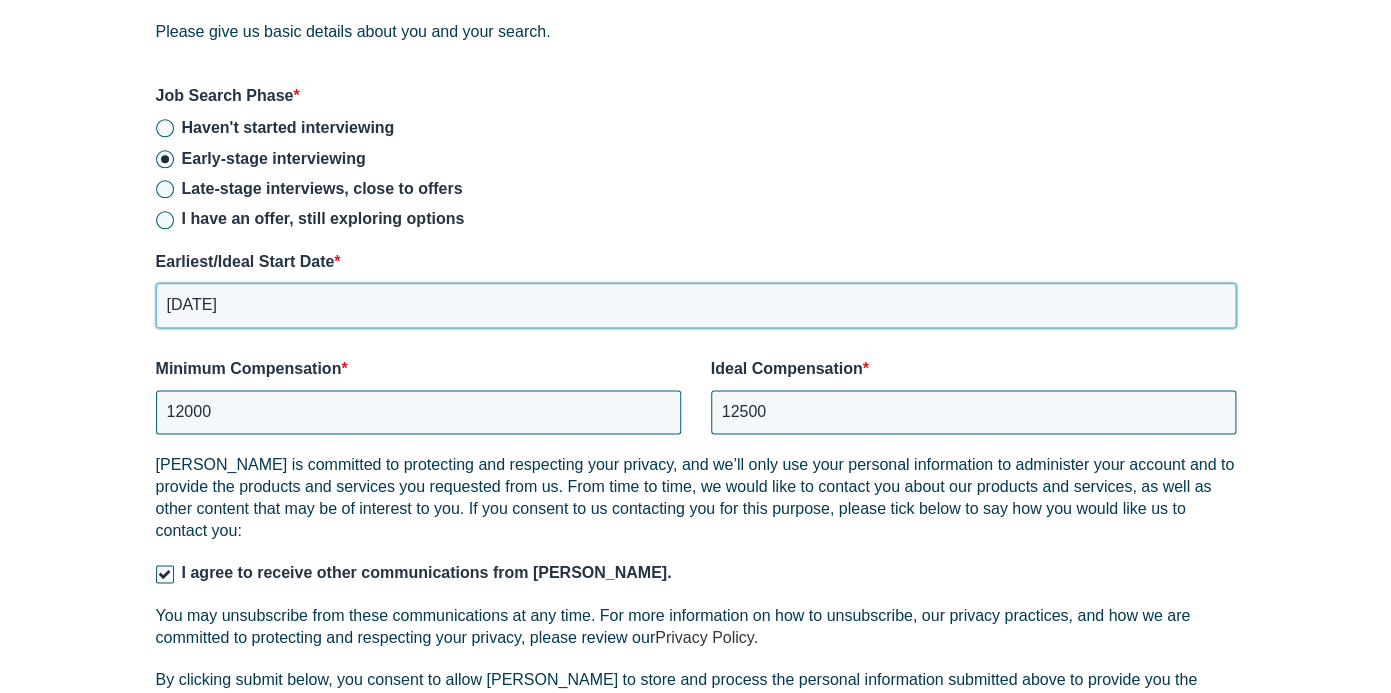 click on "08 - 11 - 2025" at bounding box center [696, 305] 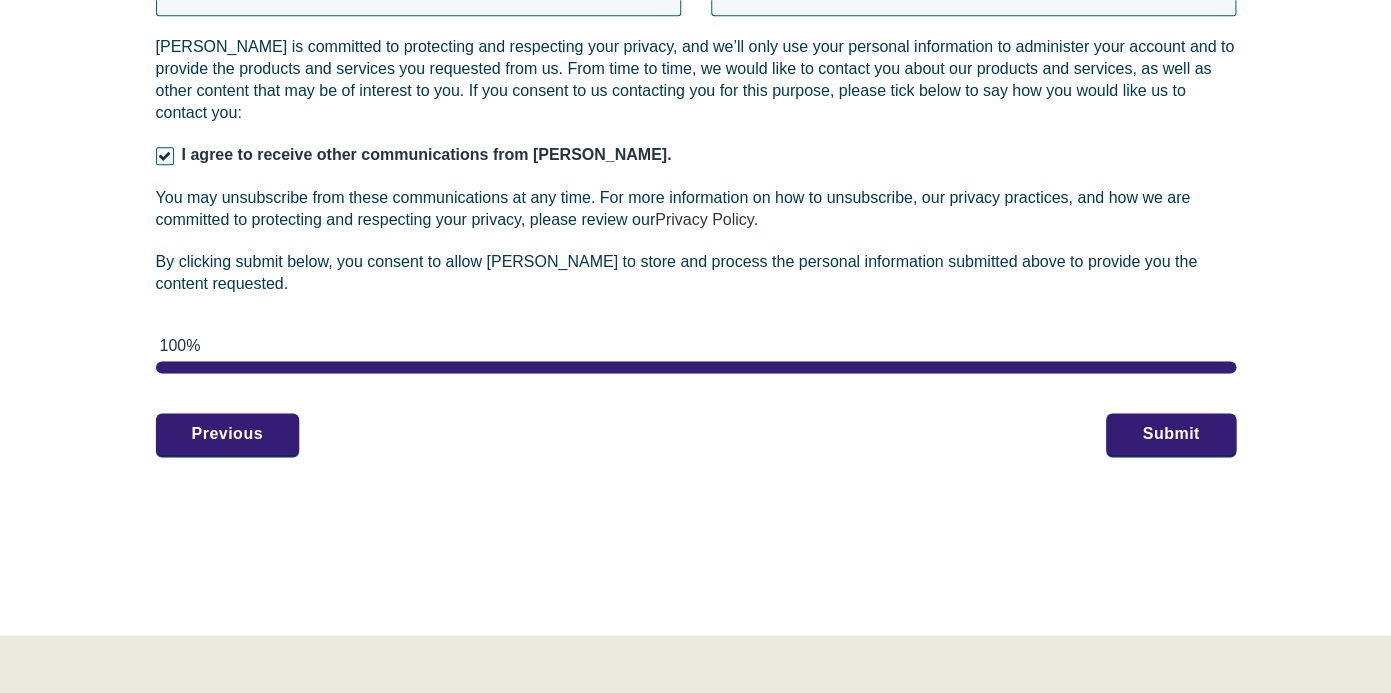 scroll, scrollTop: 3214, scrollLeft: 0, axis: vertical 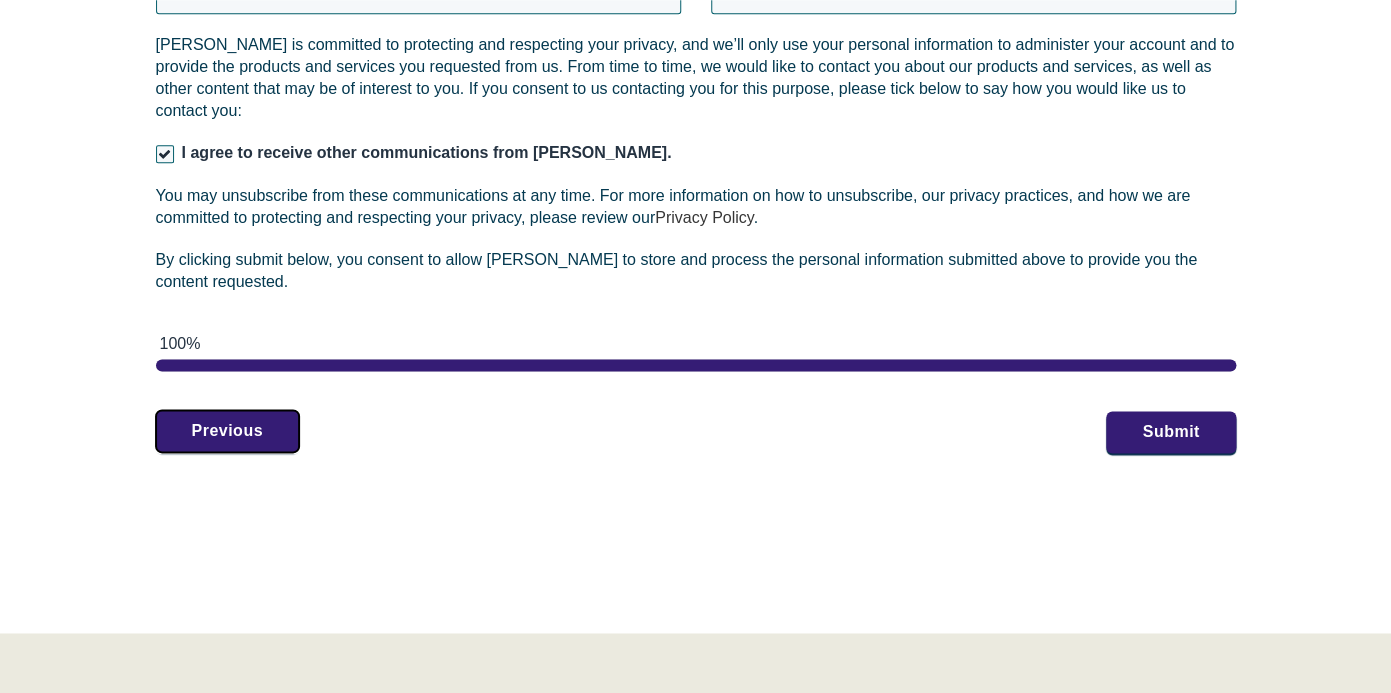 click on "Previous" at bounding box center (227, 431) 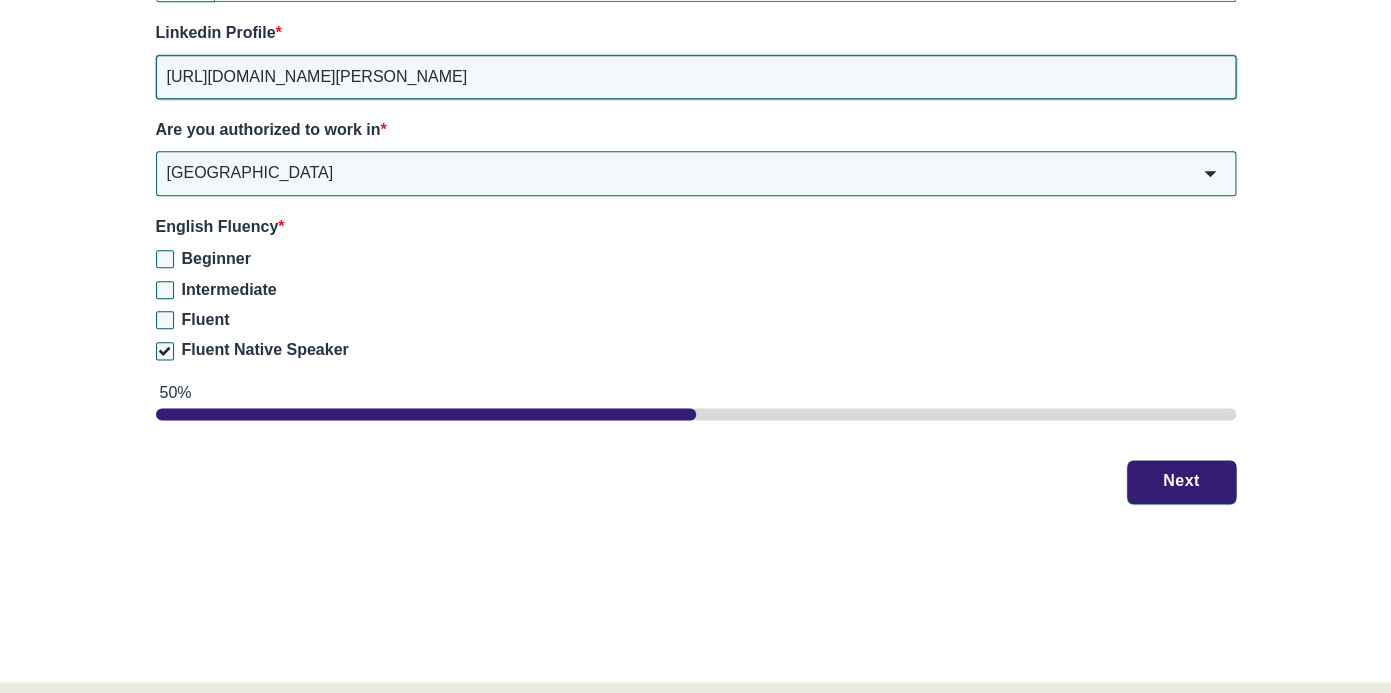 scroll, scrollTop: 3213, scrollLeft: 0, axis: vertical 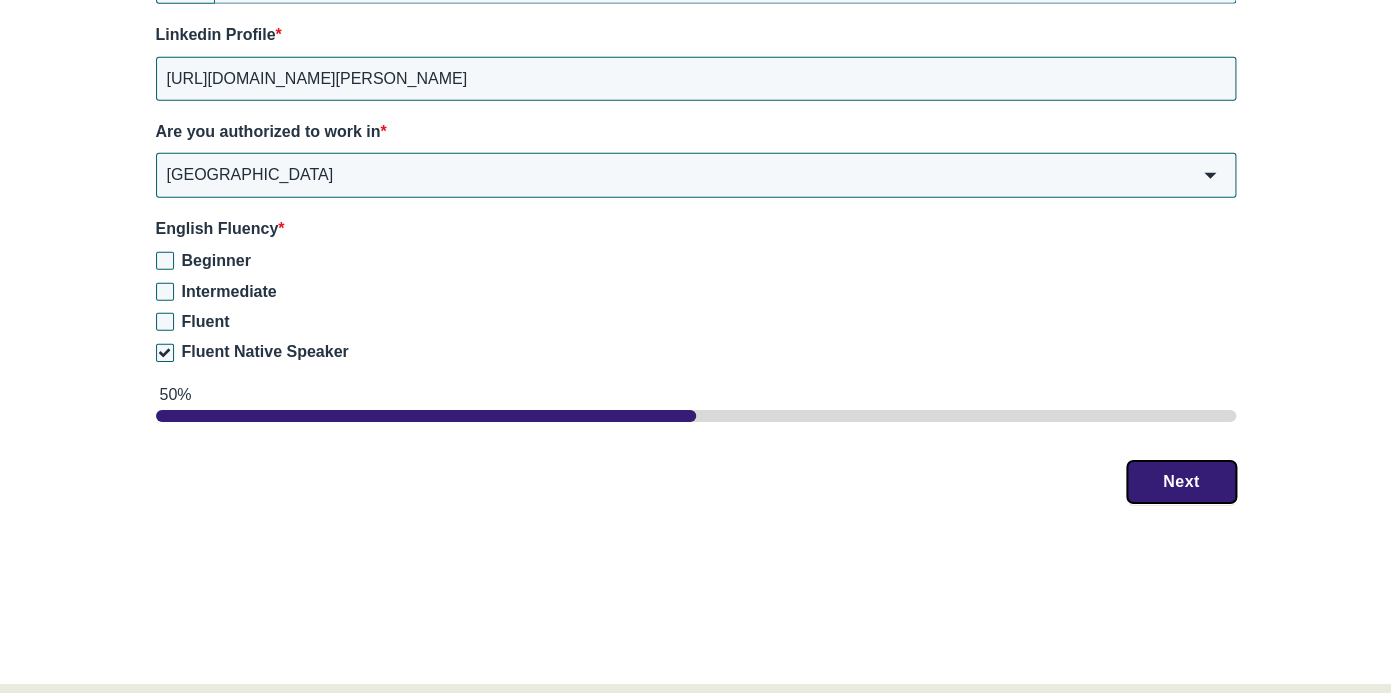 click on "Next" at bounding box center (1181, 482) 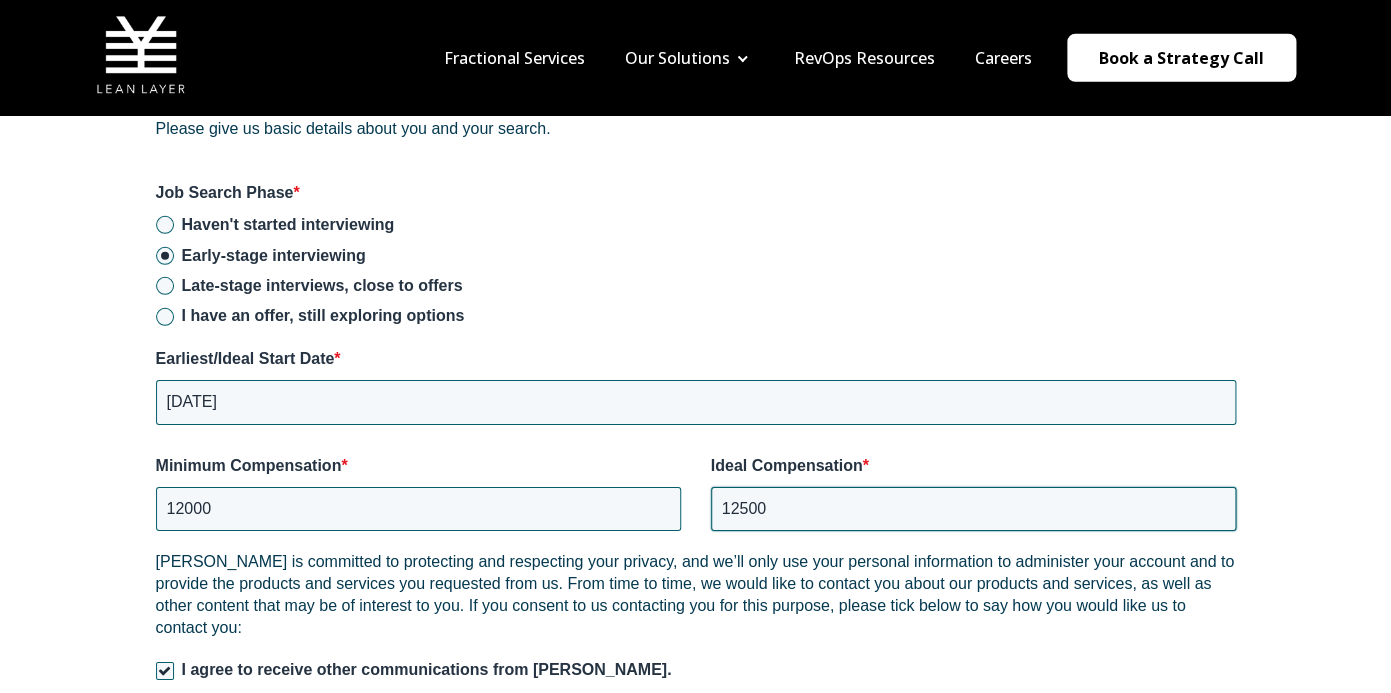 scroll, scrollTop: 2688, scrollLeft: 0, axis: vertical 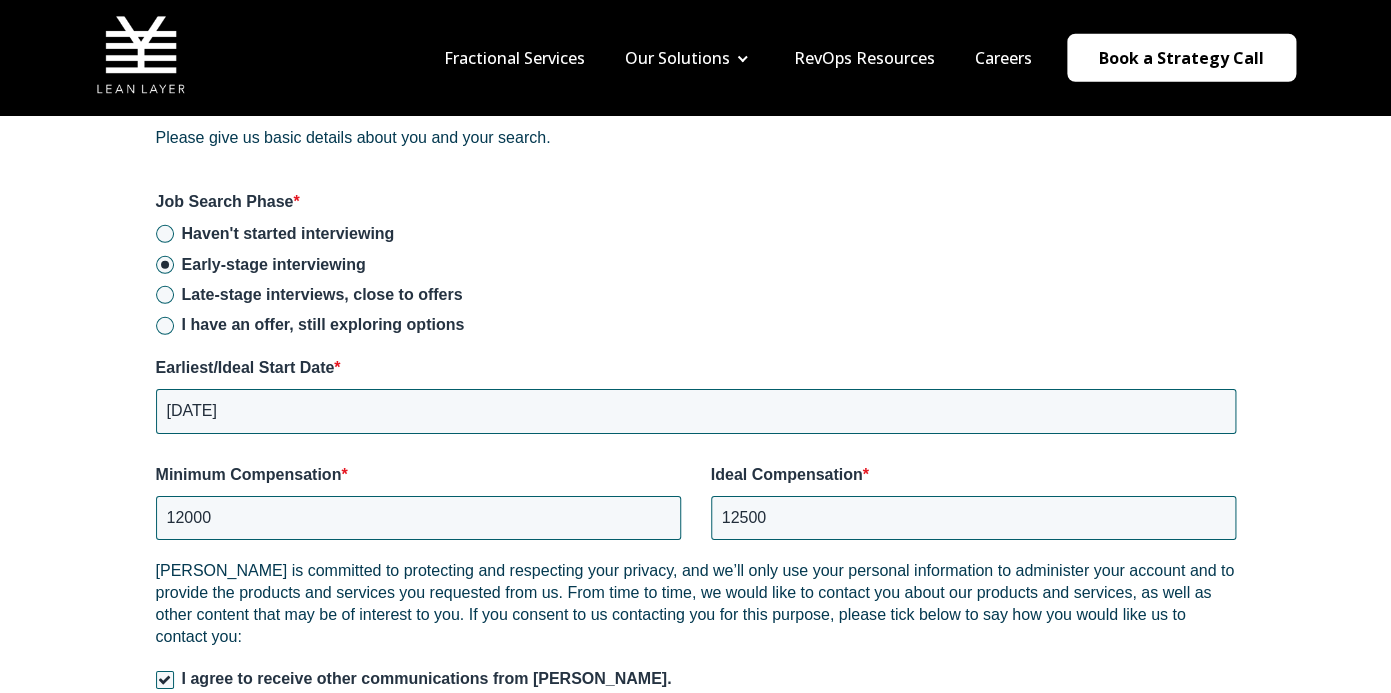 click on "Minimum Compensation *" at bounding box center [418, 475] 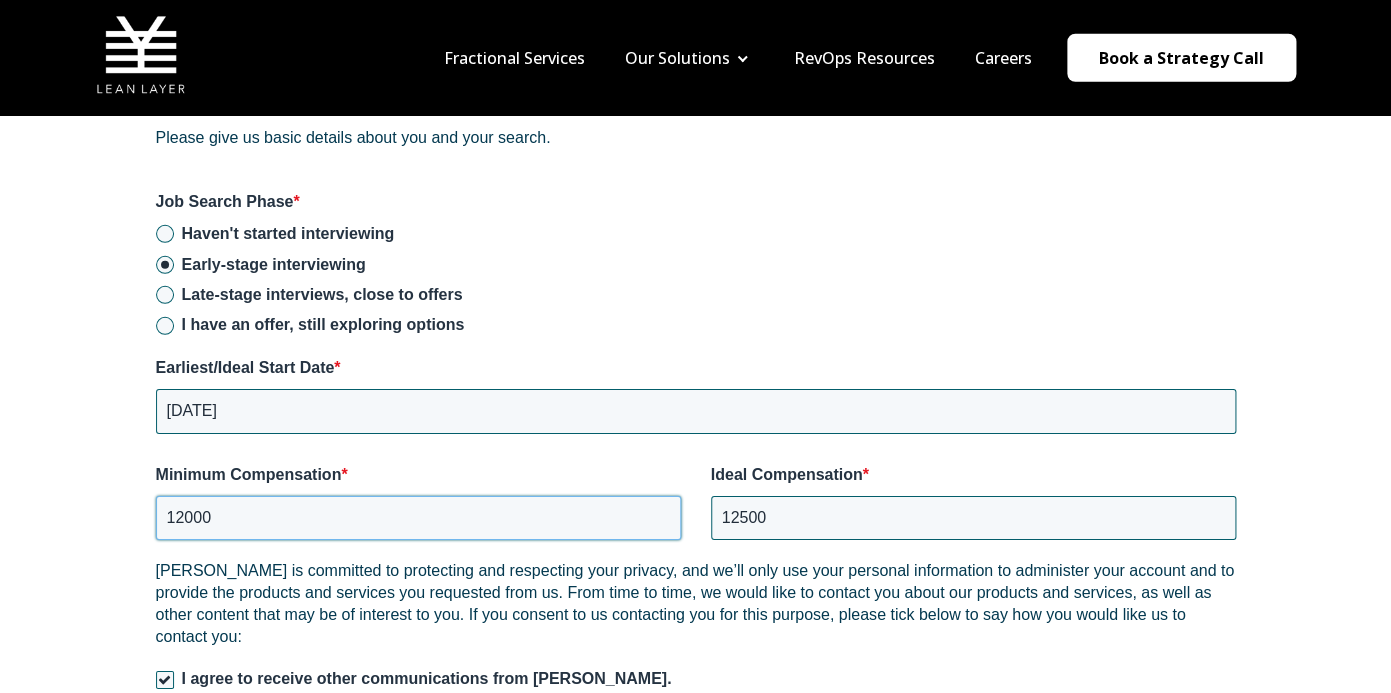 click on "12000" at bounding box center [418, 518] 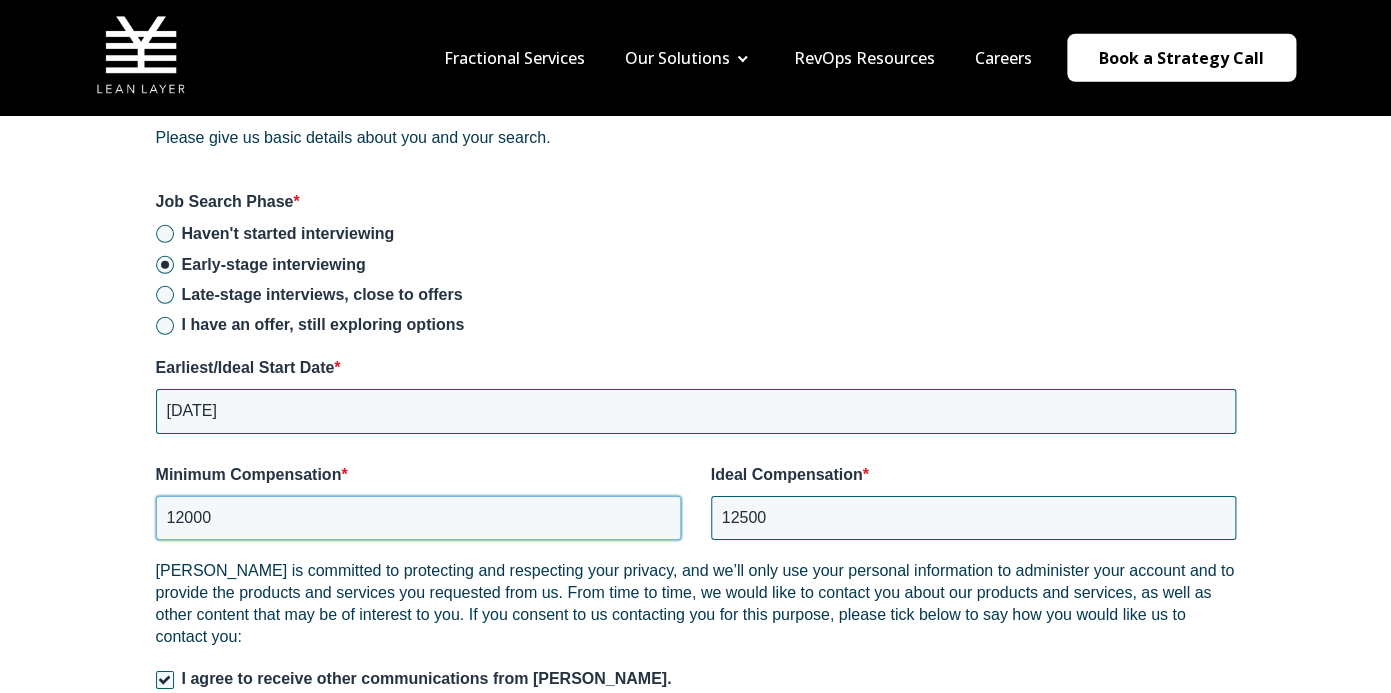 click on "12000" at bounding box center [418, 518] 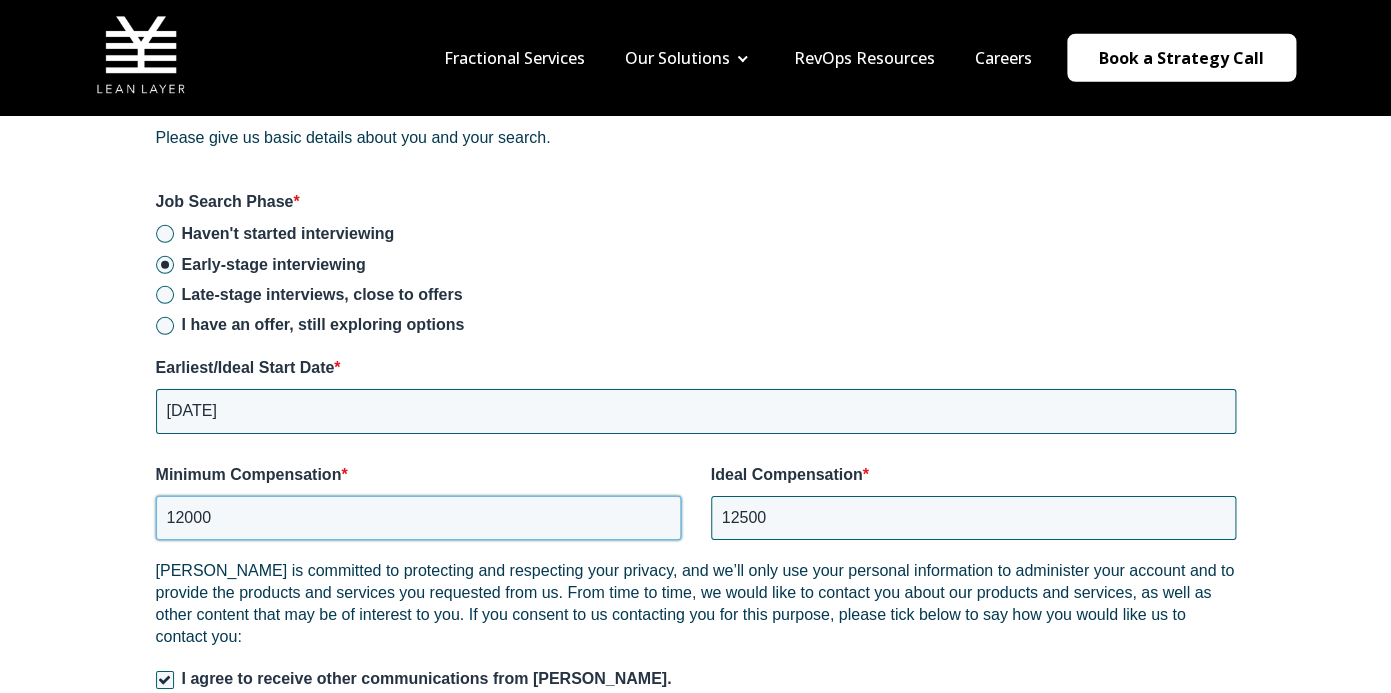 drag, startPoint x: 234, startPoint y: 500, endPoint x: 158, endPoint y: 494, distance: 76.23647 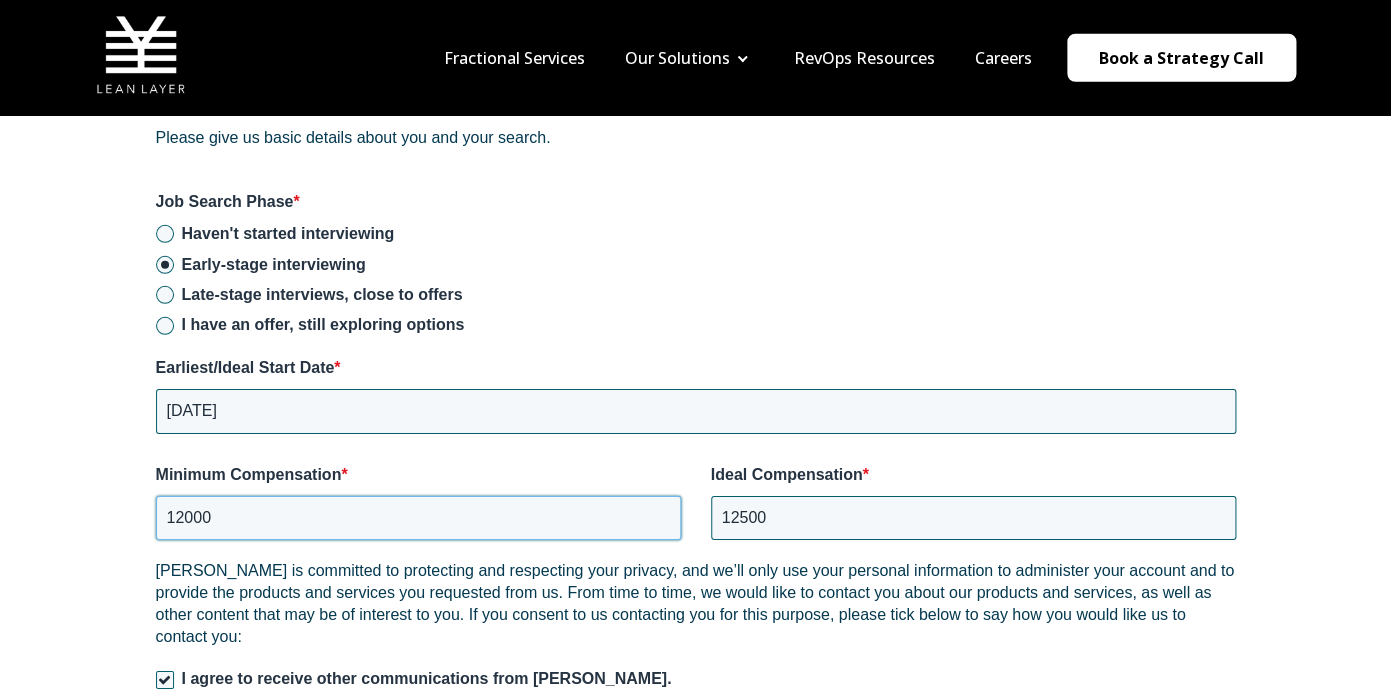 click on "12000" at bounding box center [418, 518] 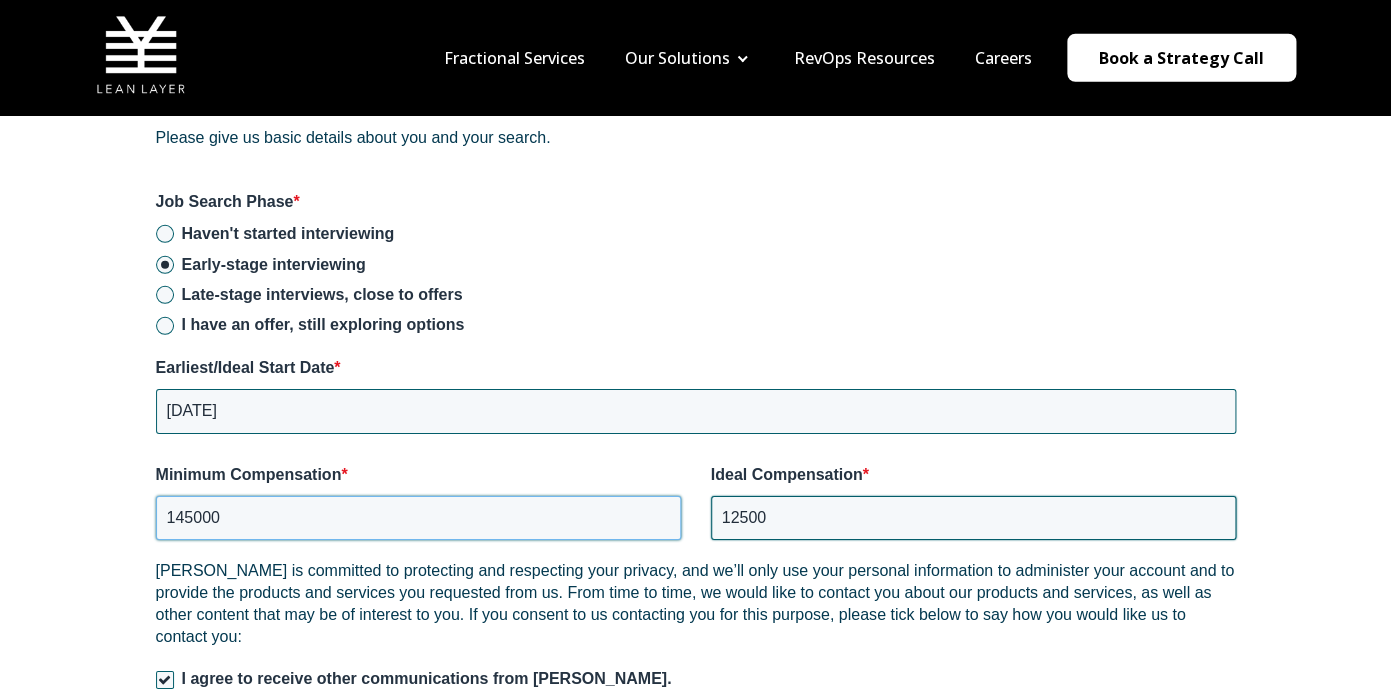 type on "145000" 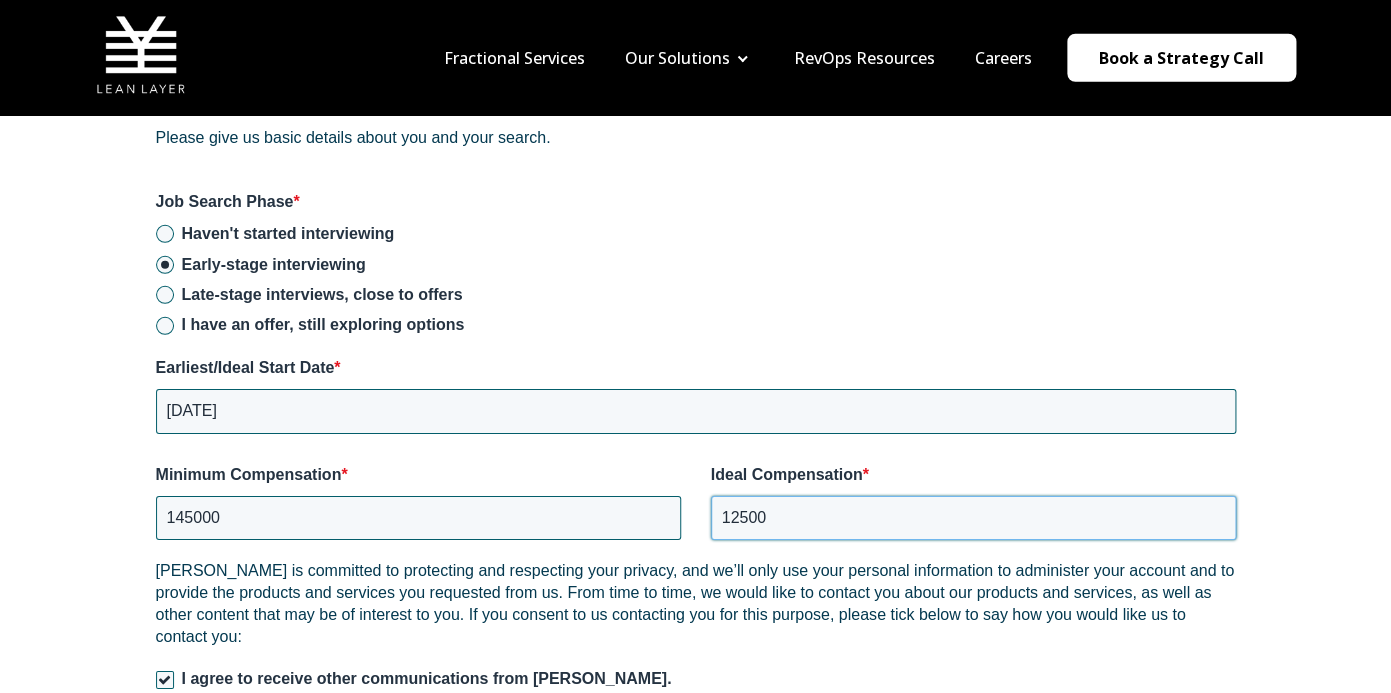 drag, startPoint x: 779, startPoint y: 494, endPoint x: 711, endPoint y: 492, distance: 68.0294 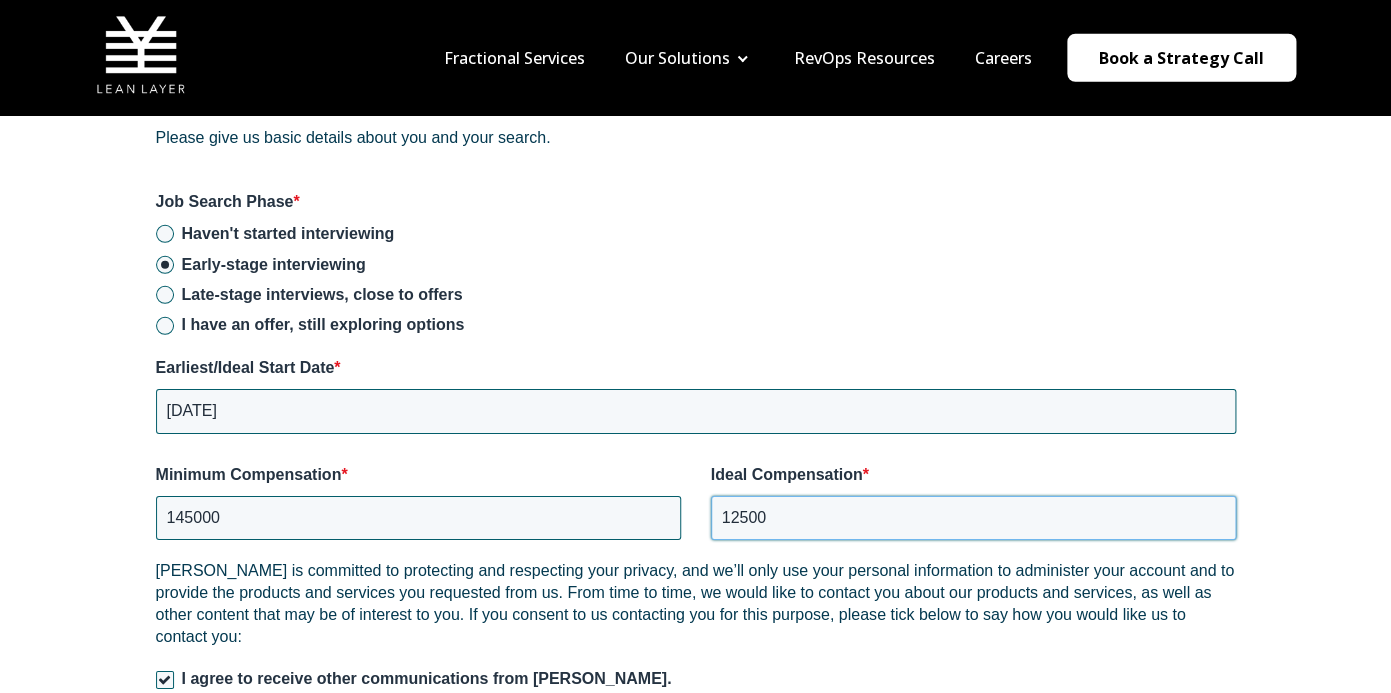 click on "12500" at bounding box center [973, 518] 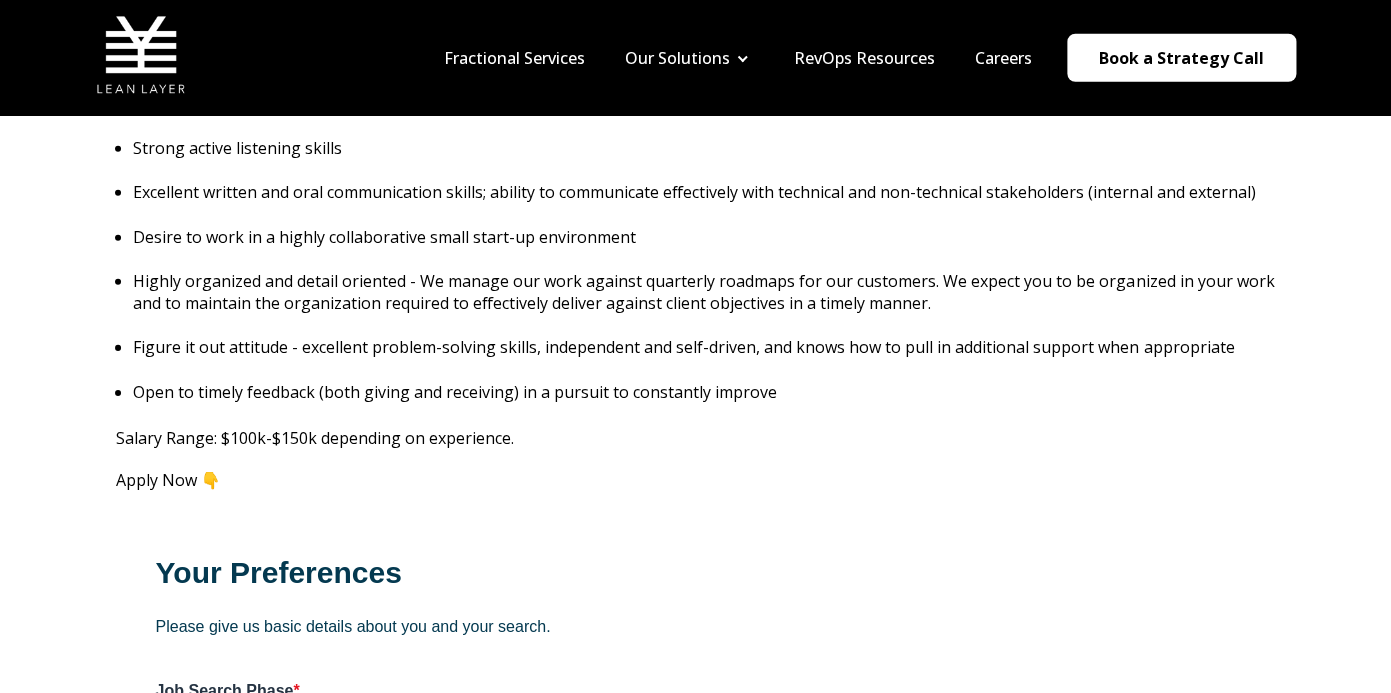 scroll, scrollTop: 2174, scrollLeft: 0, axis: vertical 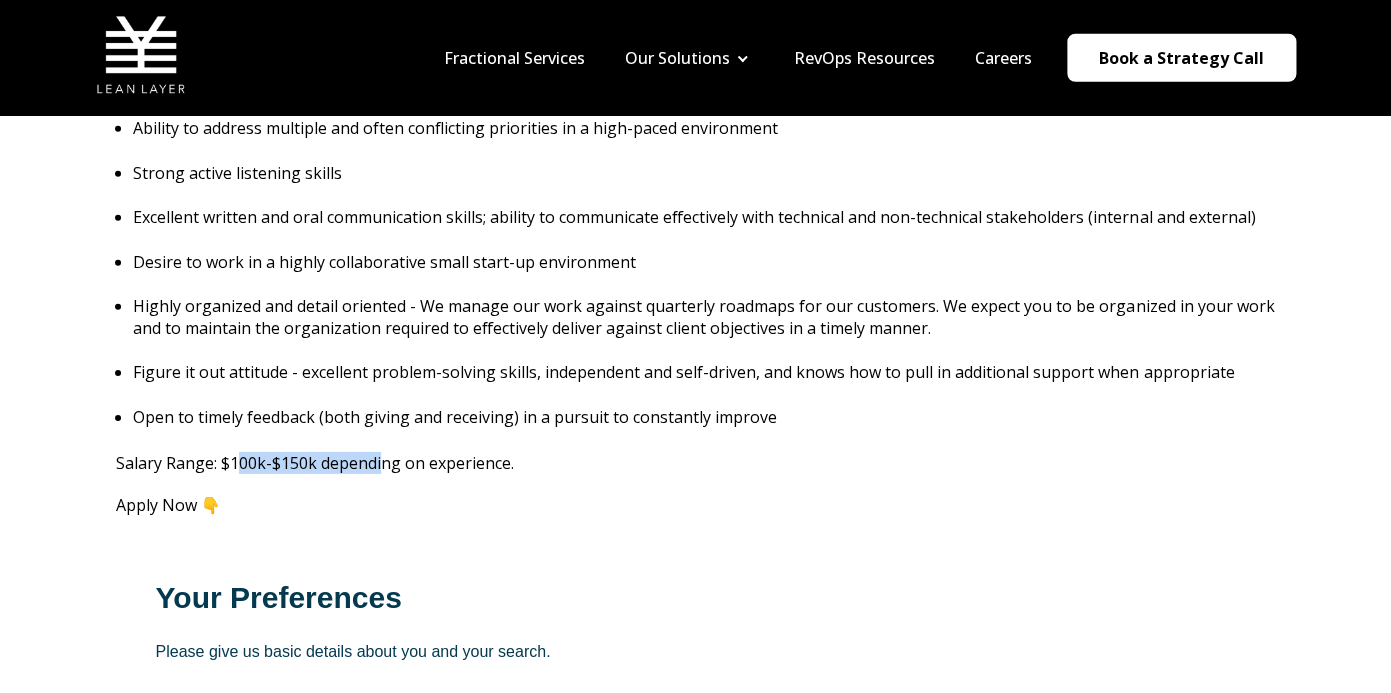 drag, startPoint x: 238, startPoint y: 443, endPoint x: 382, endPoint y: 446, distance: 144.03125 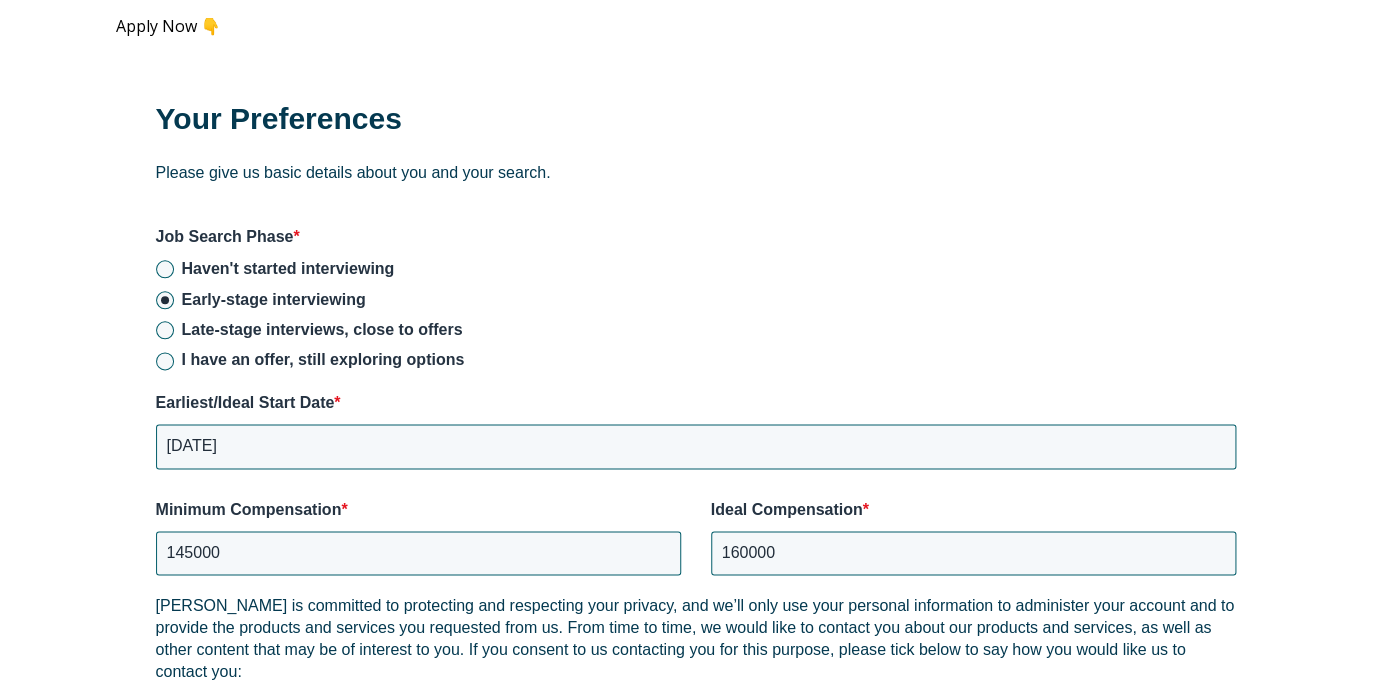 scroll, scrollTop: 2723, scrollLeft: 0, axis: vertical 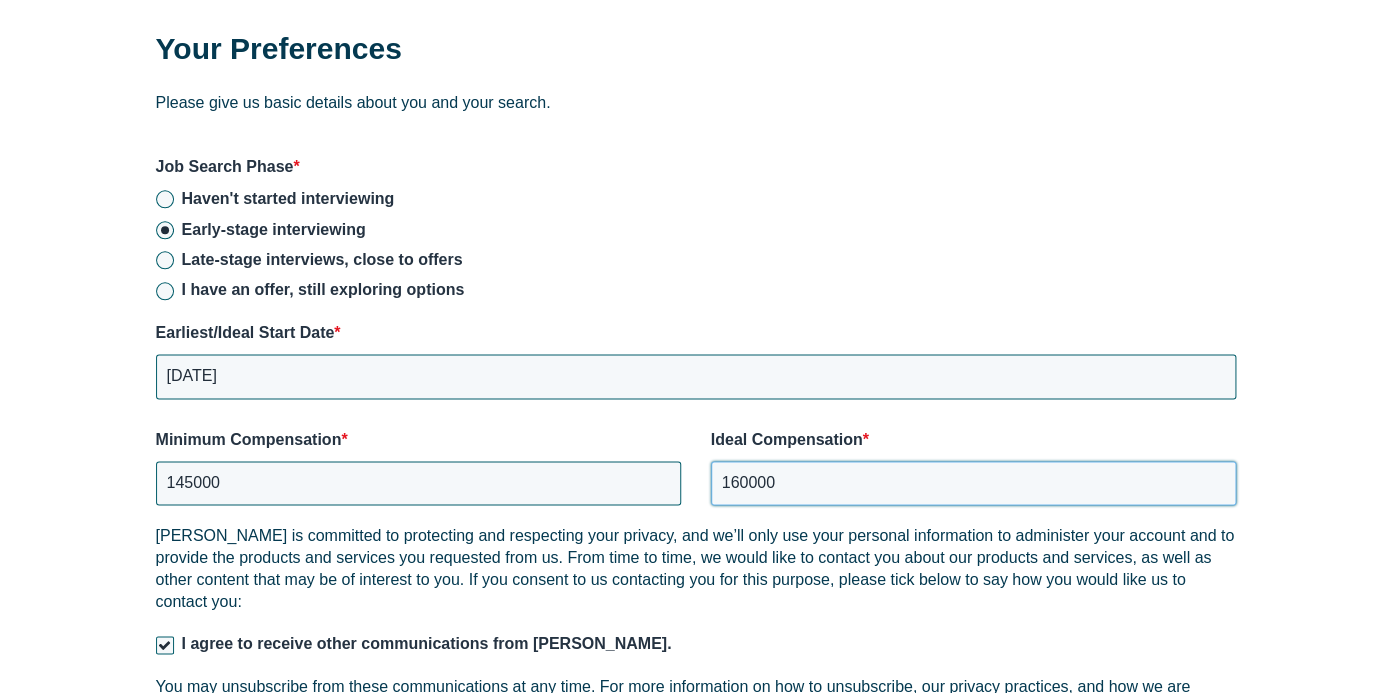 click on "160000" at bounding box center (973, 483) 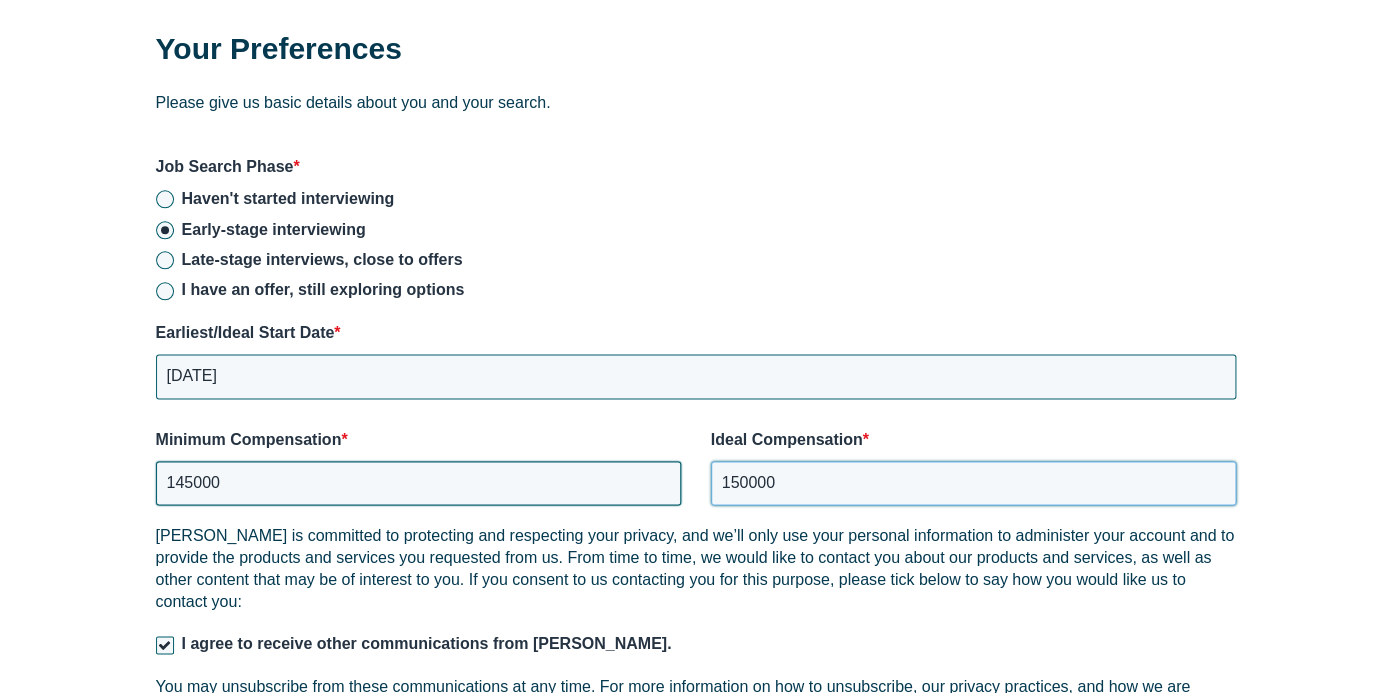 type on "150000" 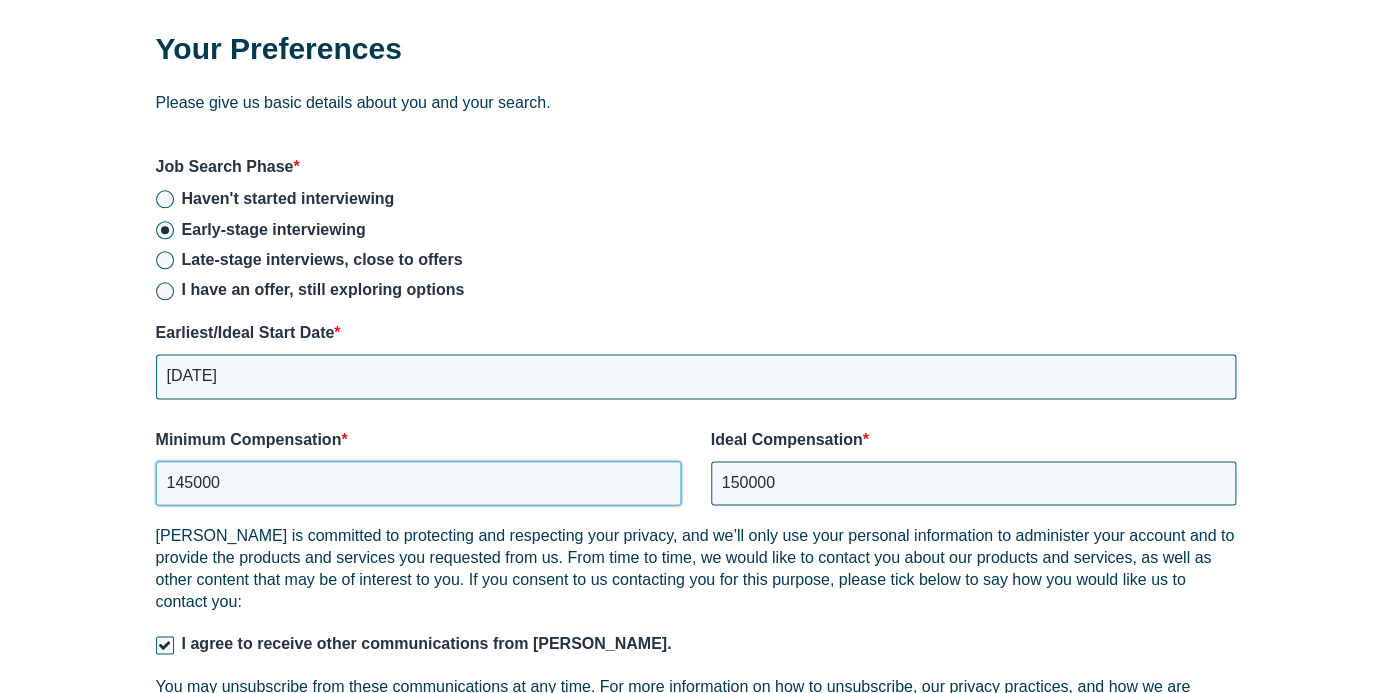 click on "145000" at bounding box center (418, 483) 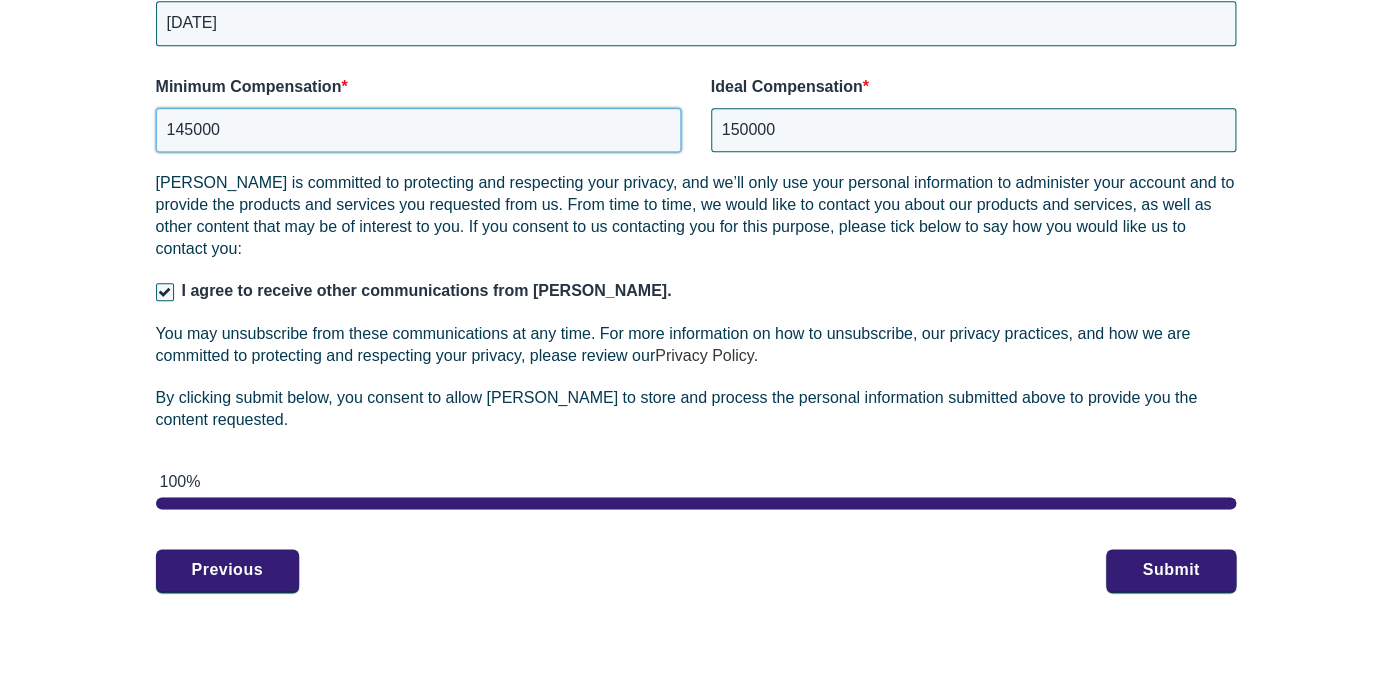 scroll, scrollTop: 3078, scrollLeft: 0, axis: vertical 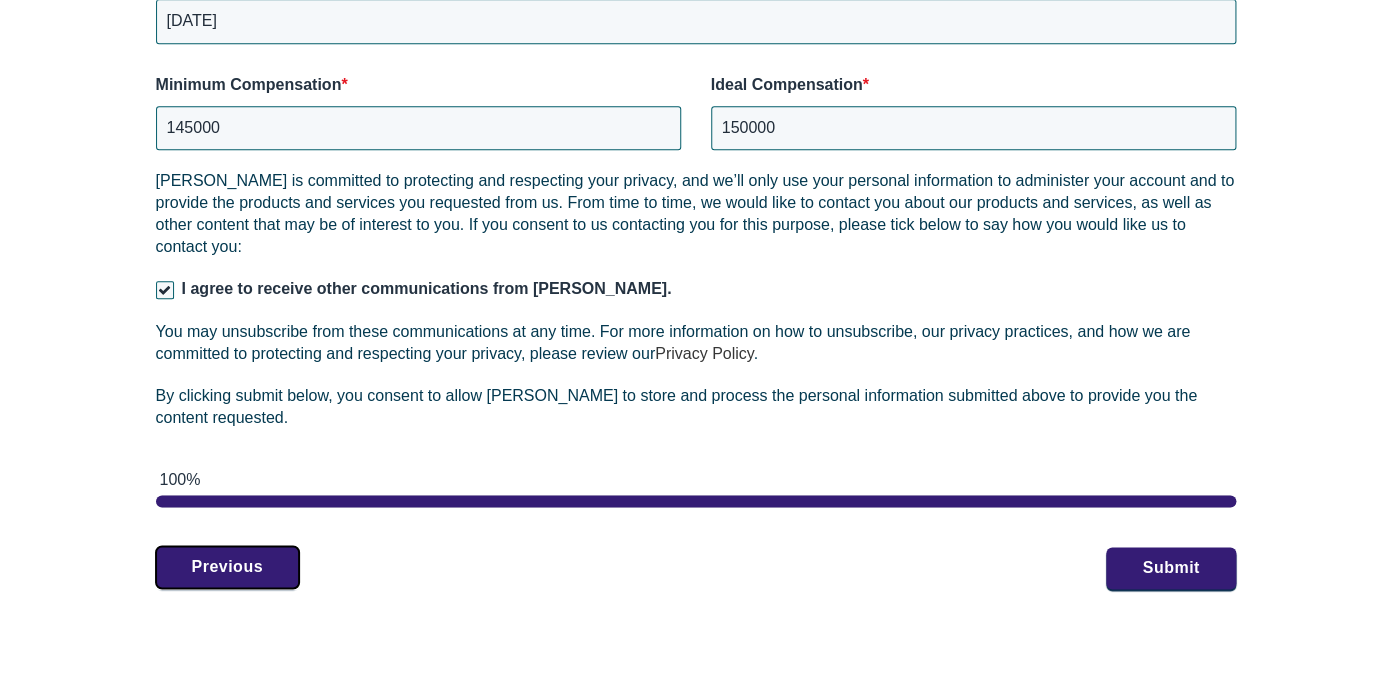 click on "Previous" at bounding box center [227, 567] 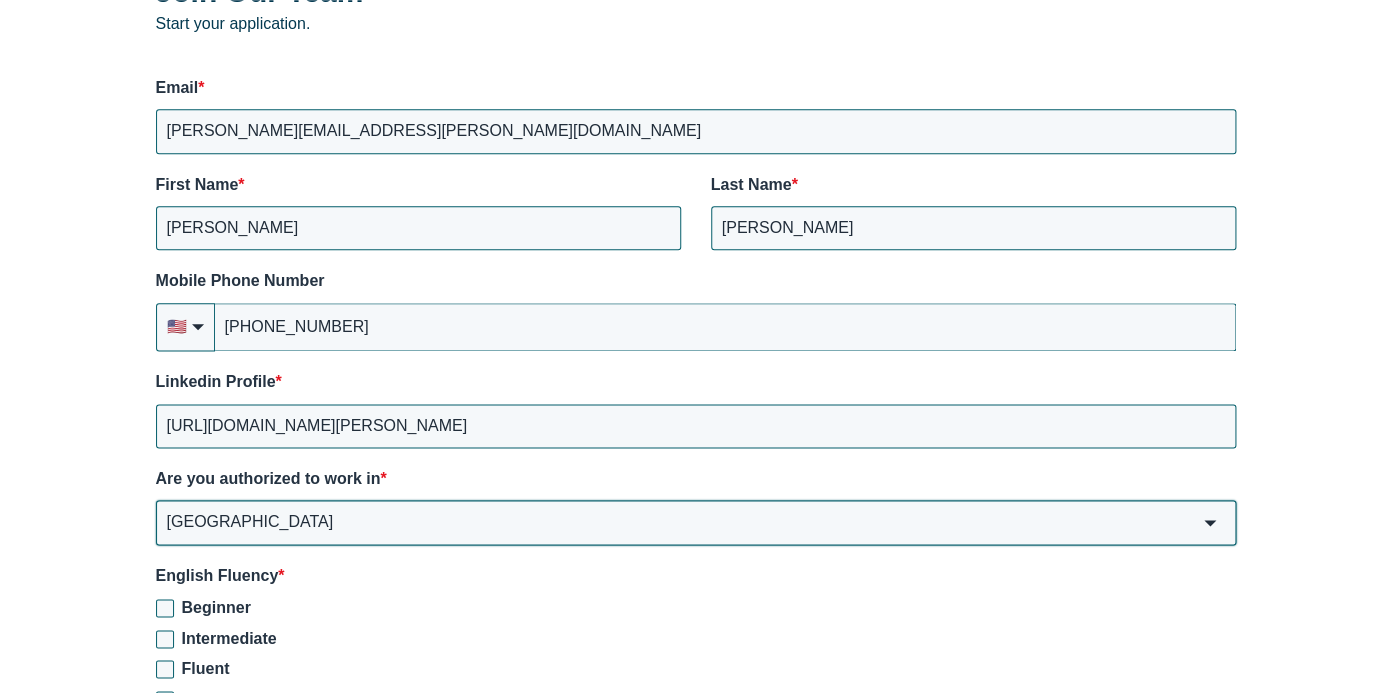 scroll, scrollTop: 2867, scrollLeft: 0, axis: vertical 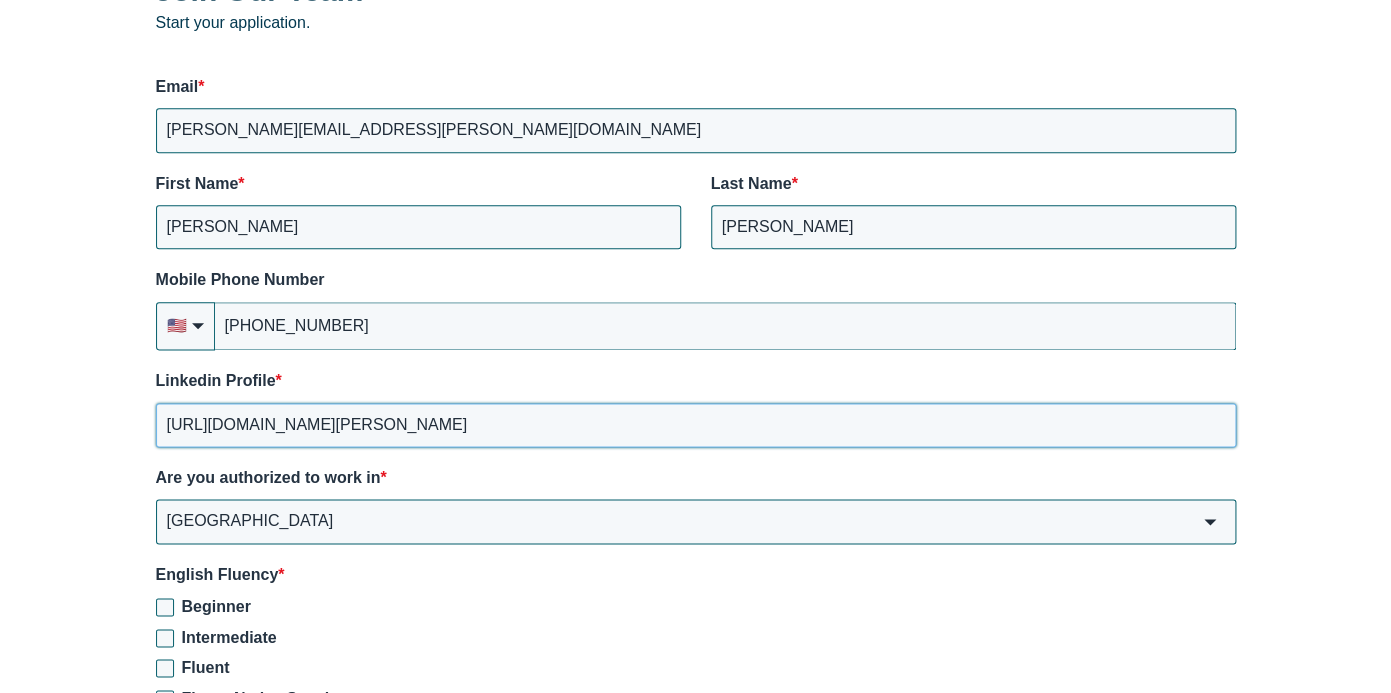 click on "https://www.linkedin.com/in/joyce-burke/" at bounding box center [696, 425] 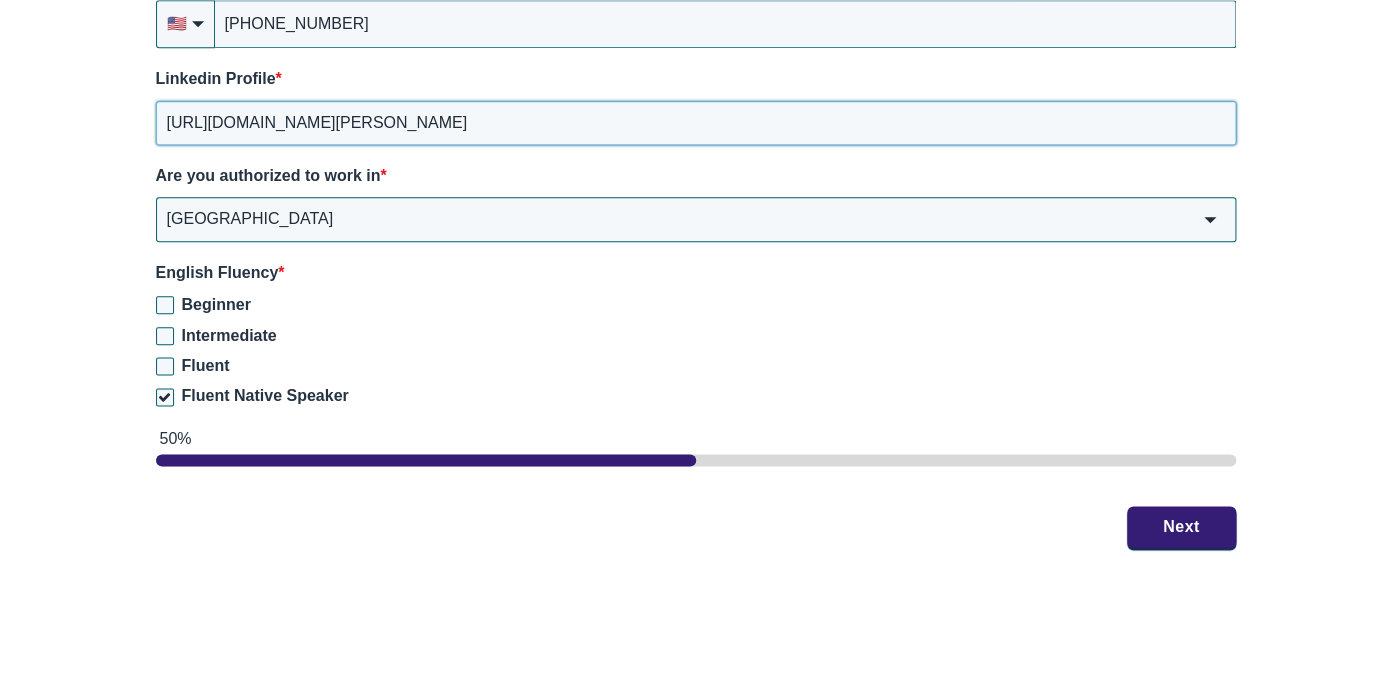 scroll, scrollTop: 3170, scrollLeft: 0, axis: vertical 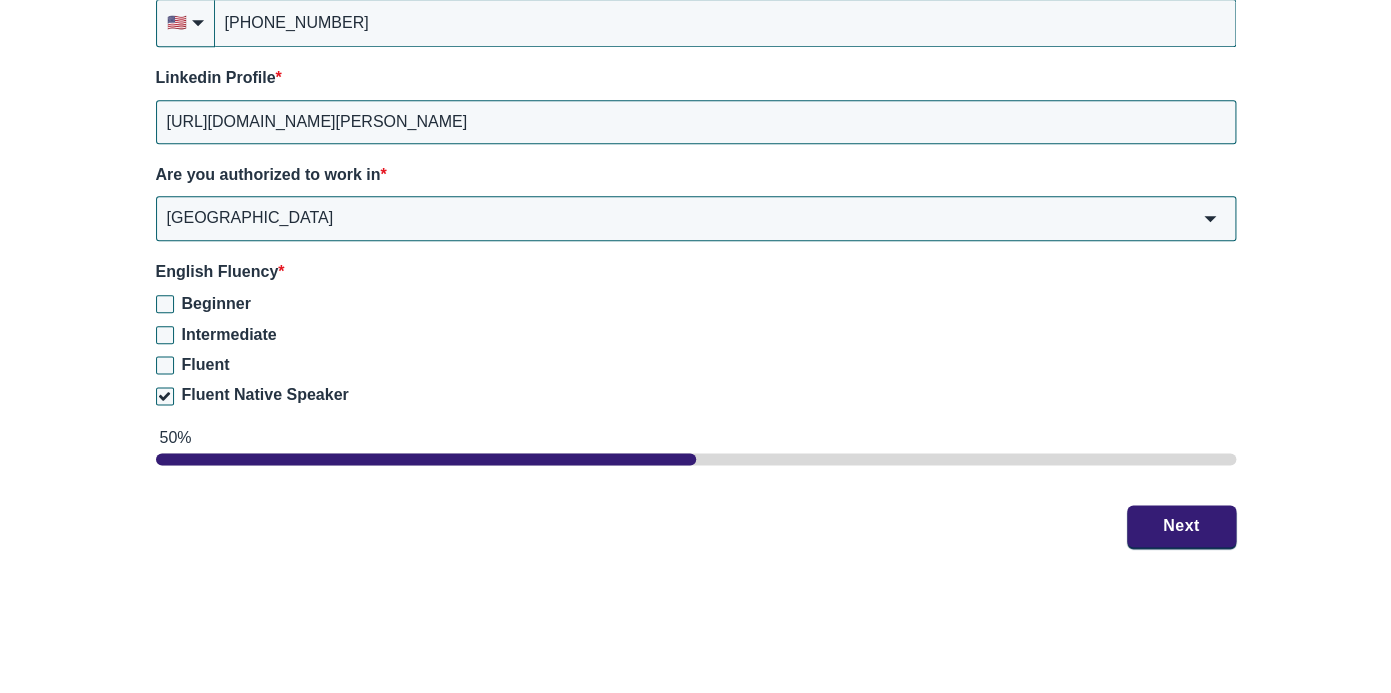 click on "Fluent" at bounding box center (696, 365) 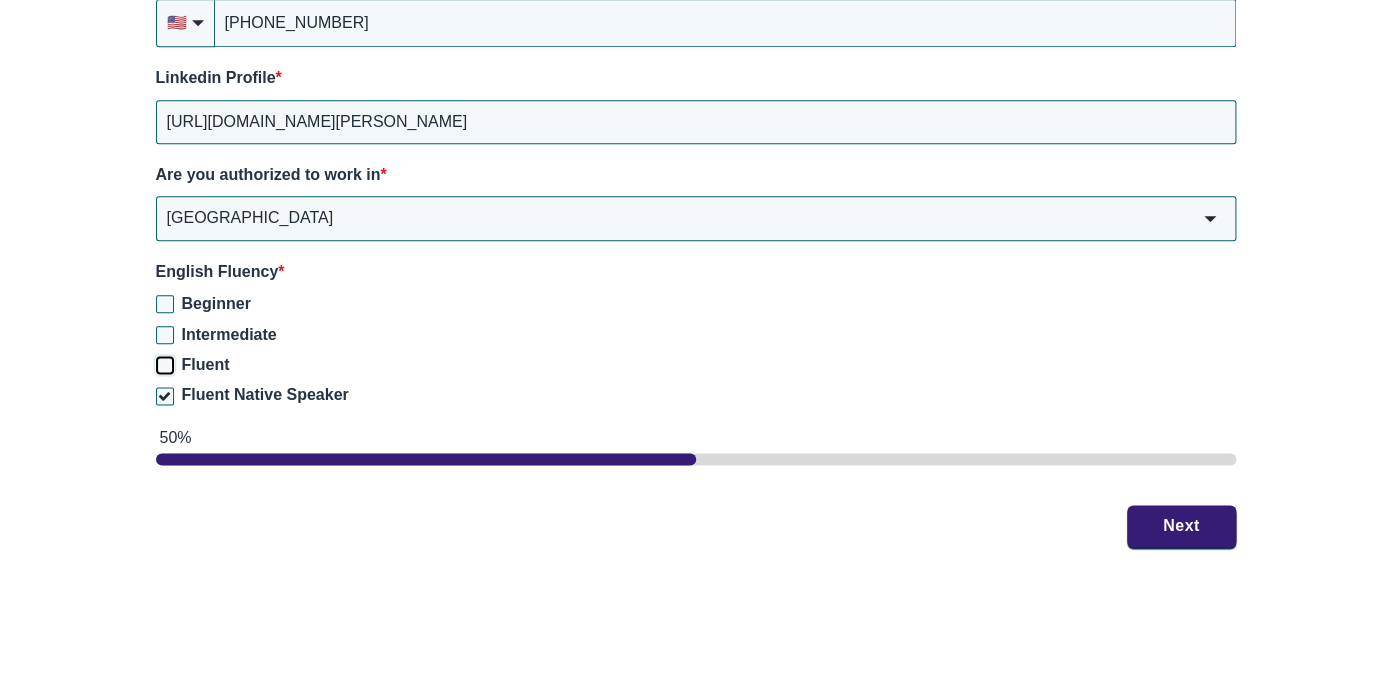 click on "Fluent" at bounding box center [165, 365] 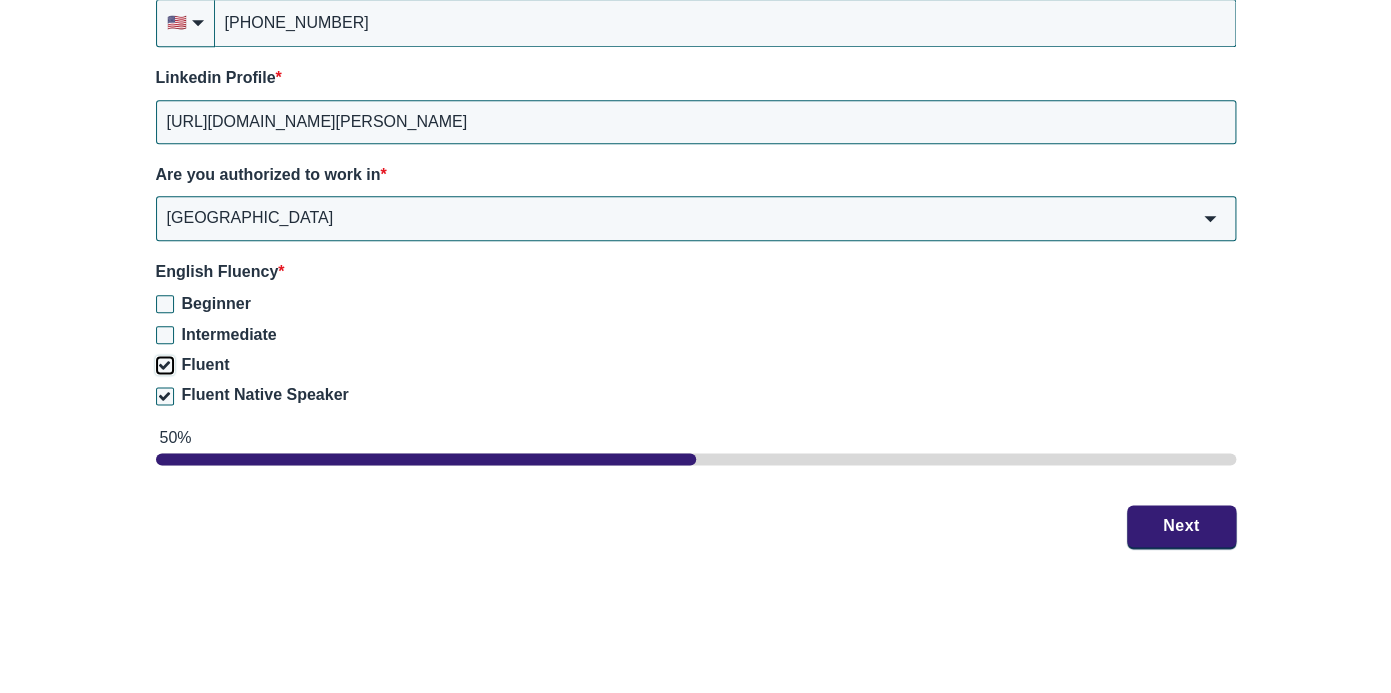 click on "Fluent" at bounding box center [165, 365] 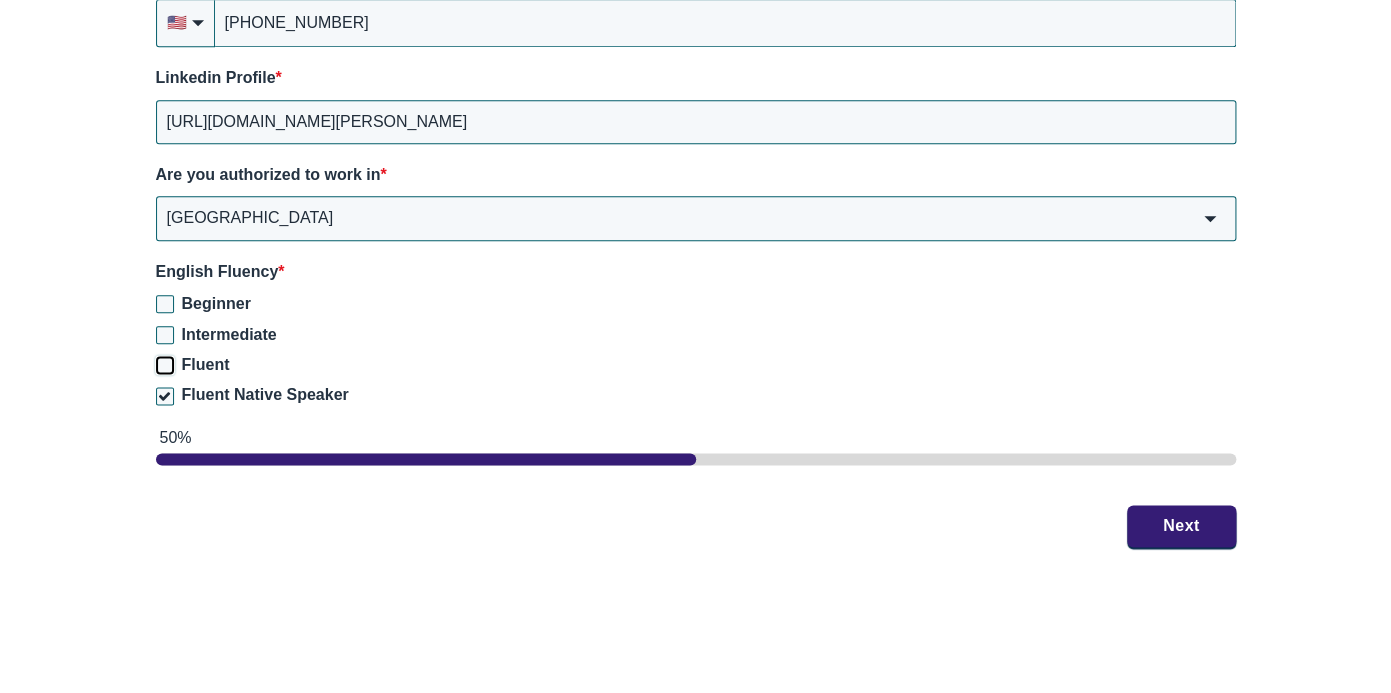 checkbox on "false" 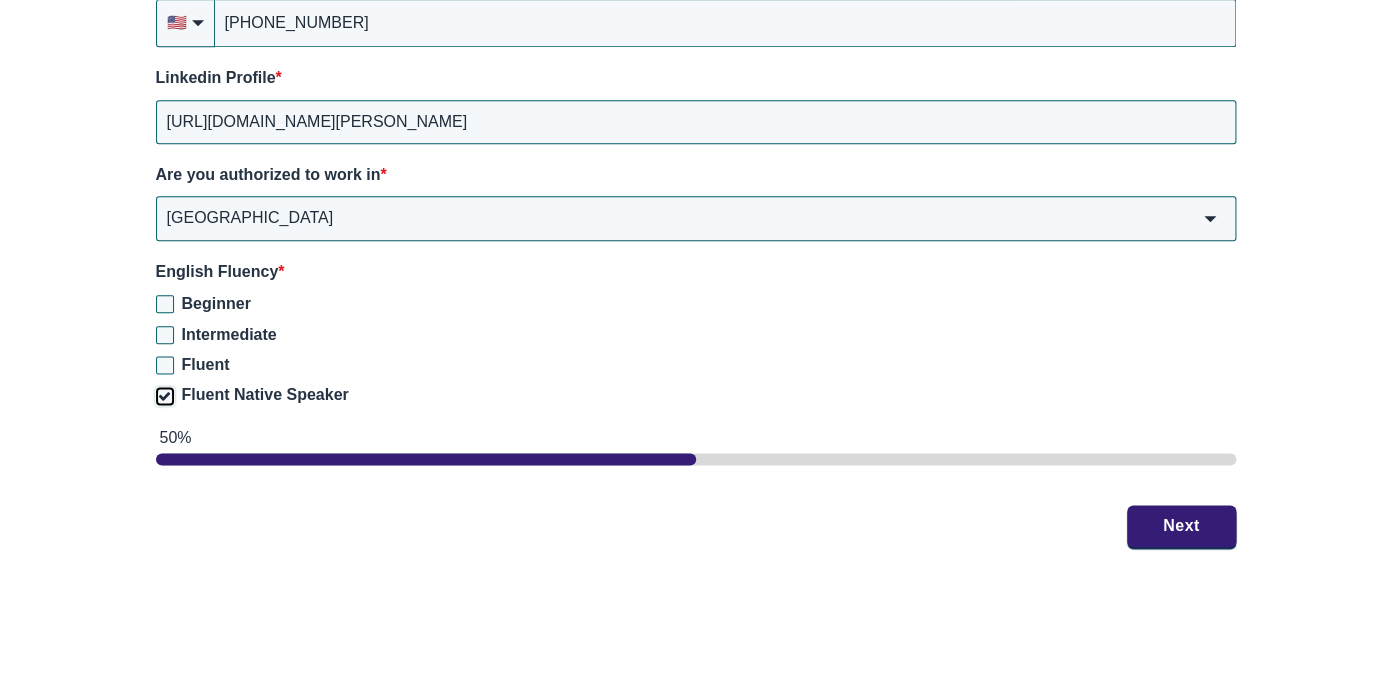 click on "Fluent Native Speaker" at bounding box center [165, 396] 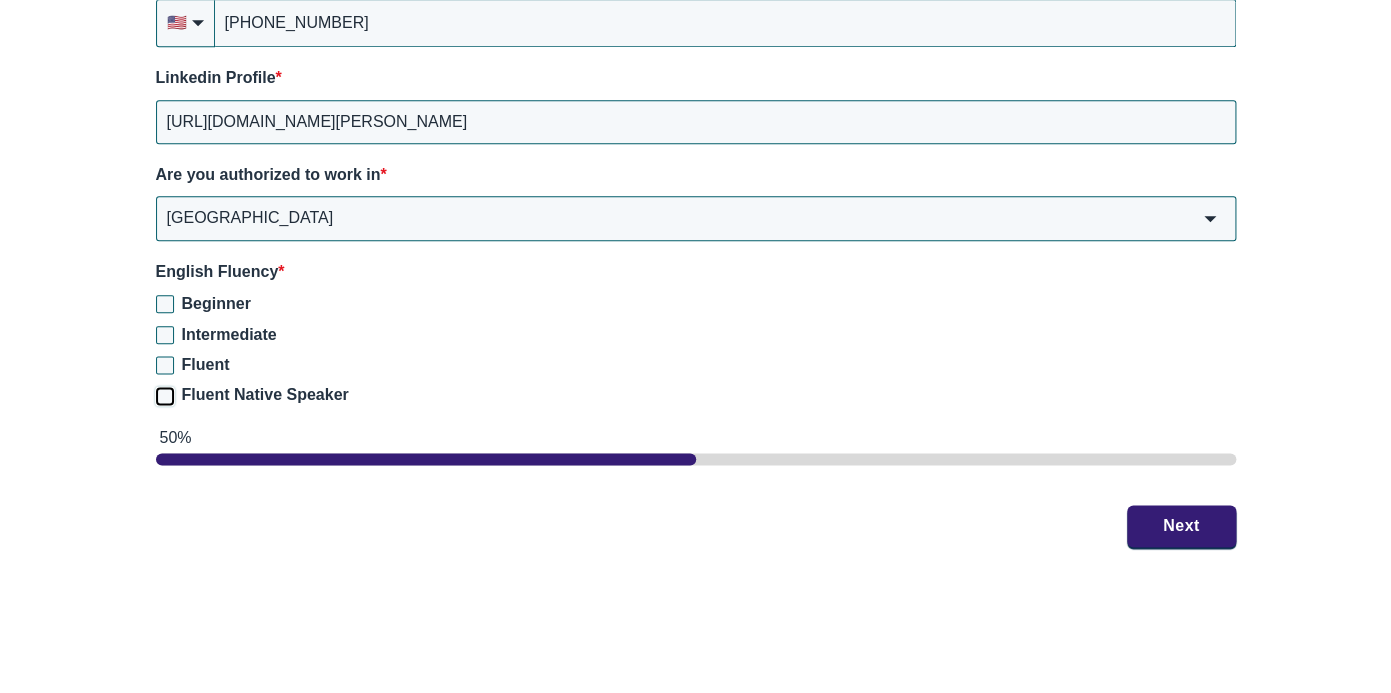 scroll, scrollTop: 3169, scrollLeft: 0, axis: vertical 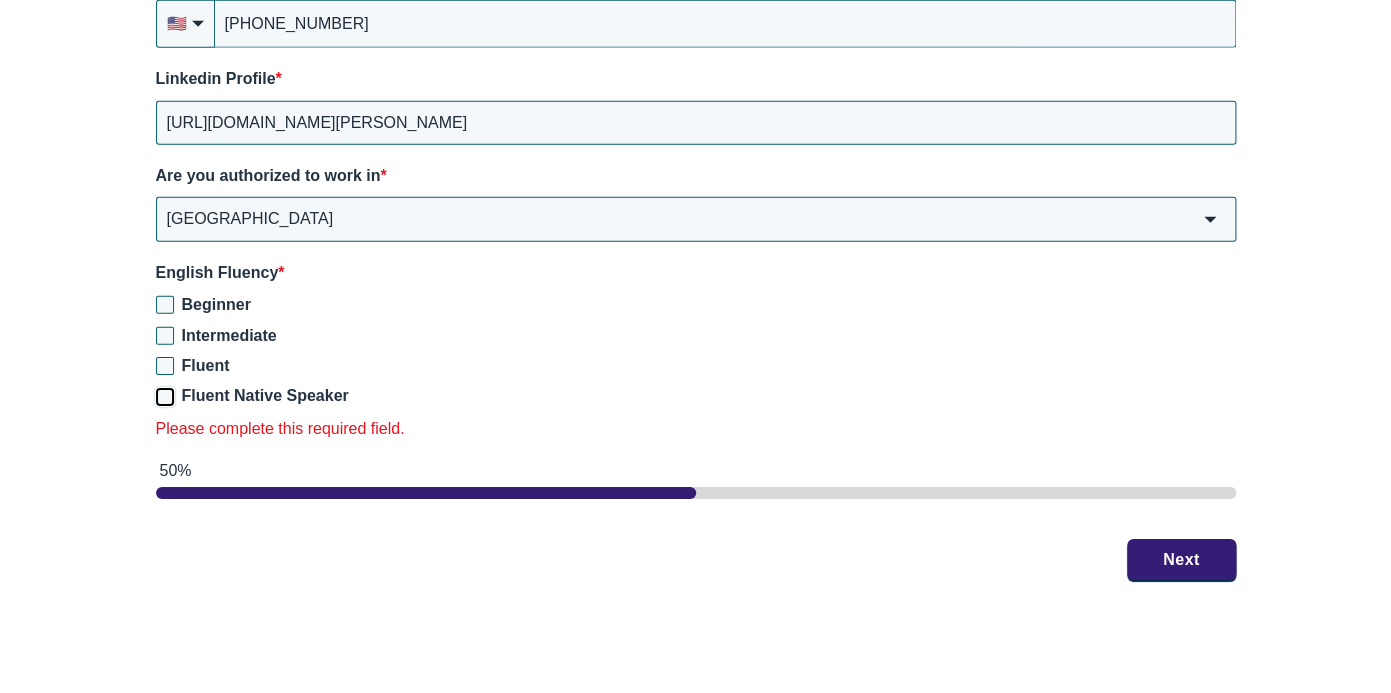 click on "Fluent Native Speaker" at bounding box center [165, 397] 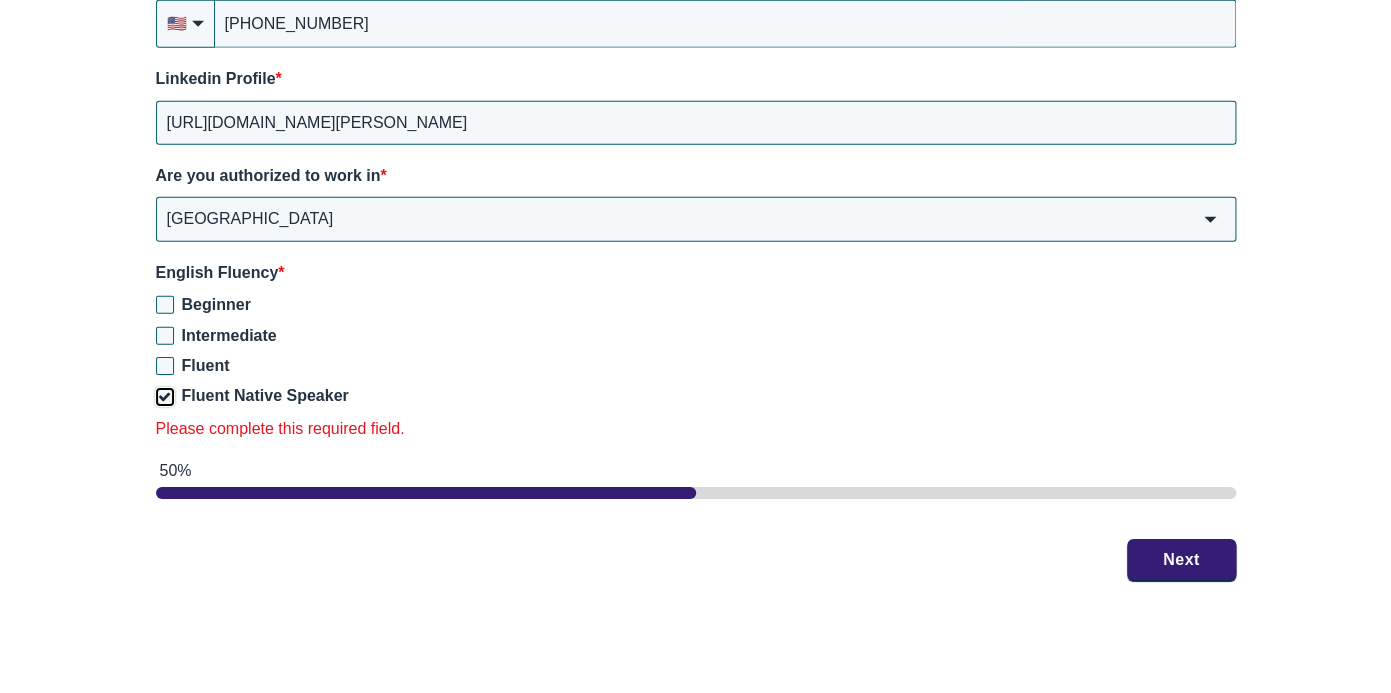 checkbox on "true" 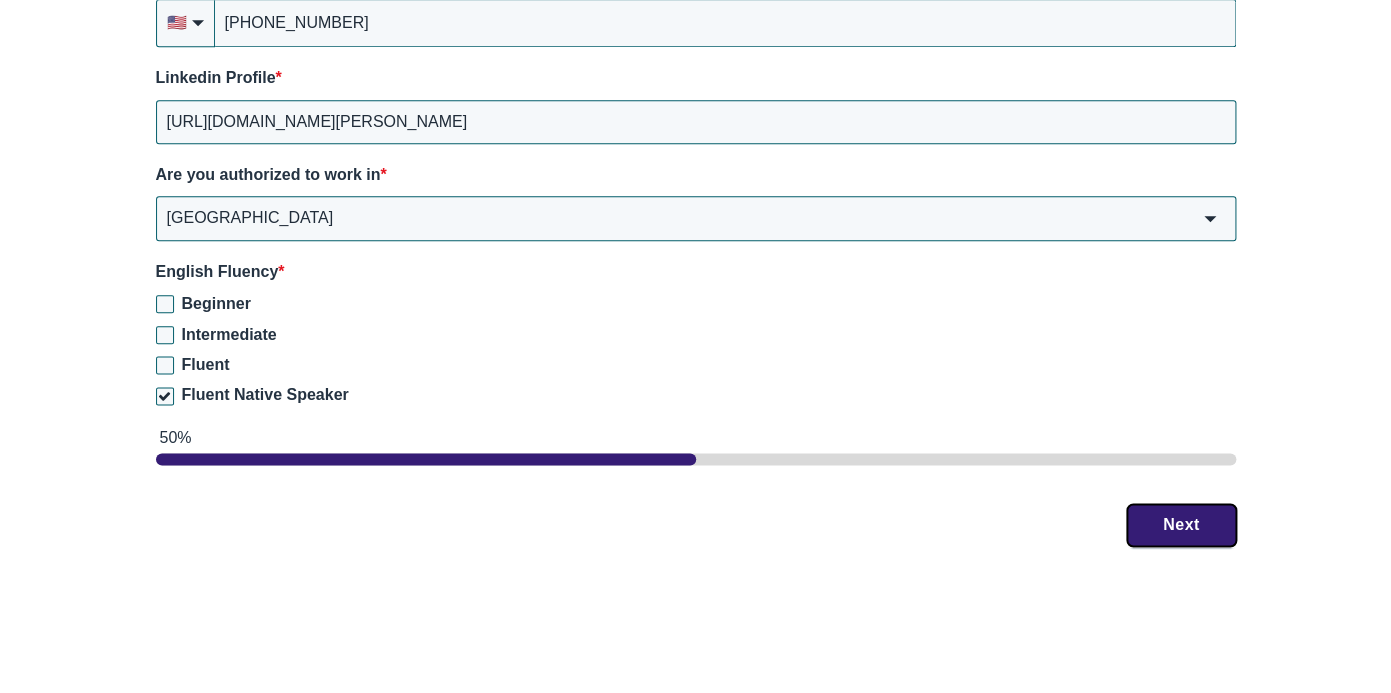 click on "Next" at bounding box center (1181, 525) 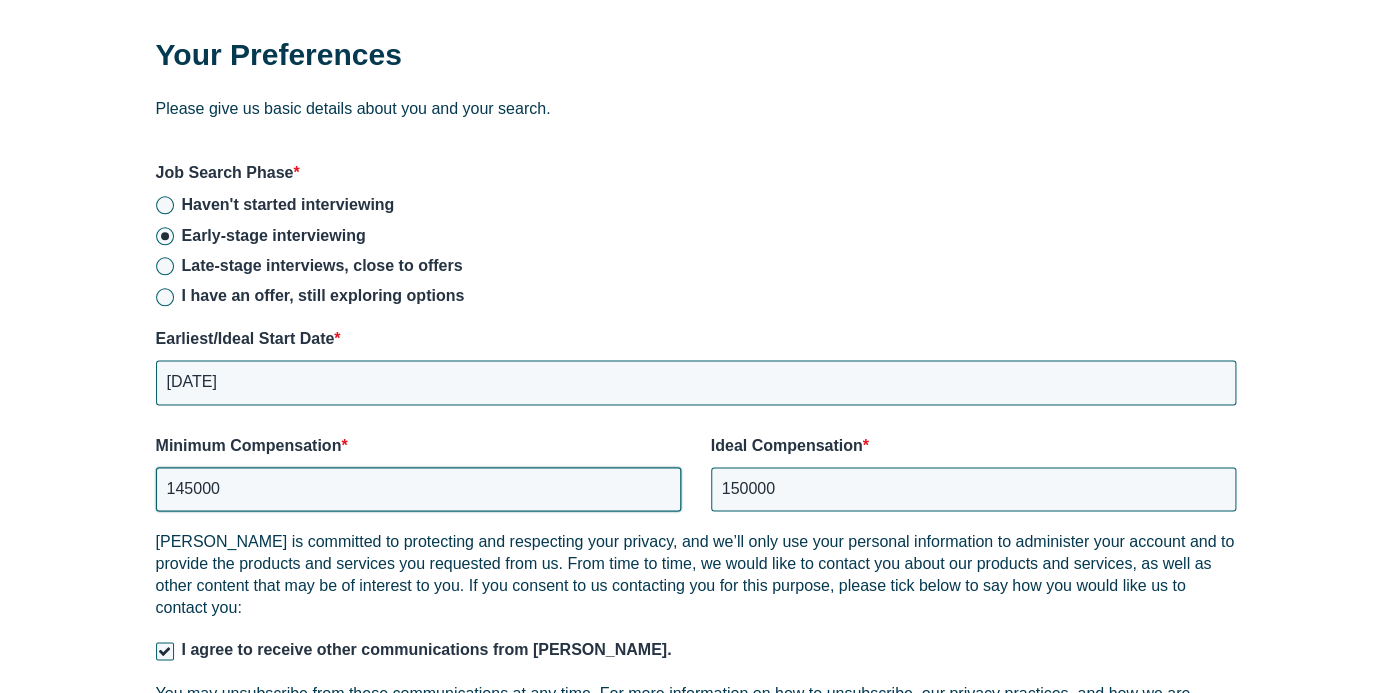 scroll, scrollTop: 2727, scrollLeft: 0, axis: vertical 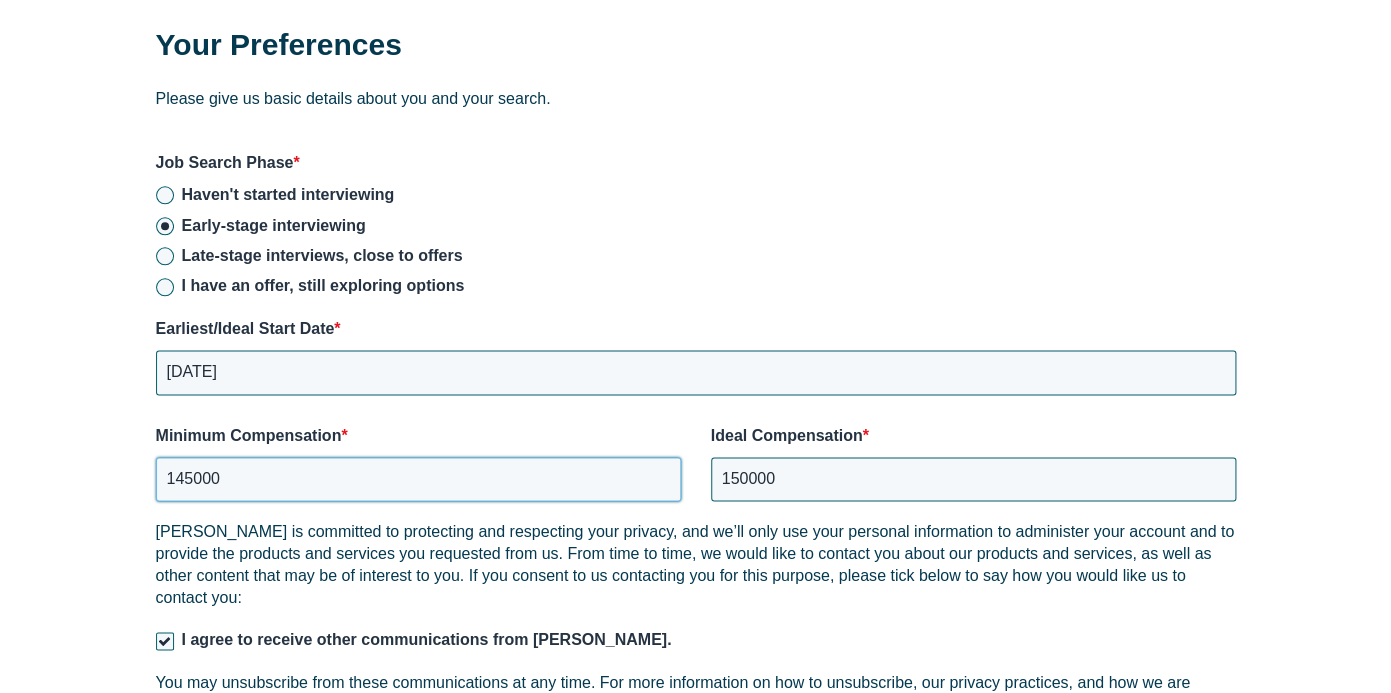 click on "145000" at bounding box center [418, 479] 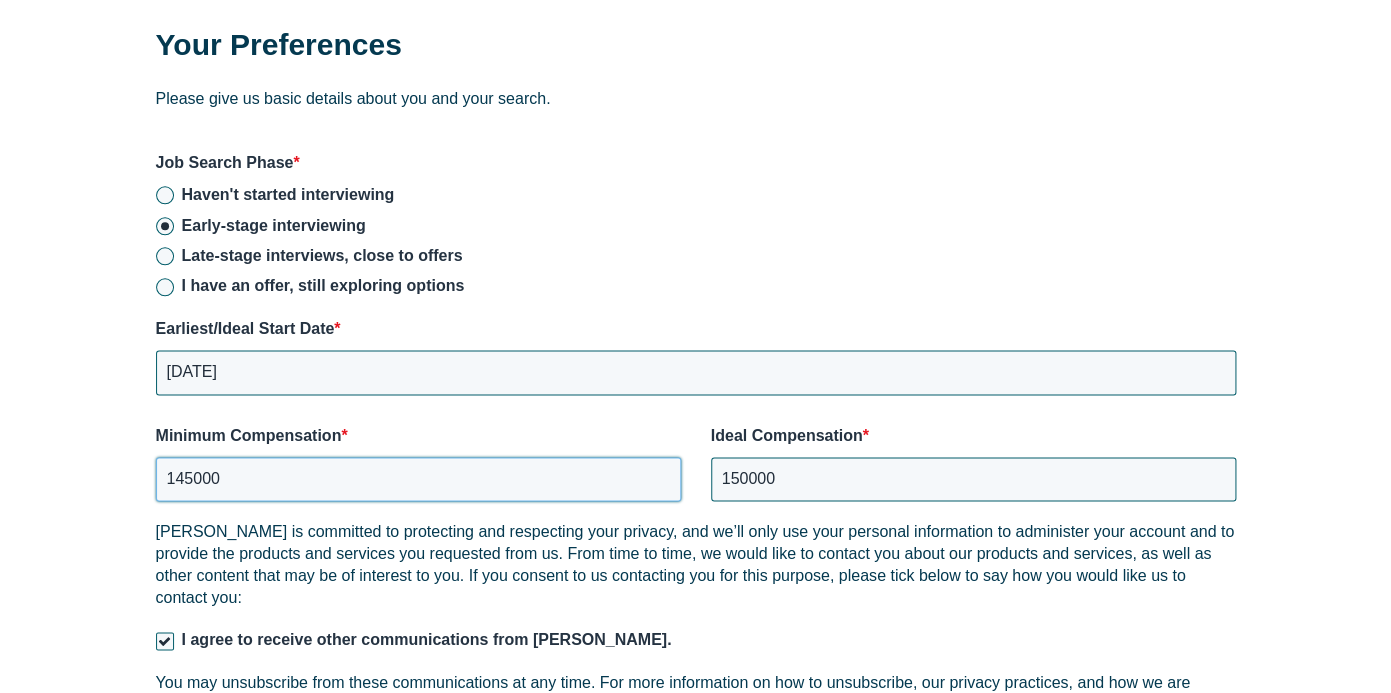 drag, startPoint x: 166, startPoint y: 458, endPoint x: 234, endPoint y: 459, distance: 68.007355 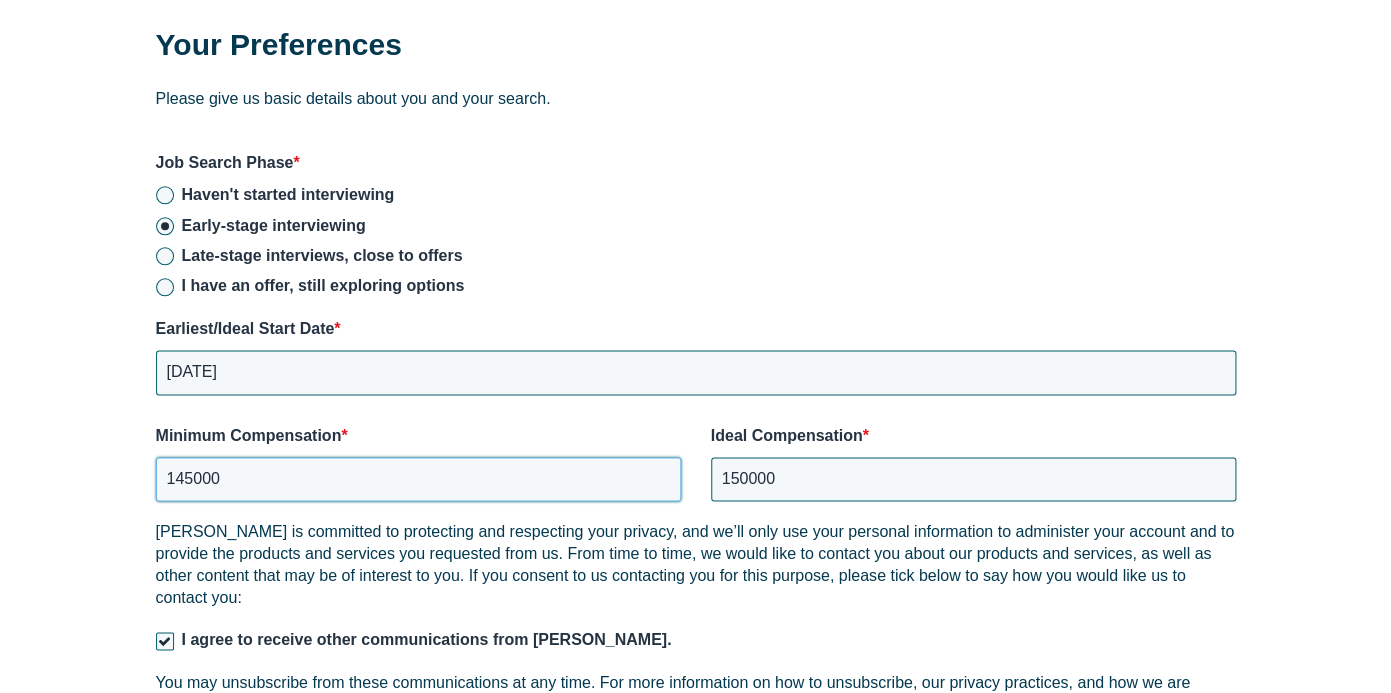 click on "145000" at bounding box center [418, 479] 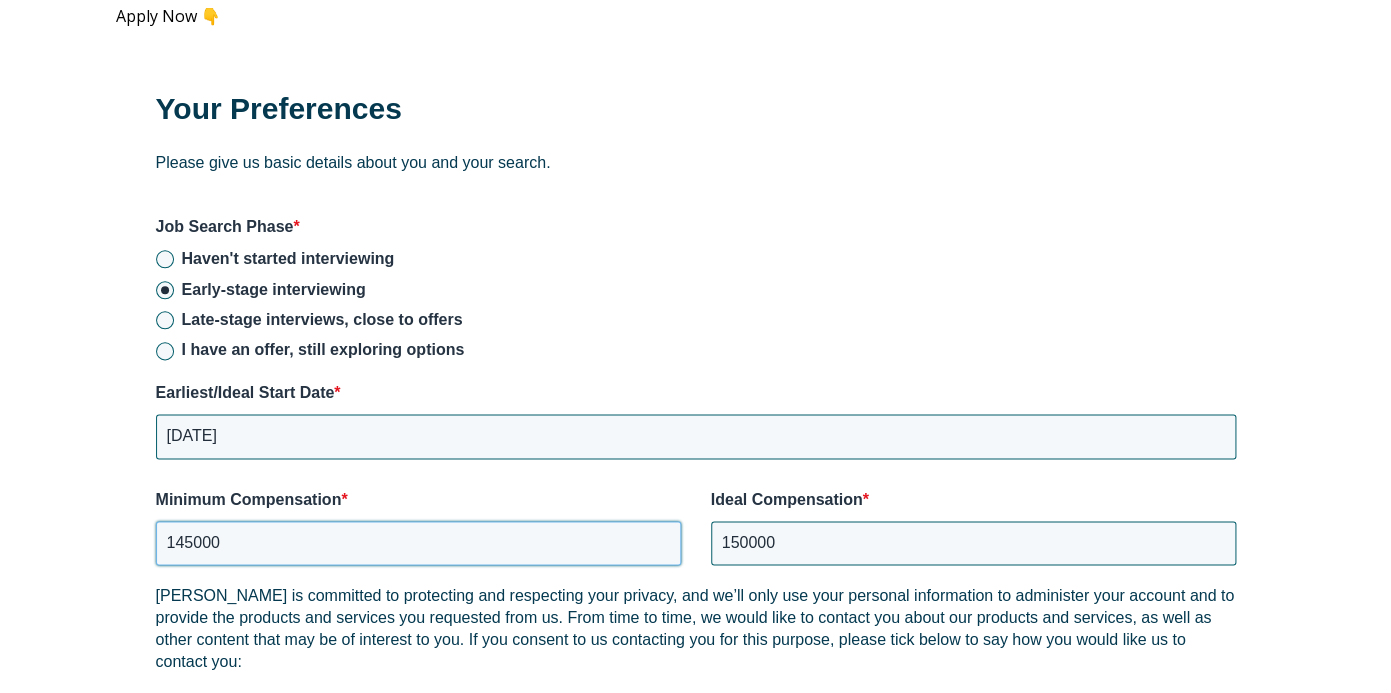 scroll, scrollTop: 2664, scrollLeft: 0, axis: vertical 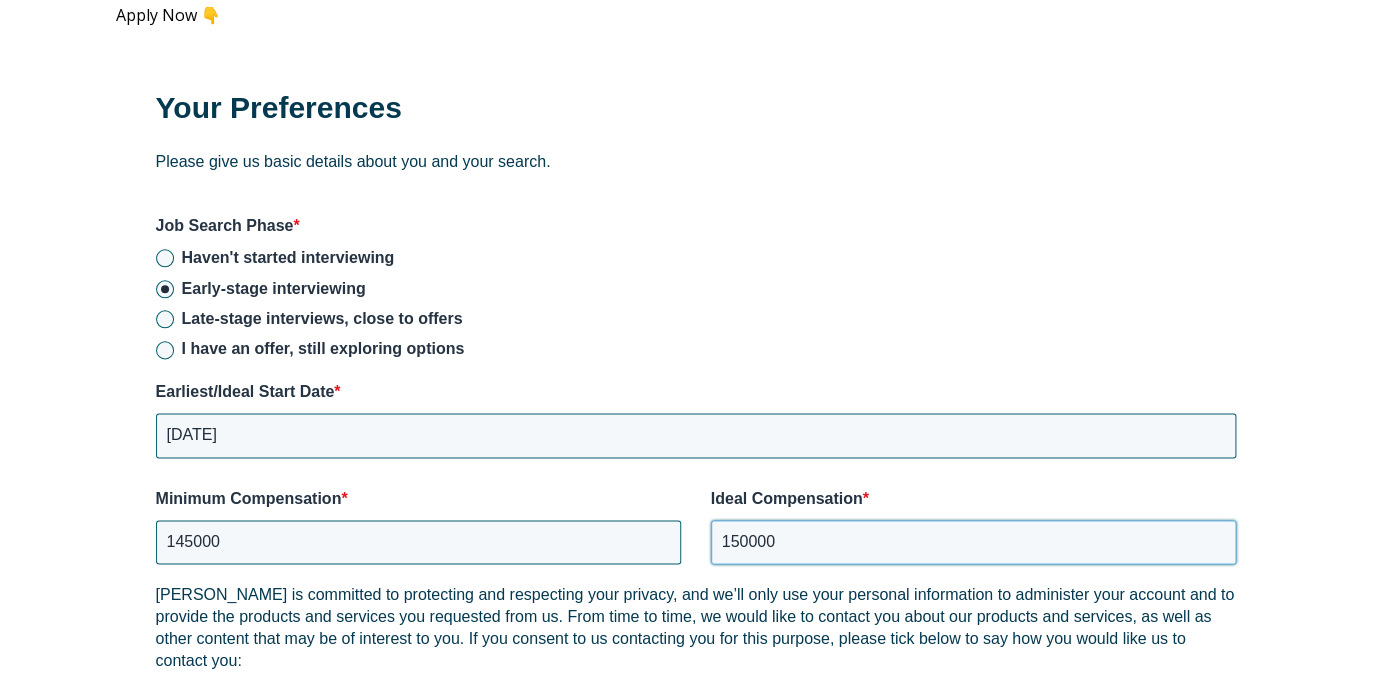 click on "150000" at bounding box center [973, 542] 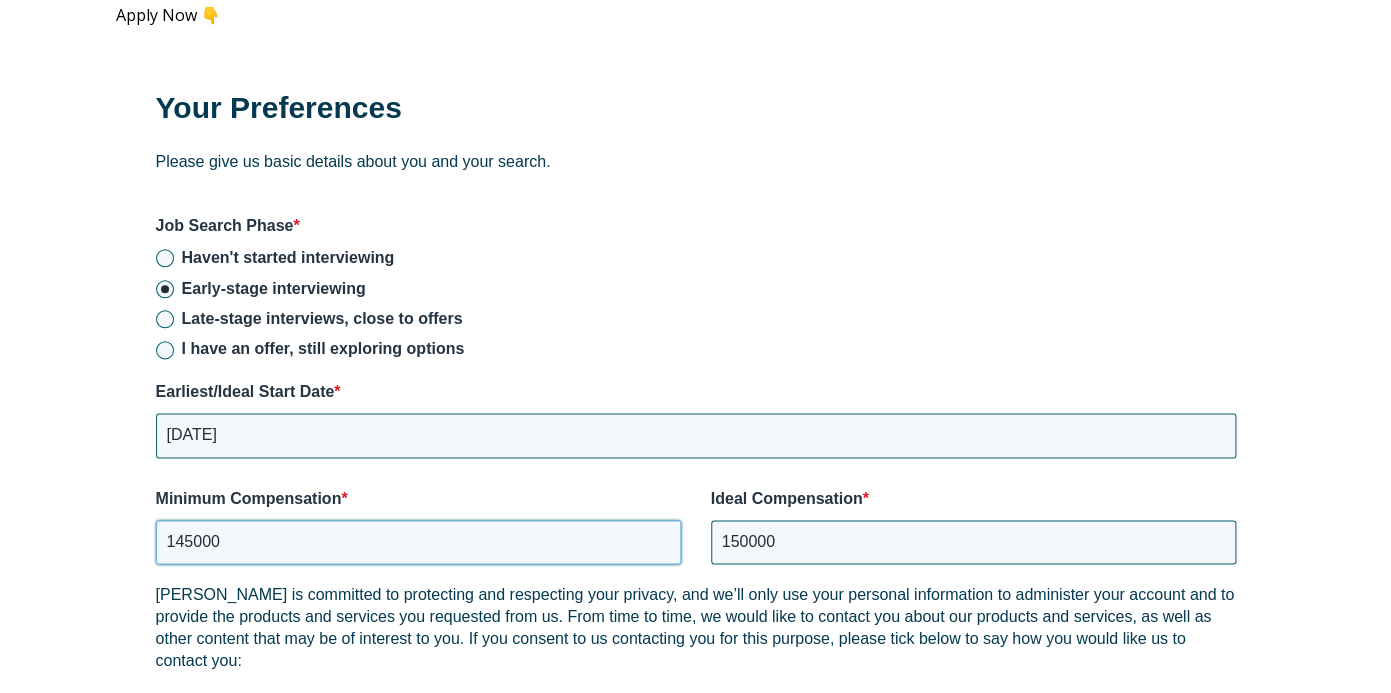 click on "145000" at bounding box center (418, 542) 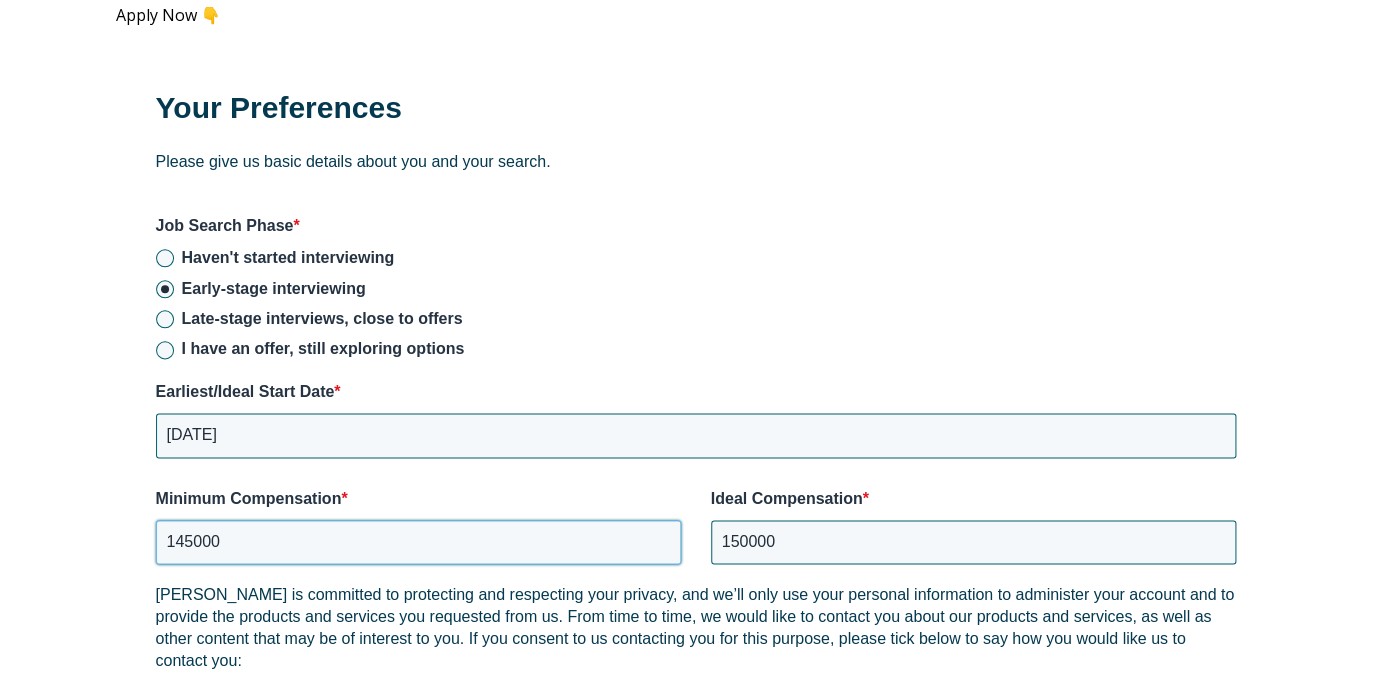 click on "145000" at bounding box center (418, 542) 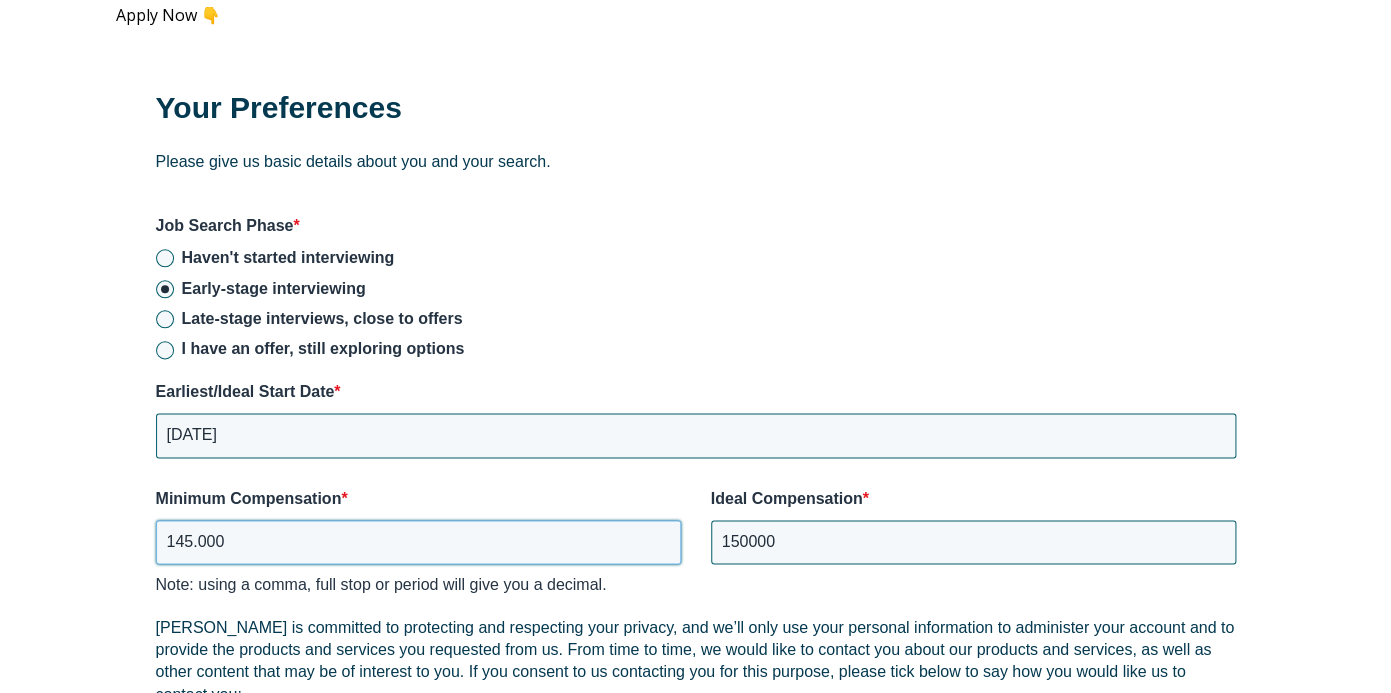 scroll, scrollTop: 2663, scrollLeft: 0, axis: vertical 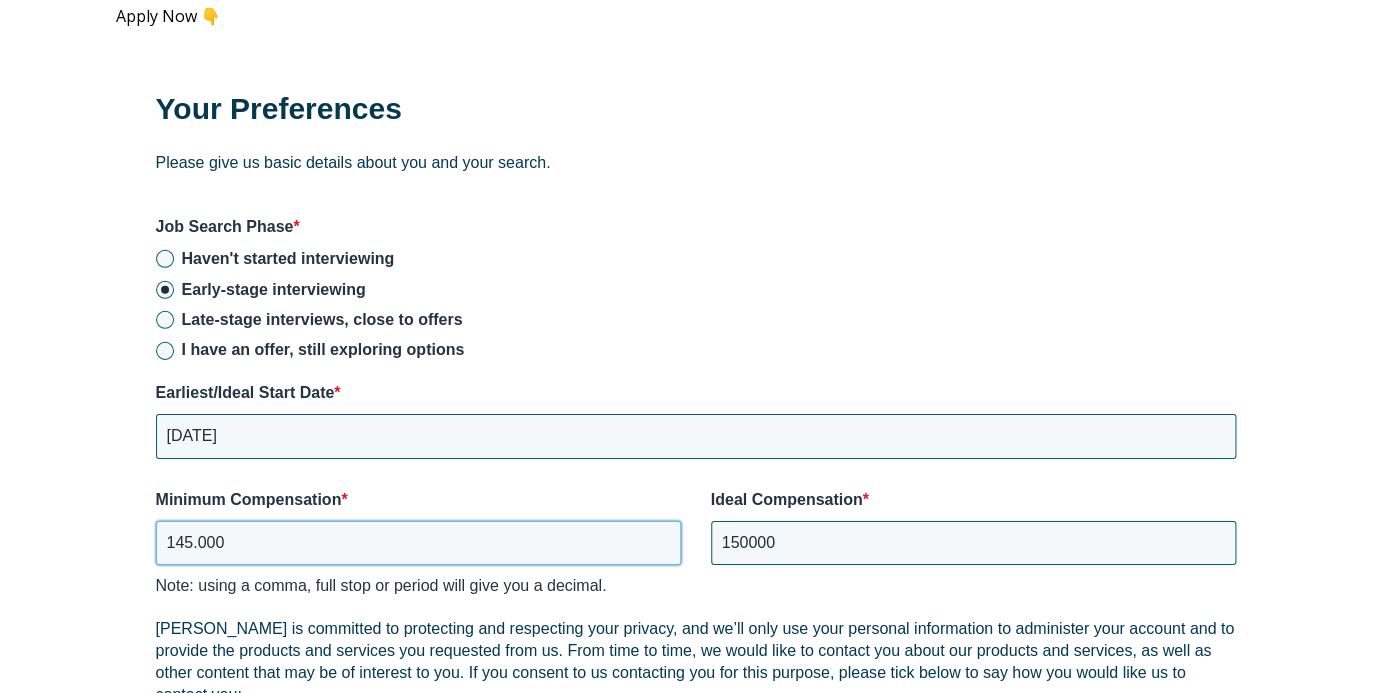 click on "145.000" at bounding box center [418, 543] 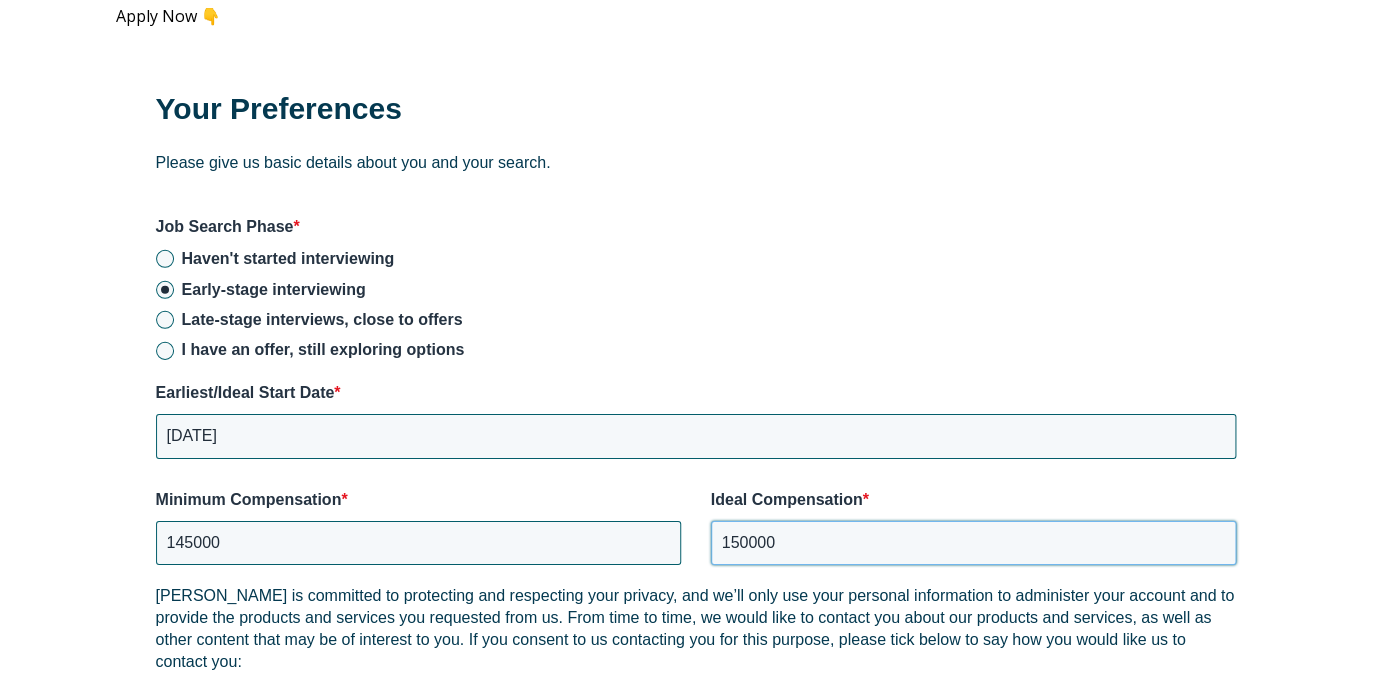 scroll, scrollTop: 2664, scrollLeft: 0, axis: vertical 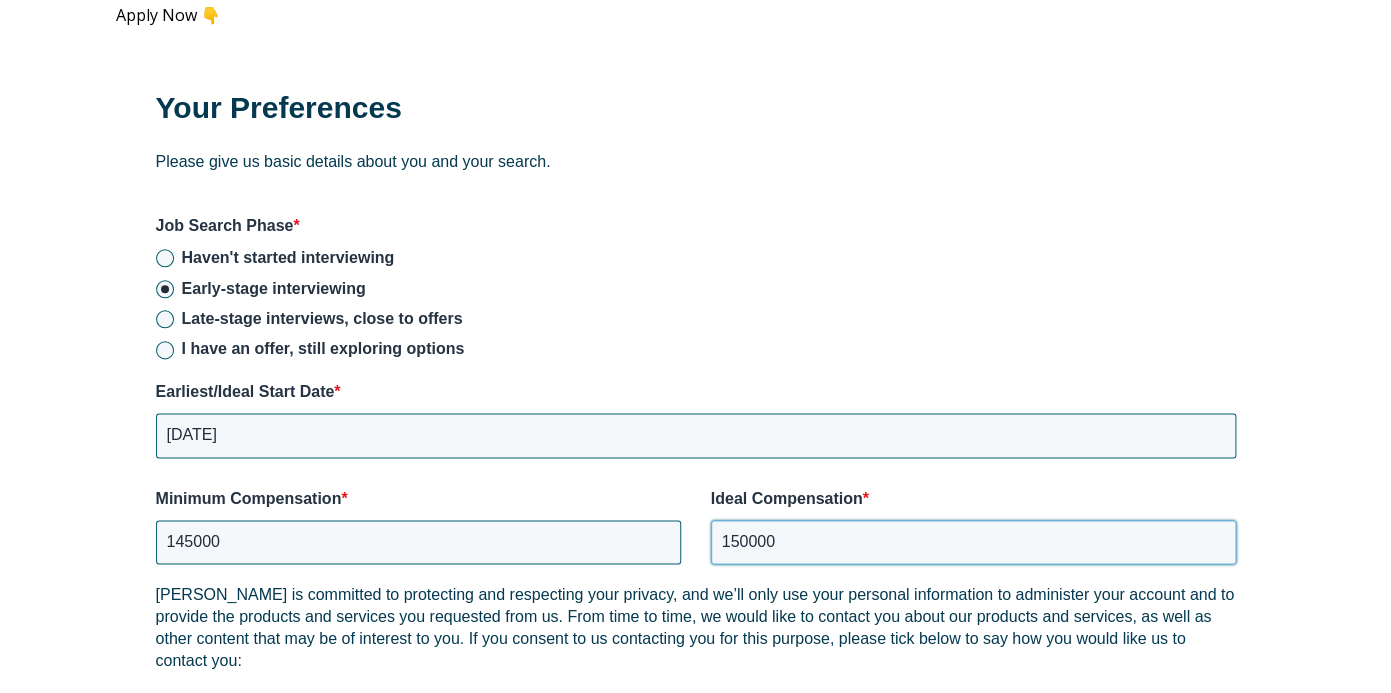 click on "150000" at bounding box center [973, 542] 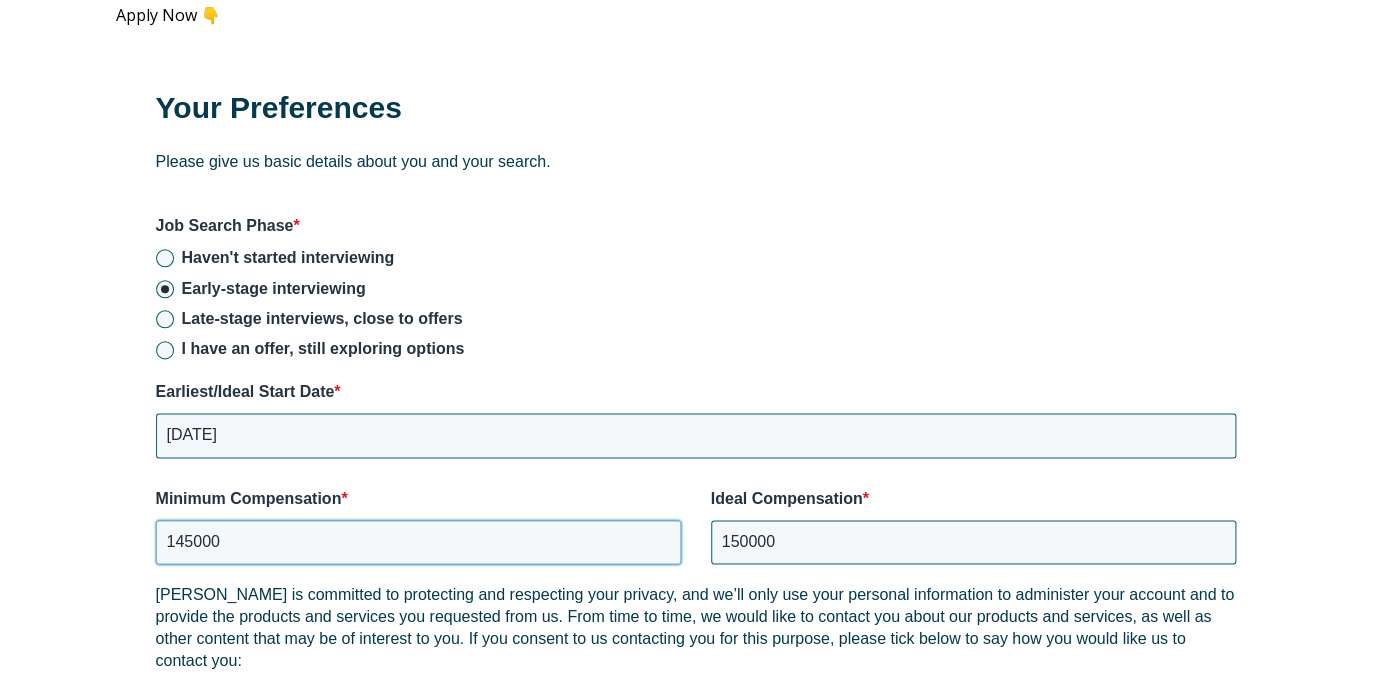 drag, startPoint x: 194, startPoint y: 522, endPoint x: 237, endPoint y: 516, distance: 43.416588 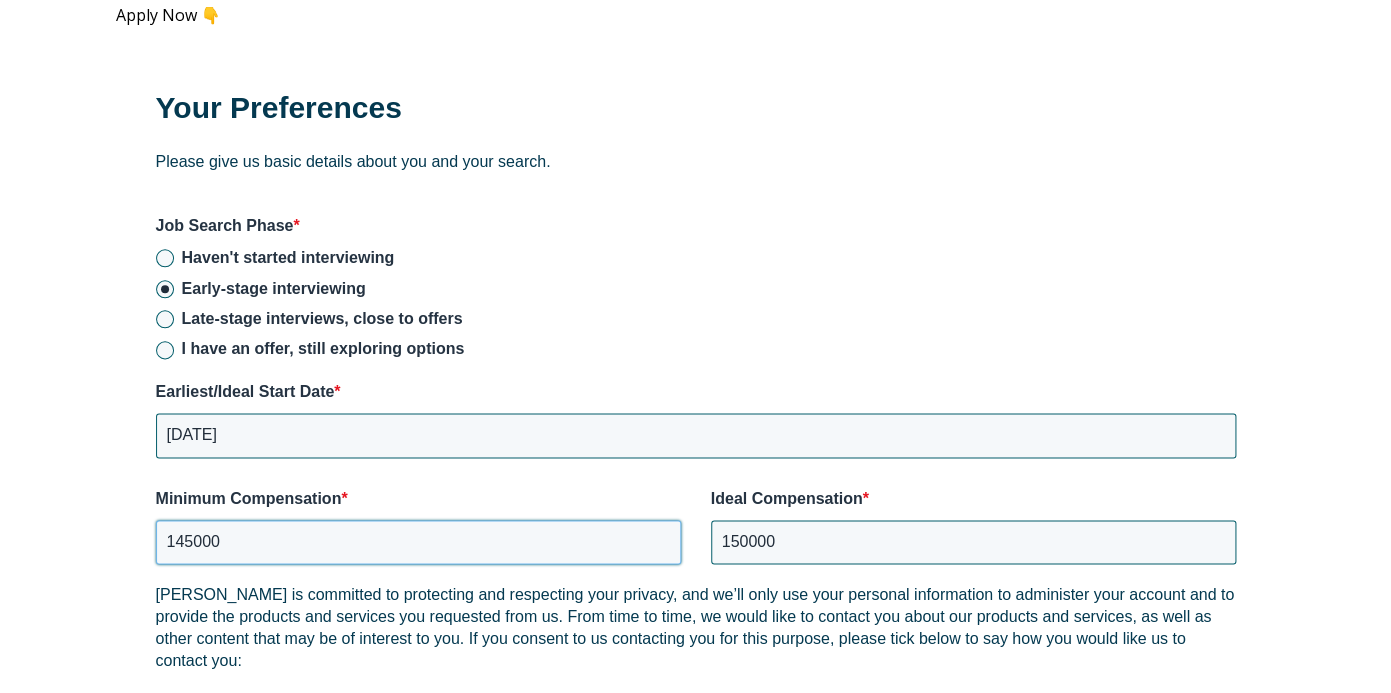 click on "145000" at bounding box center [418, 542] 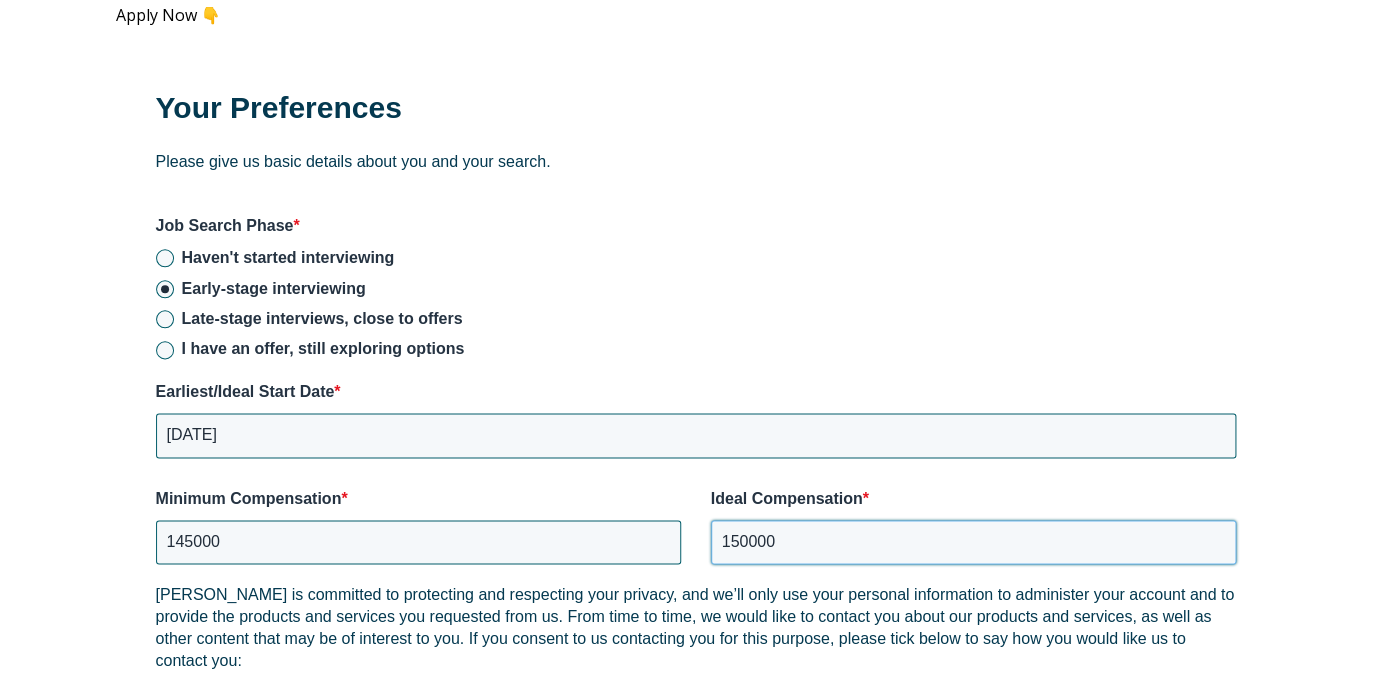 drag, startPoint x: 721, startPoint y: 520, endPoint x: 793, endPoint y: 518, distance: 72.02777 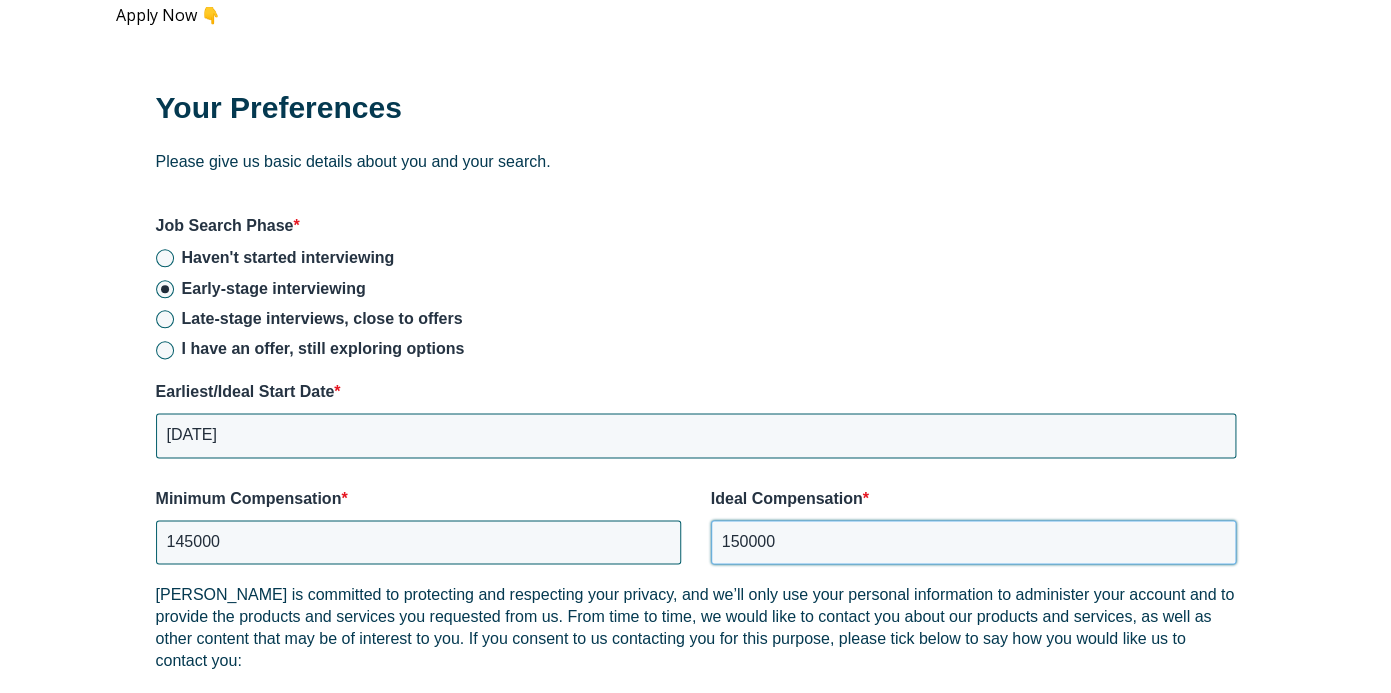 click on "150000" at bounding box center [973, 542] 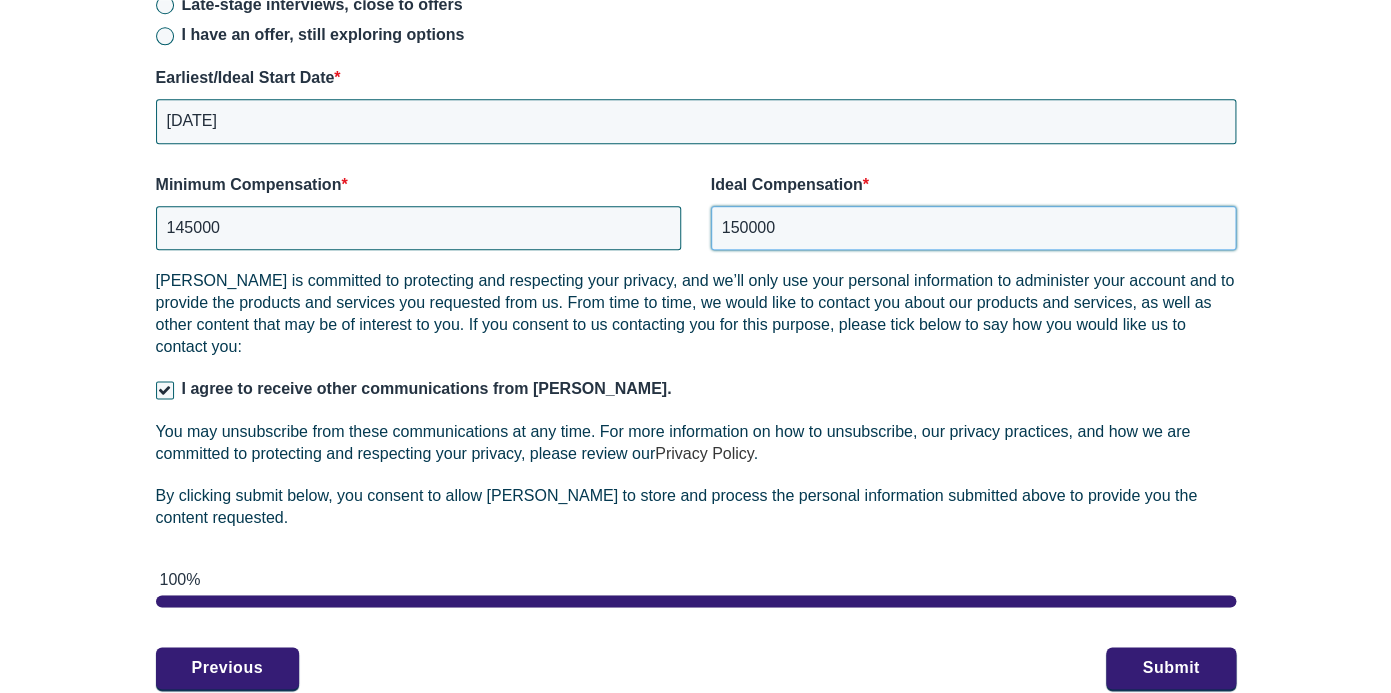 scroll, scrollTop: 2981, scrollLeft: 0, axis: vertical 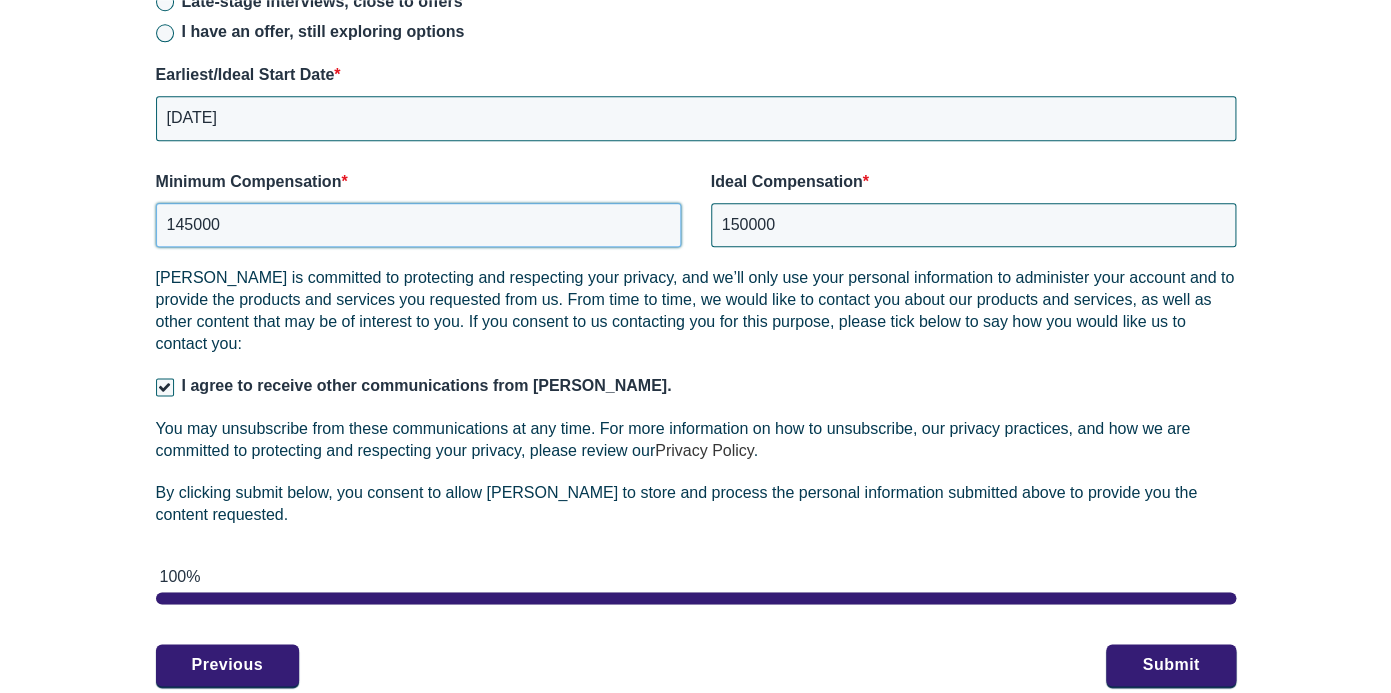 click on "145000" at bounding box center [418, 225] 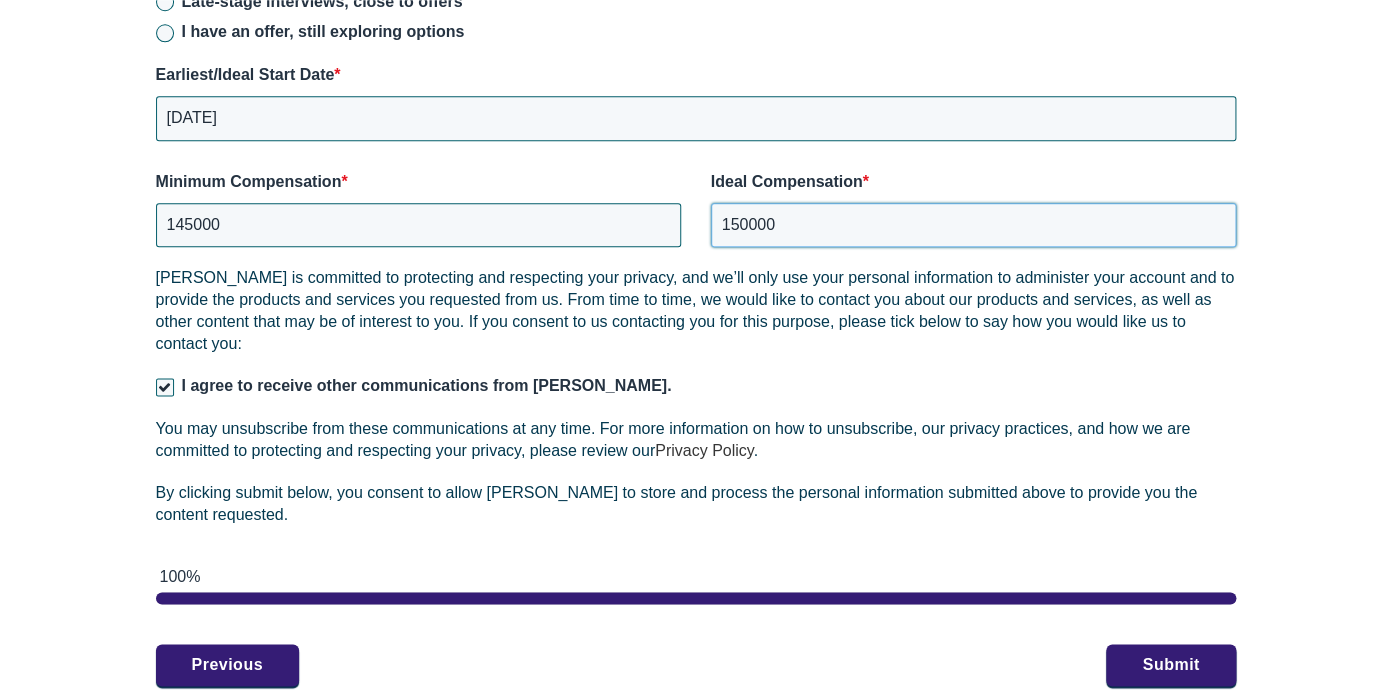 click on "150000" at bounding box center (973, 225) 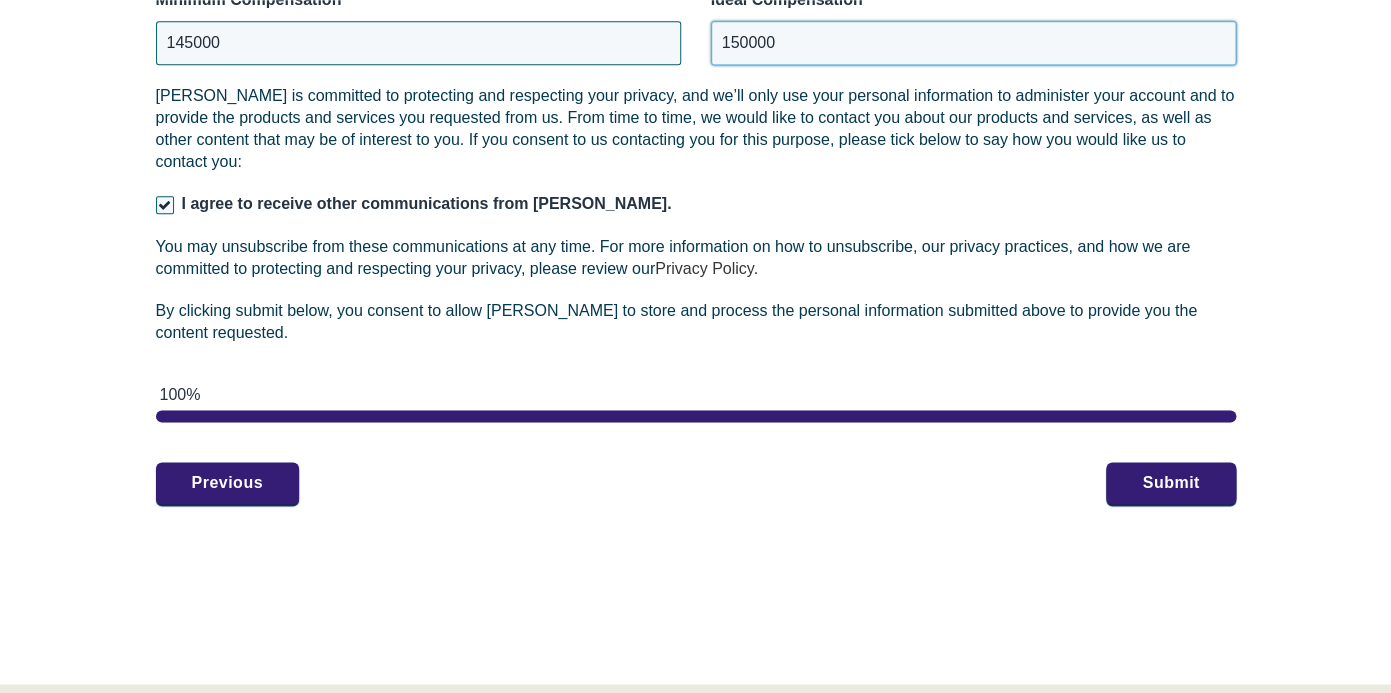 scroll, scrollTop: 3164, scrollLeft: 0, axis: vertical 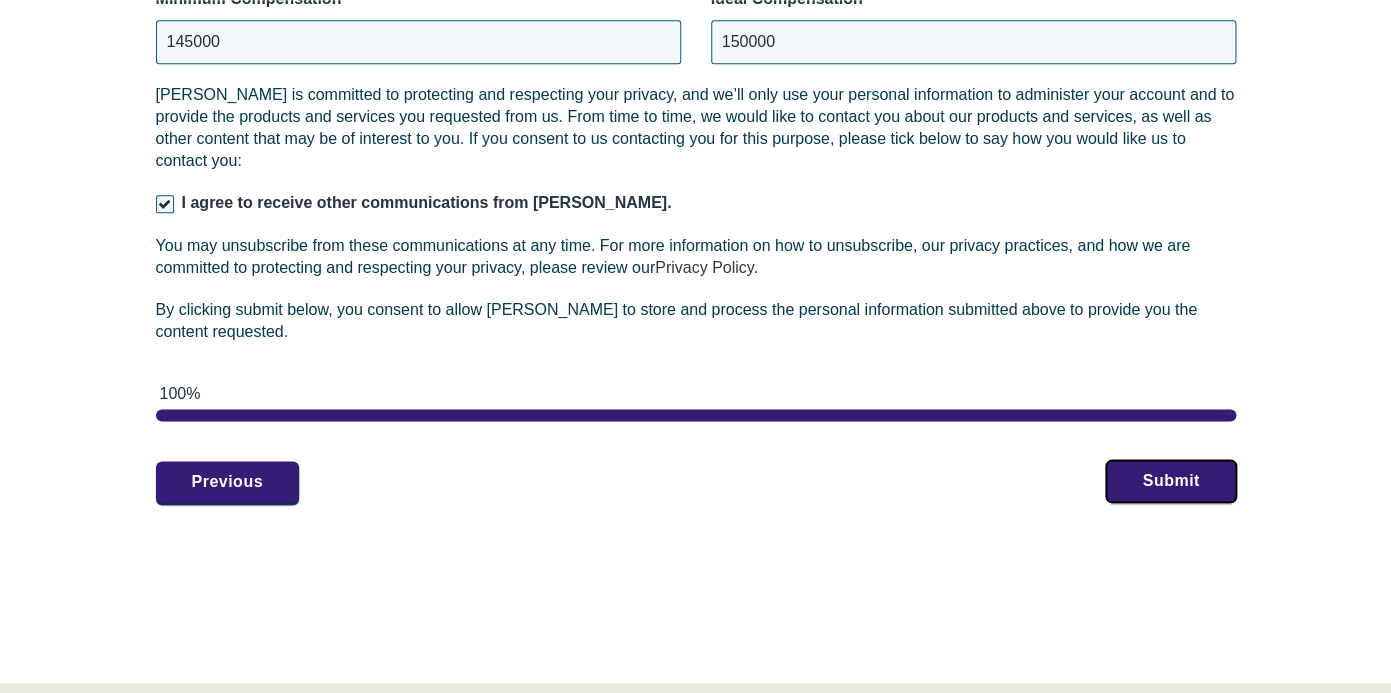 click on "Submit" at bounding box center [1170, 481] 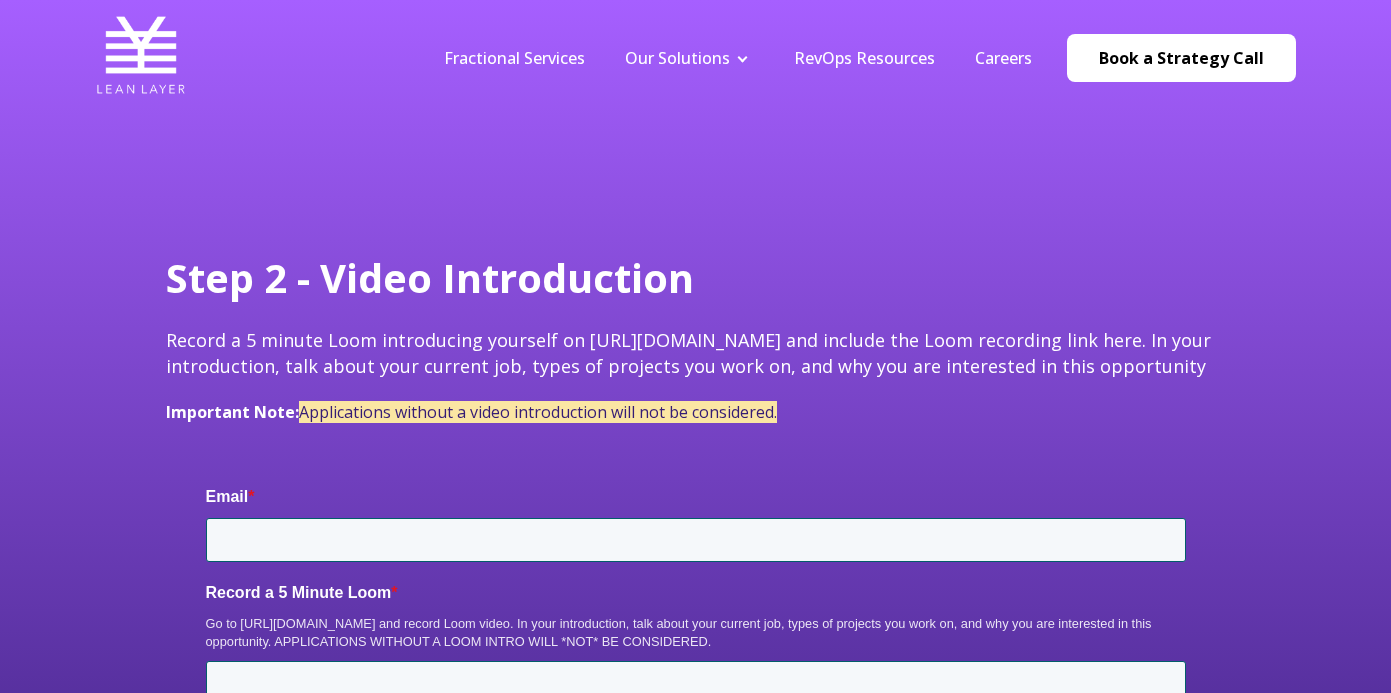 scroll, scrollTop: 0, scrollLeft: 0, axis: both 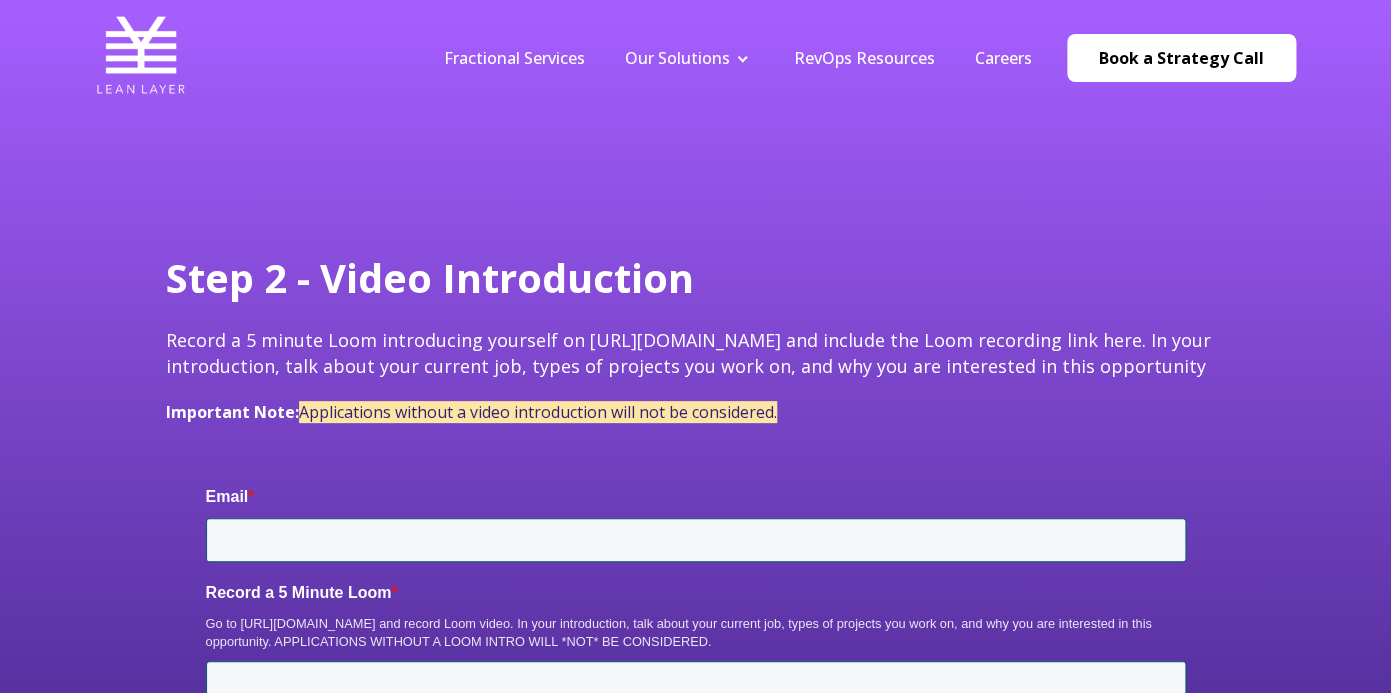 type on "[PERSON_NAME][EMAIL_ADDRESS][PERSON_NAME][DOMAIN_NAME]" 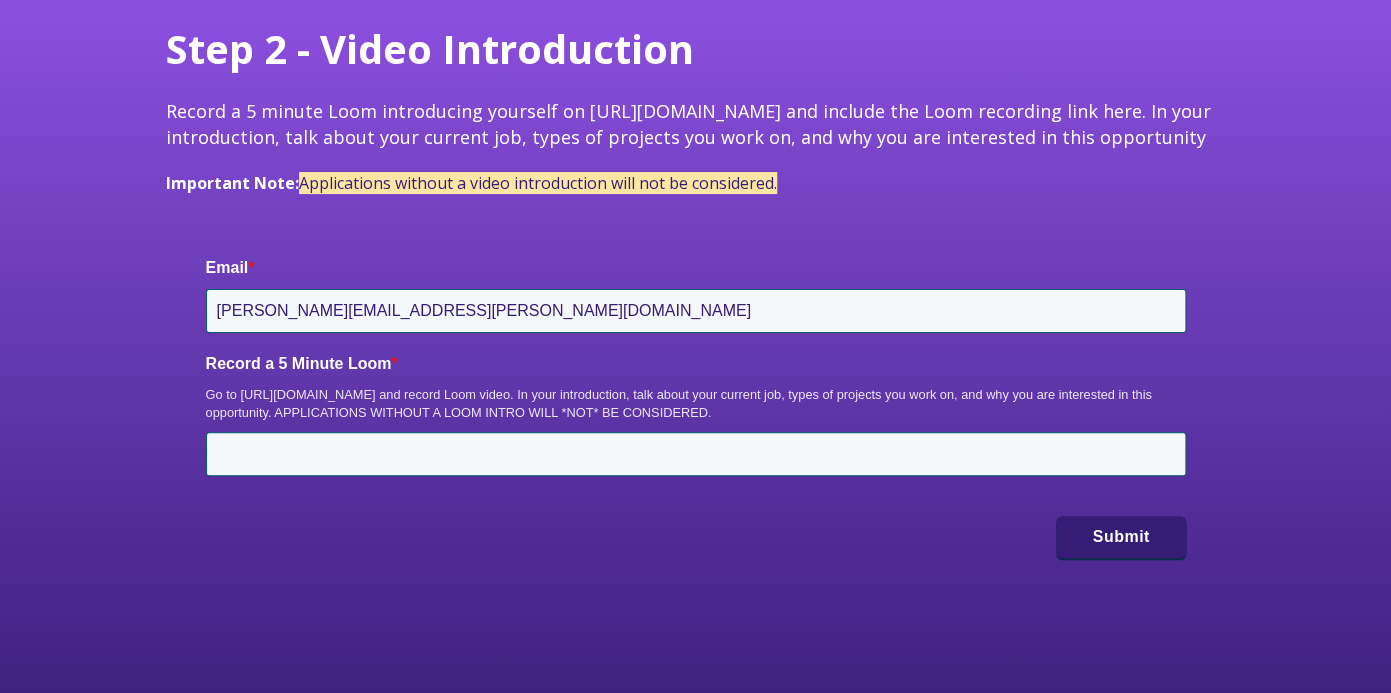 scroll, scrollTop: 230, scrollLeft: 0, axis: vertical 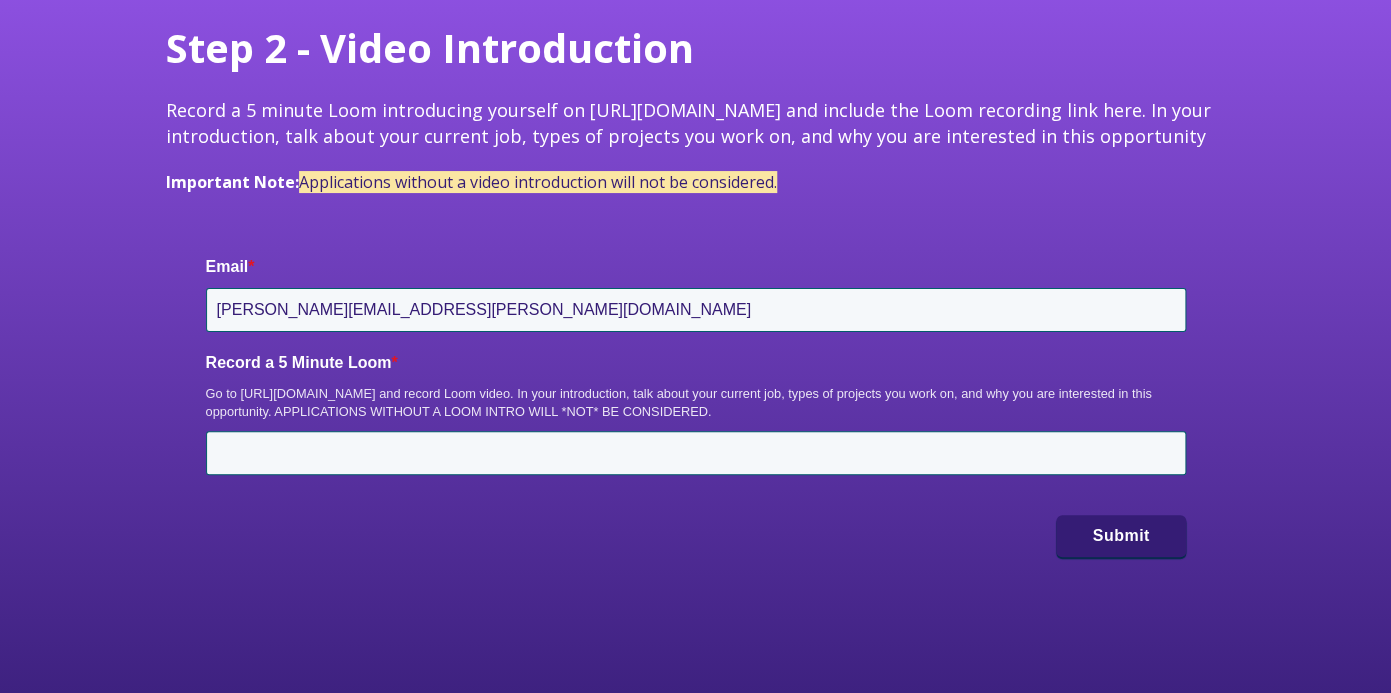 drag, startPoint x: 722, startPoint y: 414, endPoint x: 205, endPoint y: 391, distance: 517.51135 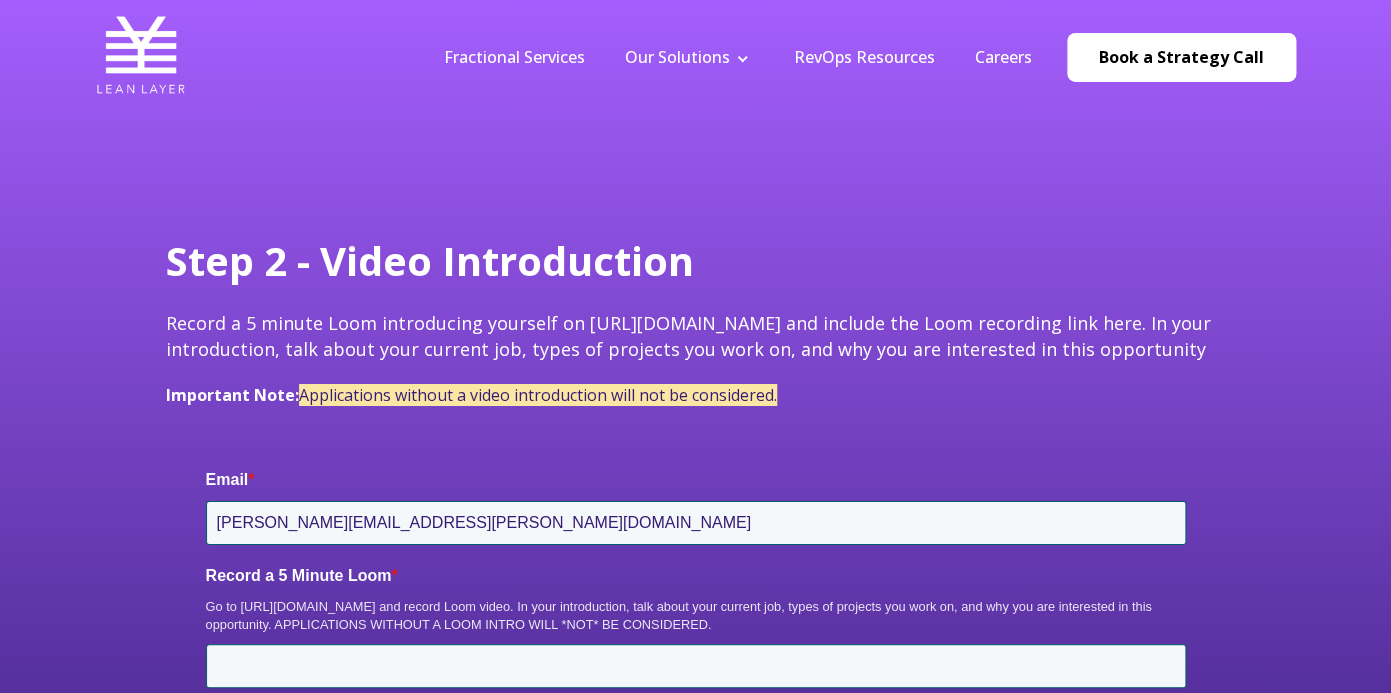 scroll, scrollTop: 21, scrollLeft: 0, axis: vertical 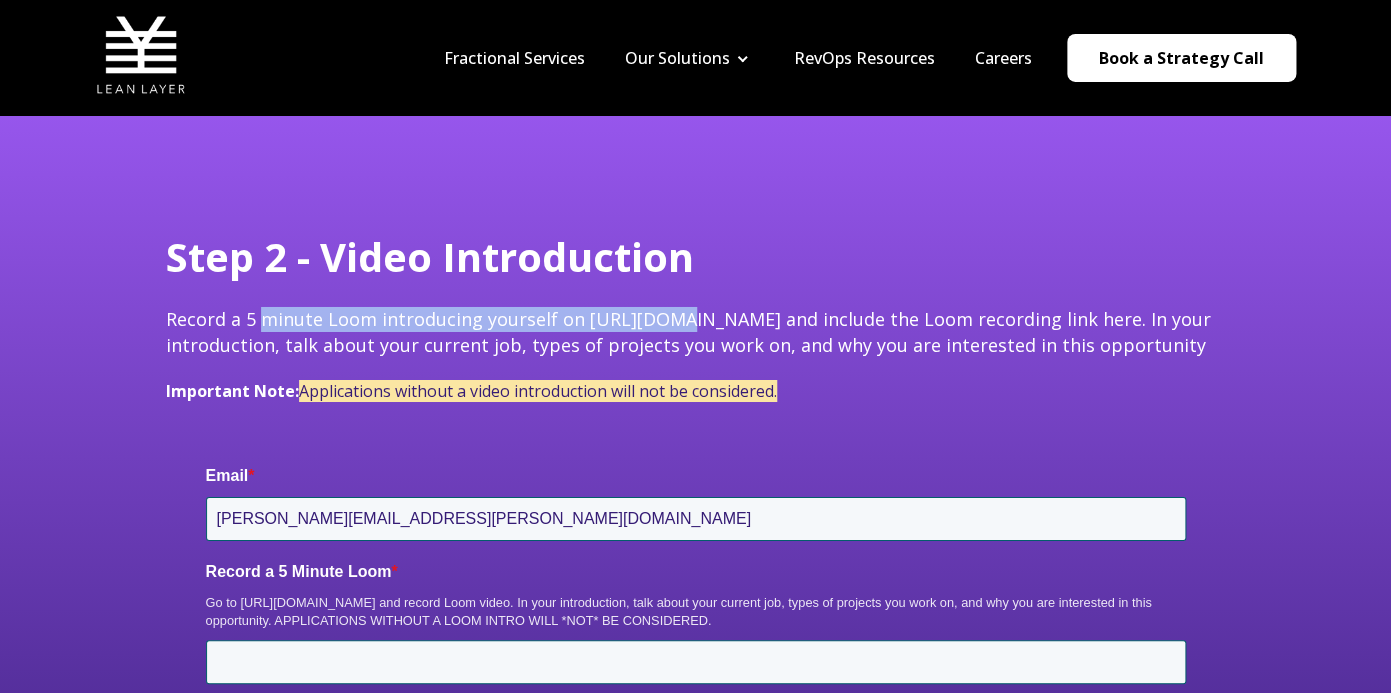 drag, startPoint x: 264, startPoint y: 325, endPoint x: 661, endPoint y: 325, distance: 397 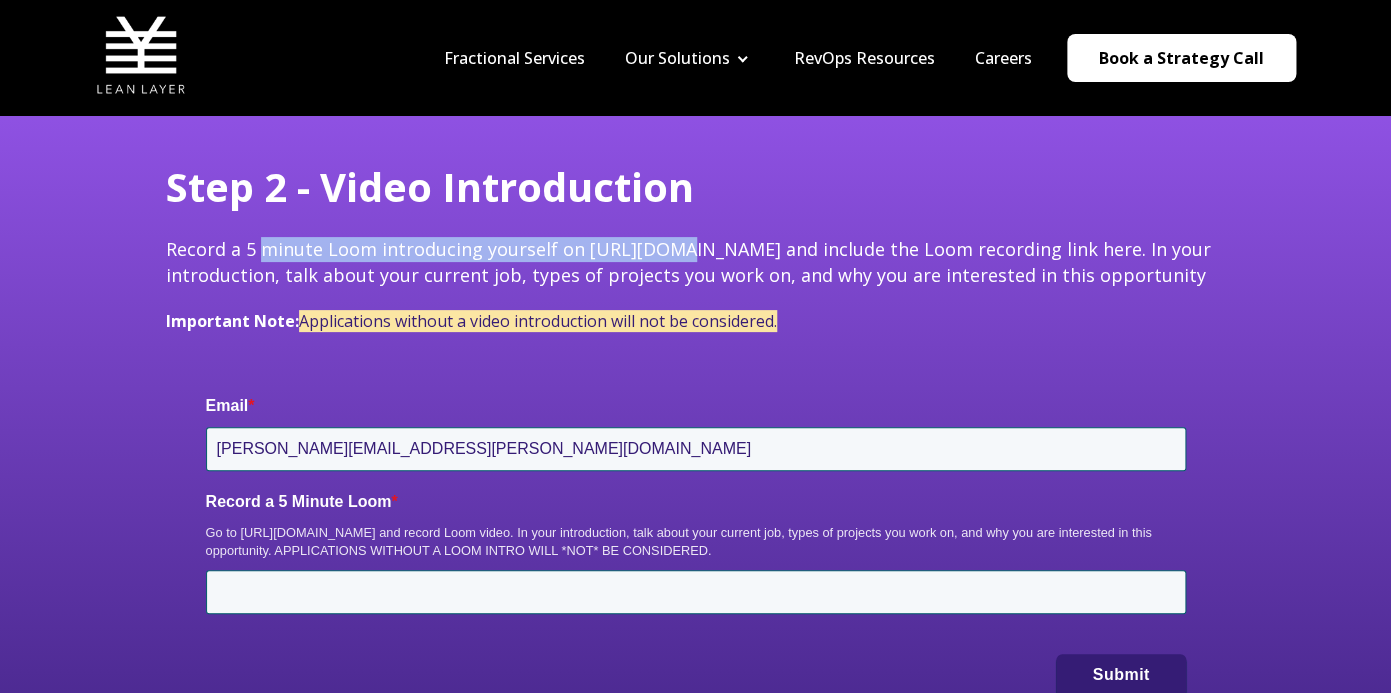 scroll, scrollTop: 95, scrollLeft: 0, axis: vertical 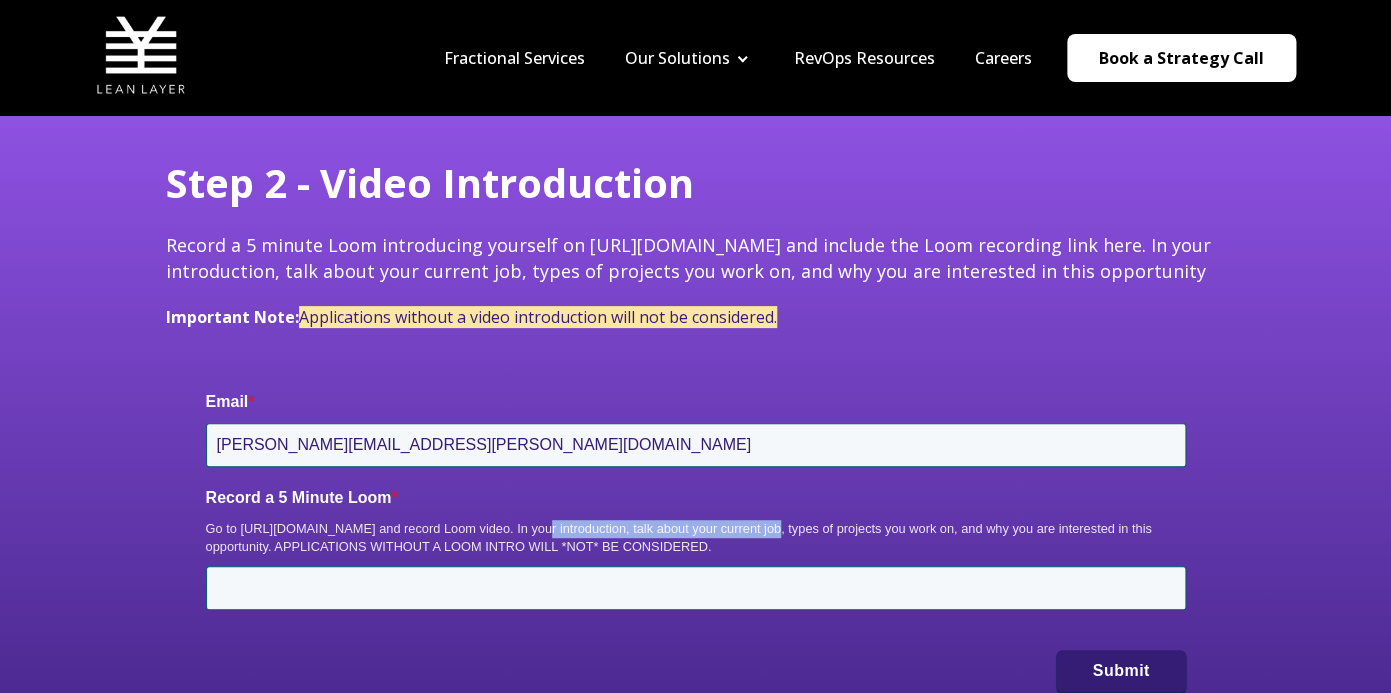 drag, startPoint x: 526, startPoint y: 530, endPoint x: 757, endPoint y: 529, distance: 231.00217 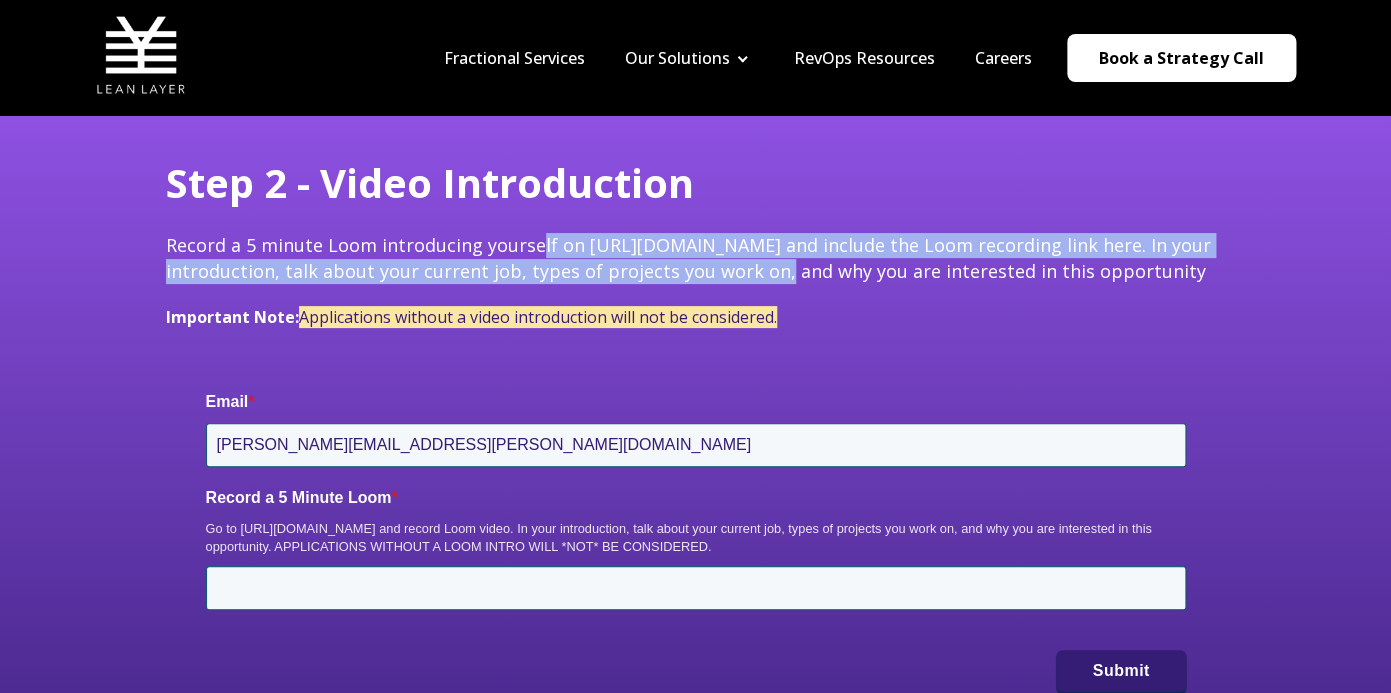 drag, startPoint x: 533, startPoint y: 255, endPoint x: 740, endPoint y: 259, distance: 207.03865 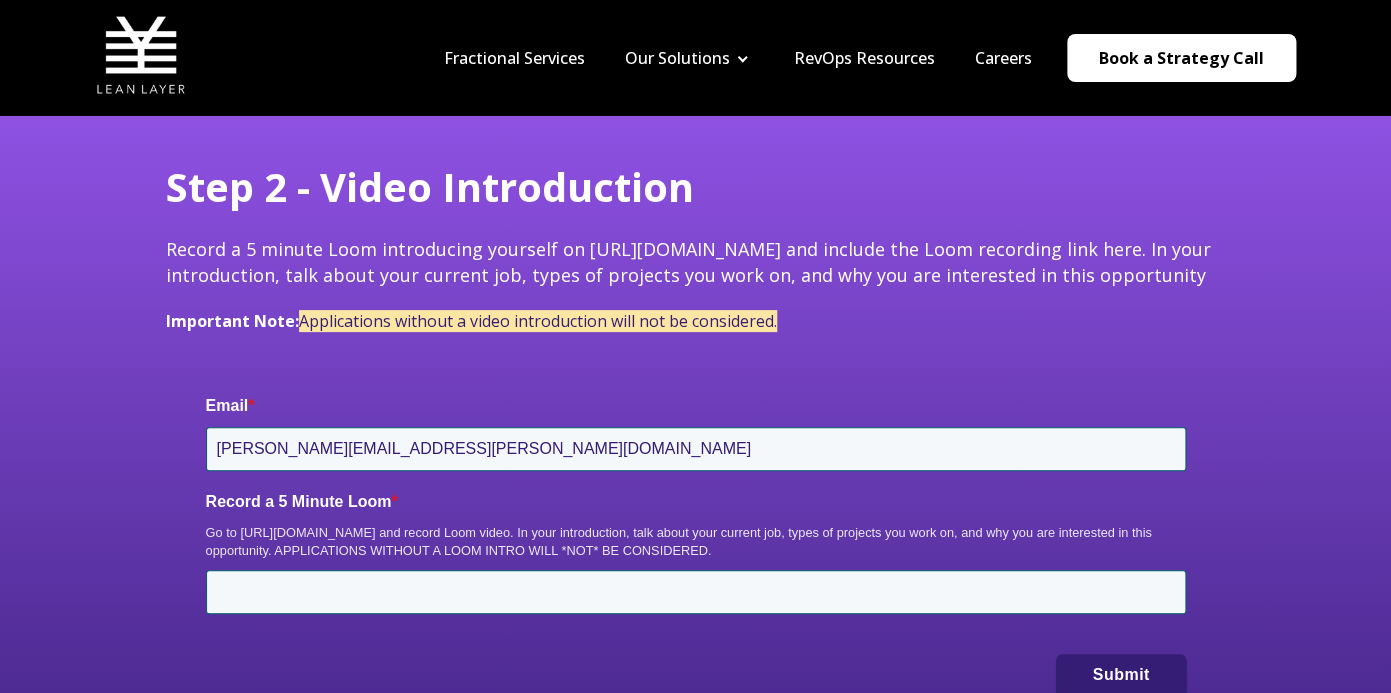 scroll, scrollTop: 0, scrollLeft: 0, axis: both 